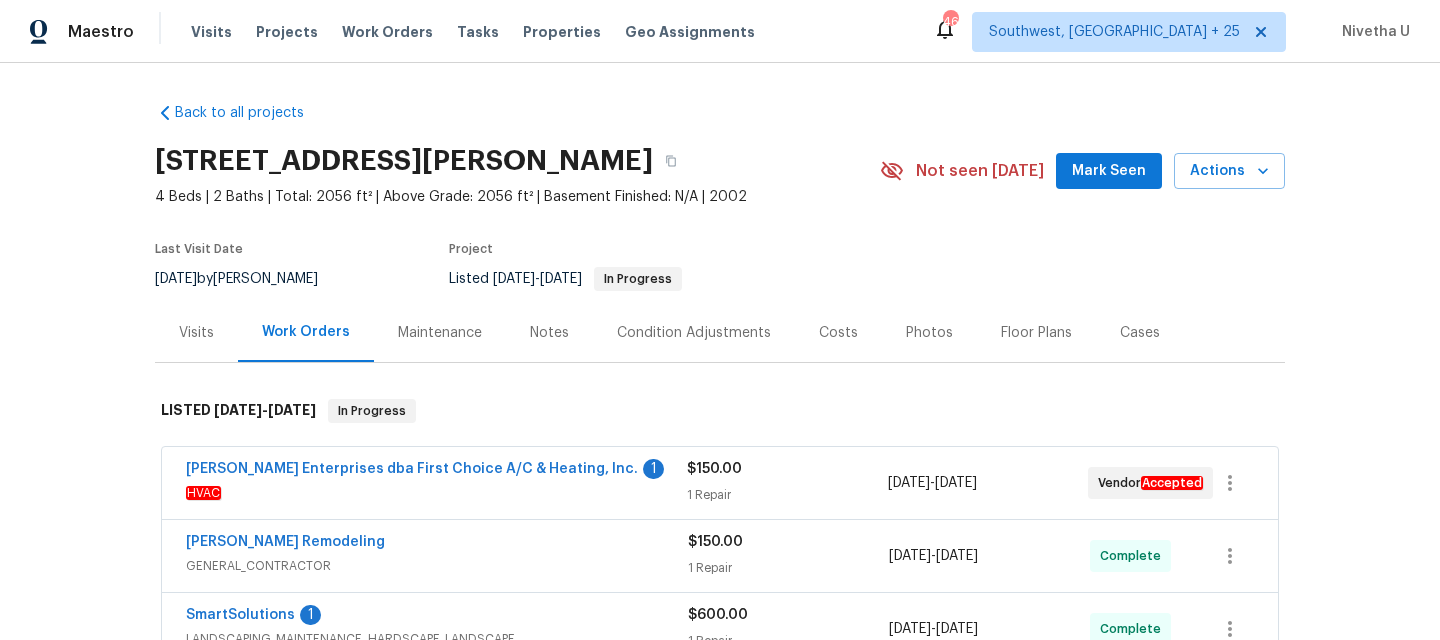 scroll, scrollTop: 0, scrollLeft: 0, axis: both 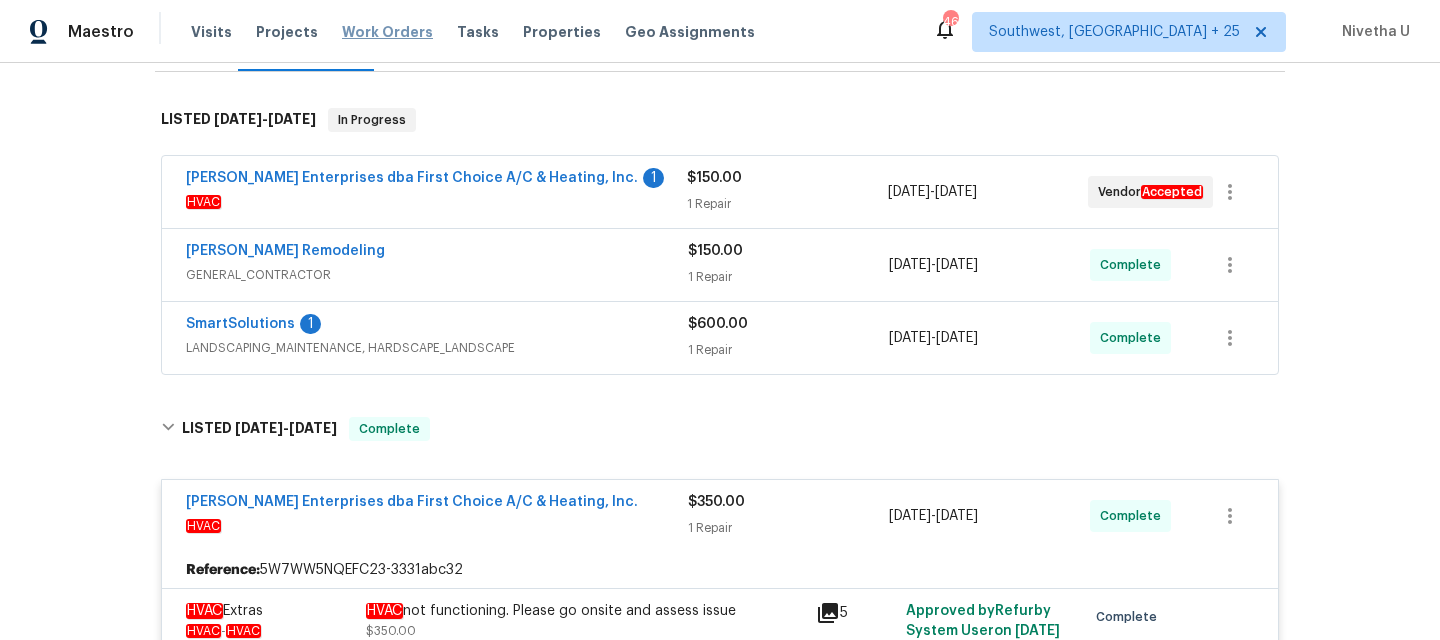click on "Work Orders" at bounding box center (387, 32) 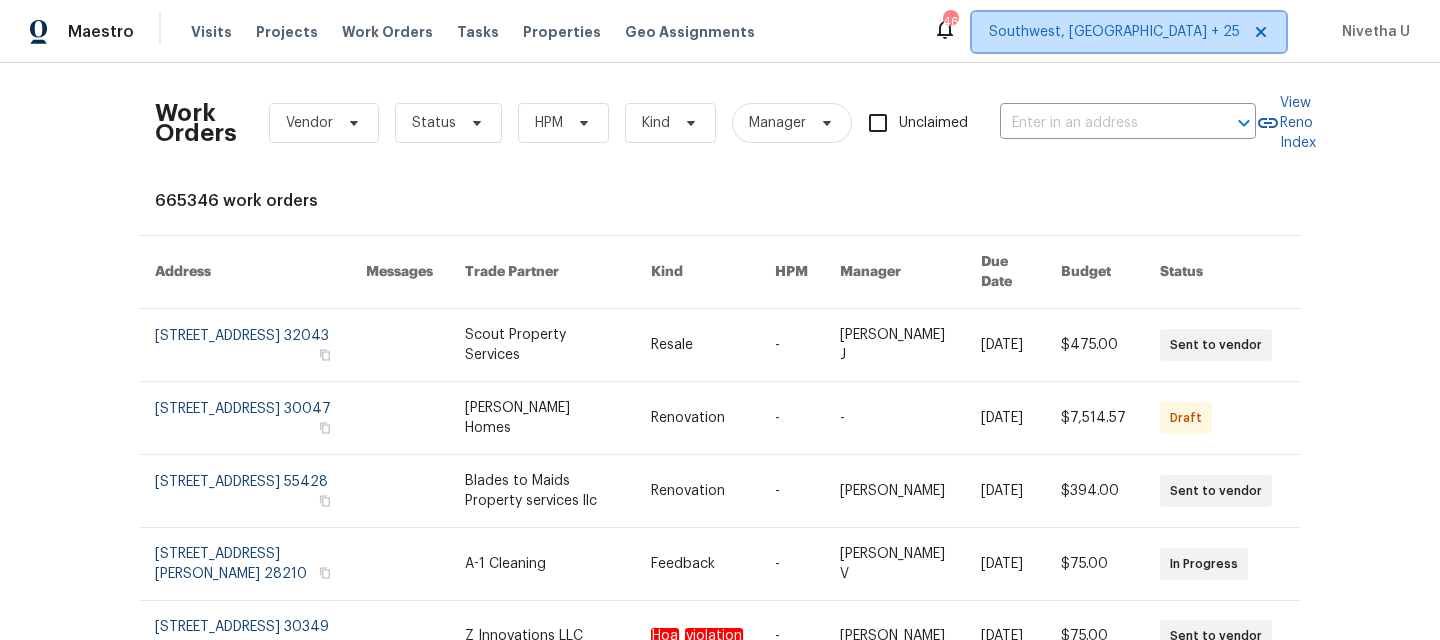 click on "Southwest, [GEOGRAPHIC_DATA] + 25" at bounding box center [1114, 32] 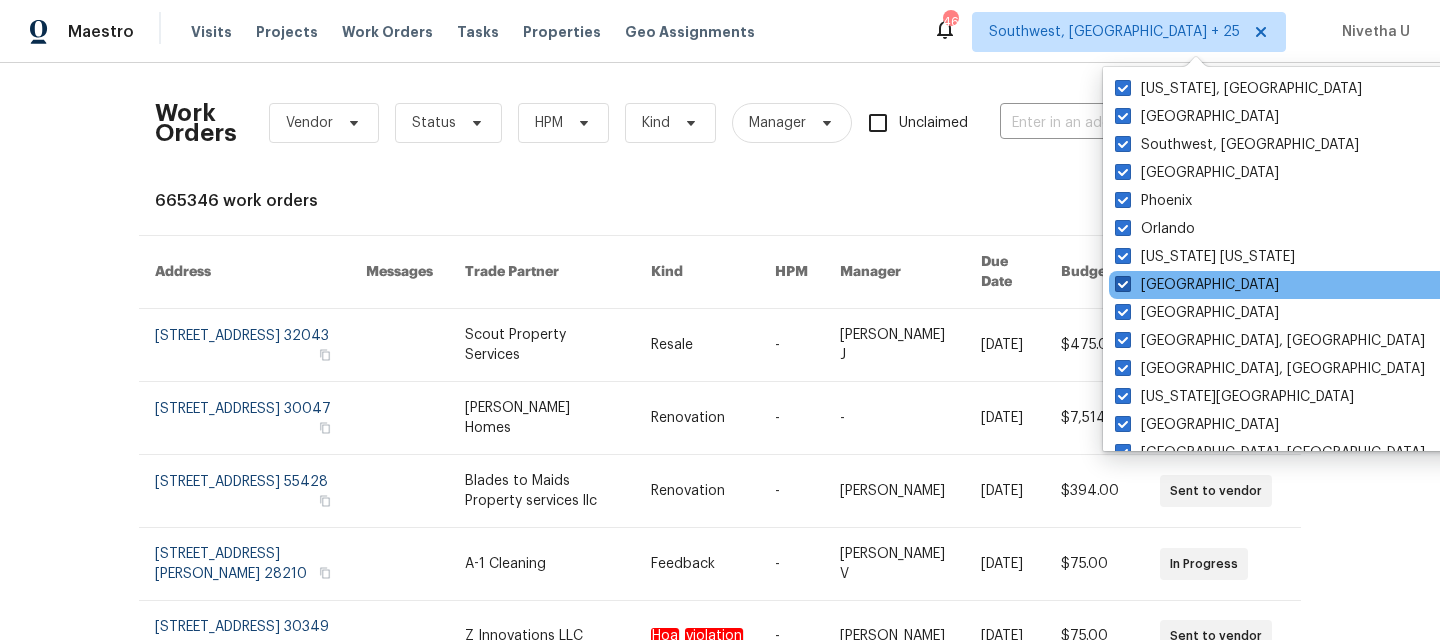 scroll, scrollTop: 832, scrollLeft: 0, axis: vertical 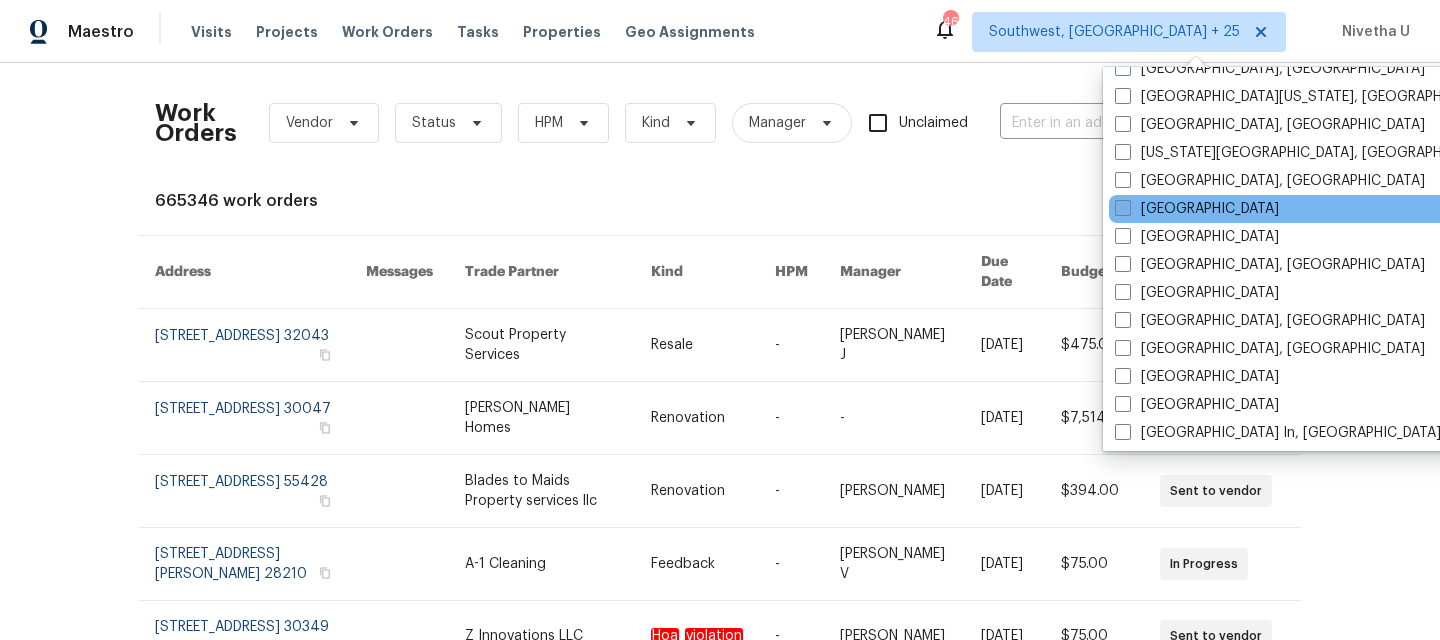 click on "[GEOGRAPHIC_DATA]" at bounding box center (1197, 209) 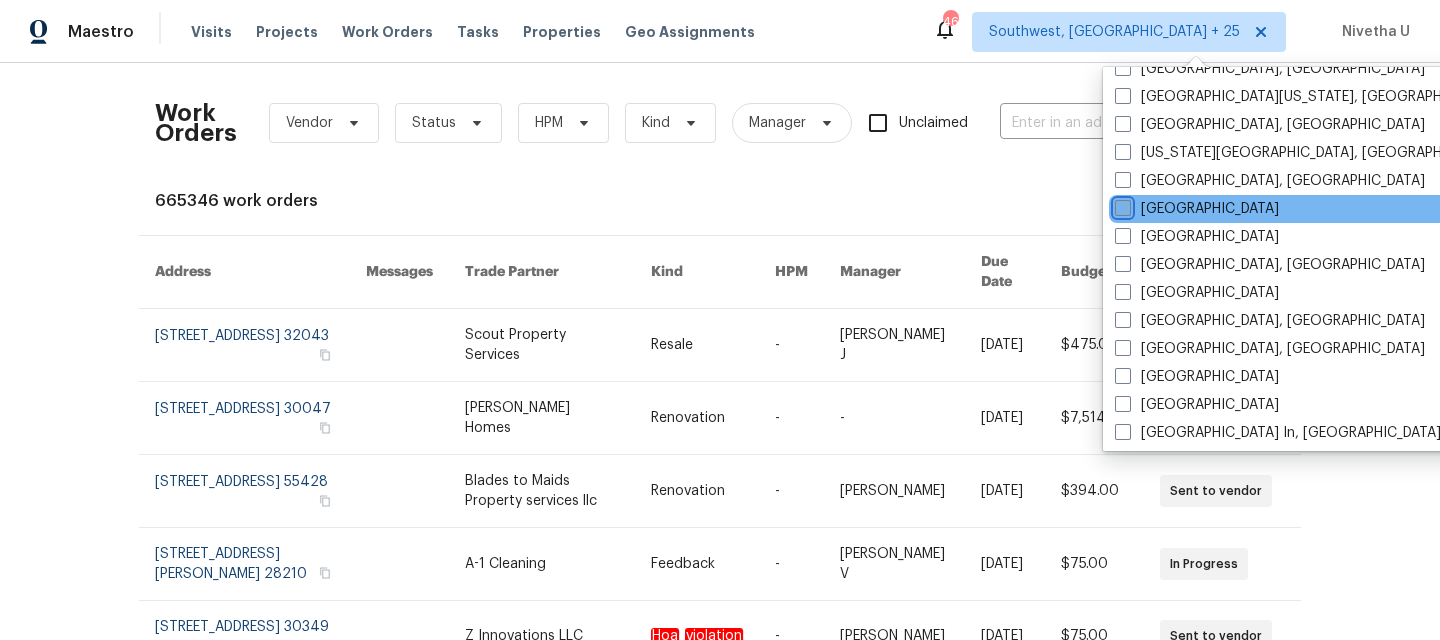 click on "[GEOGRAPHIC_DATA]" at bounding box center (1121, 205) 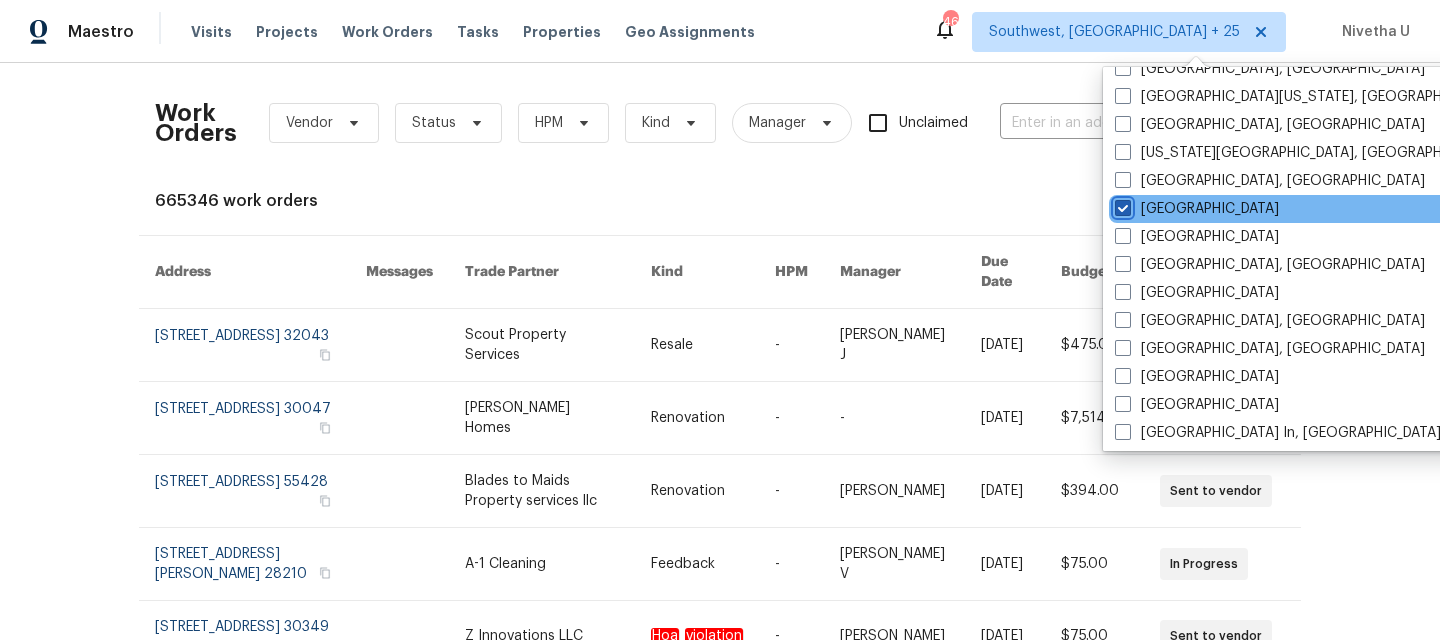 checkbox on "true" 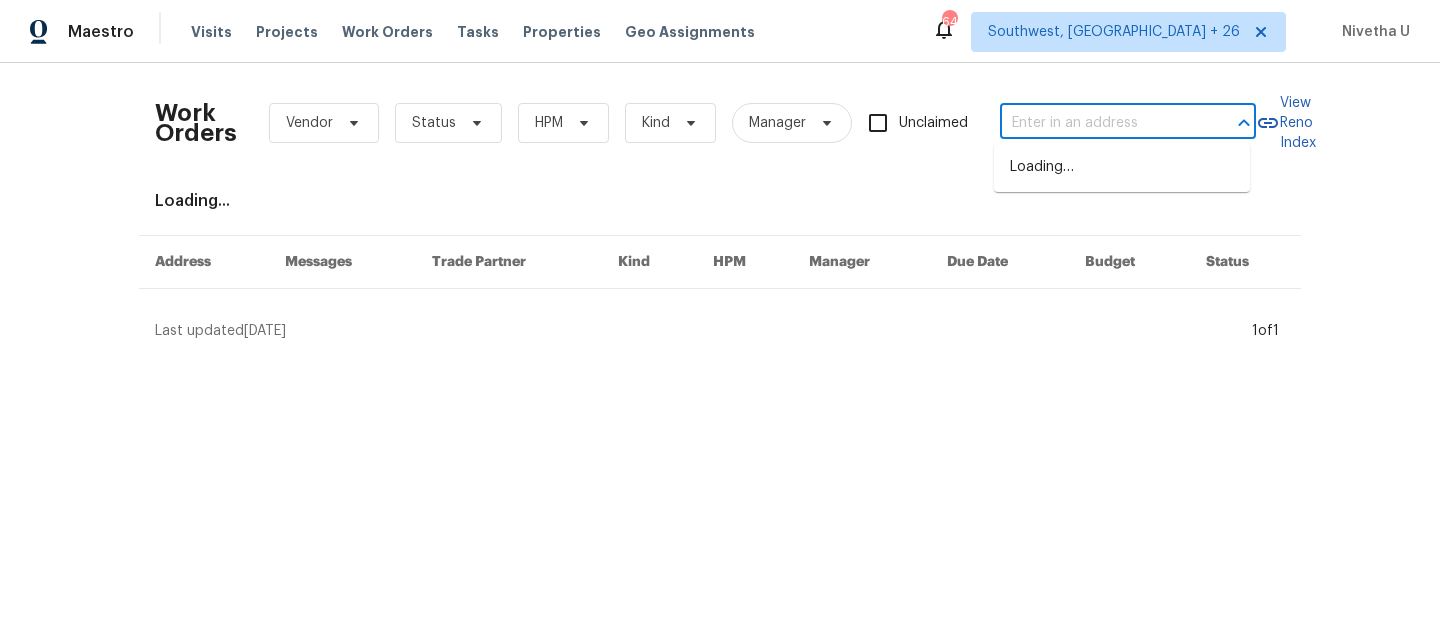 click at bounding box center (1100, 123) 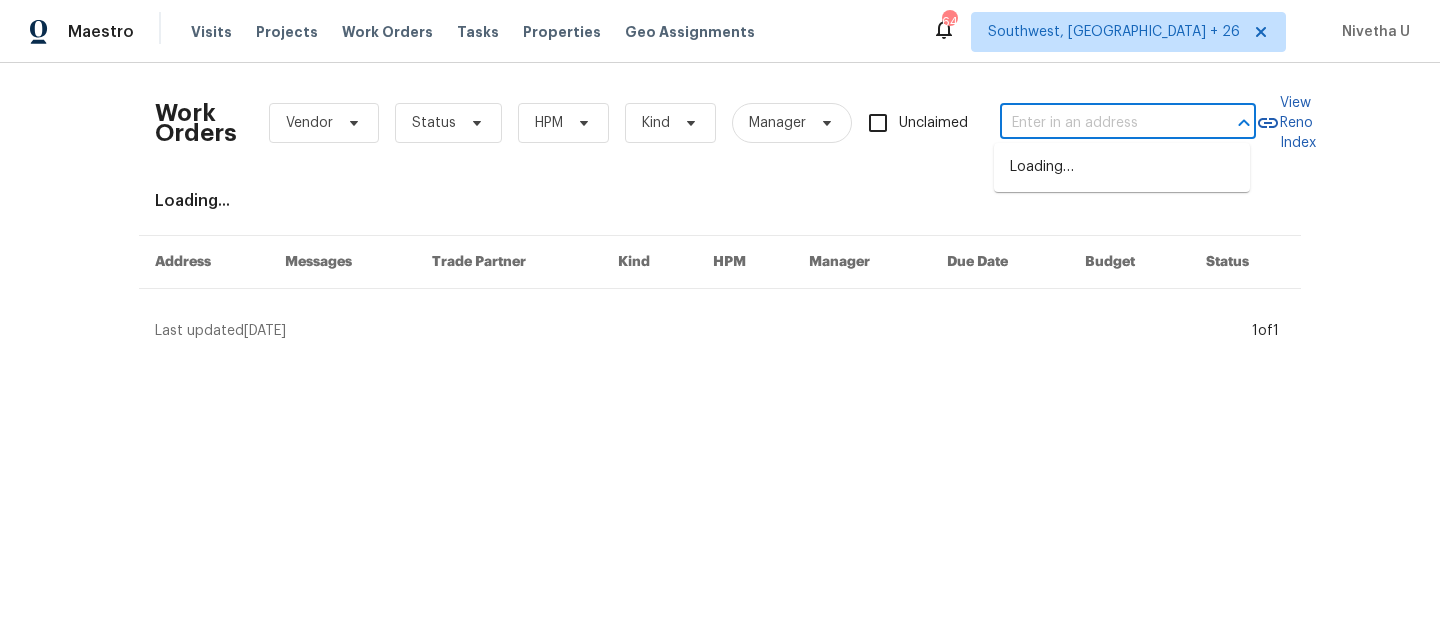 paste on "[STREET_ADDRESS]" 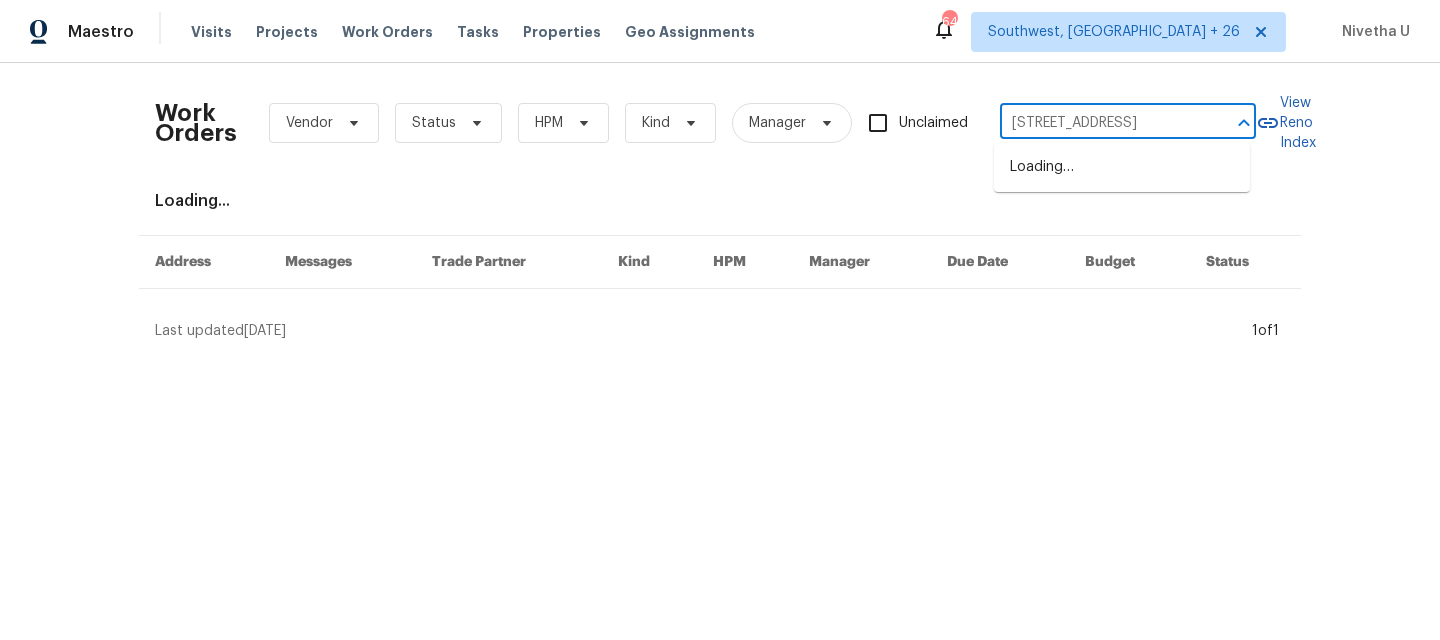 scroll, scrollTop: 0, scrollLeft: 110, axis: horizontal 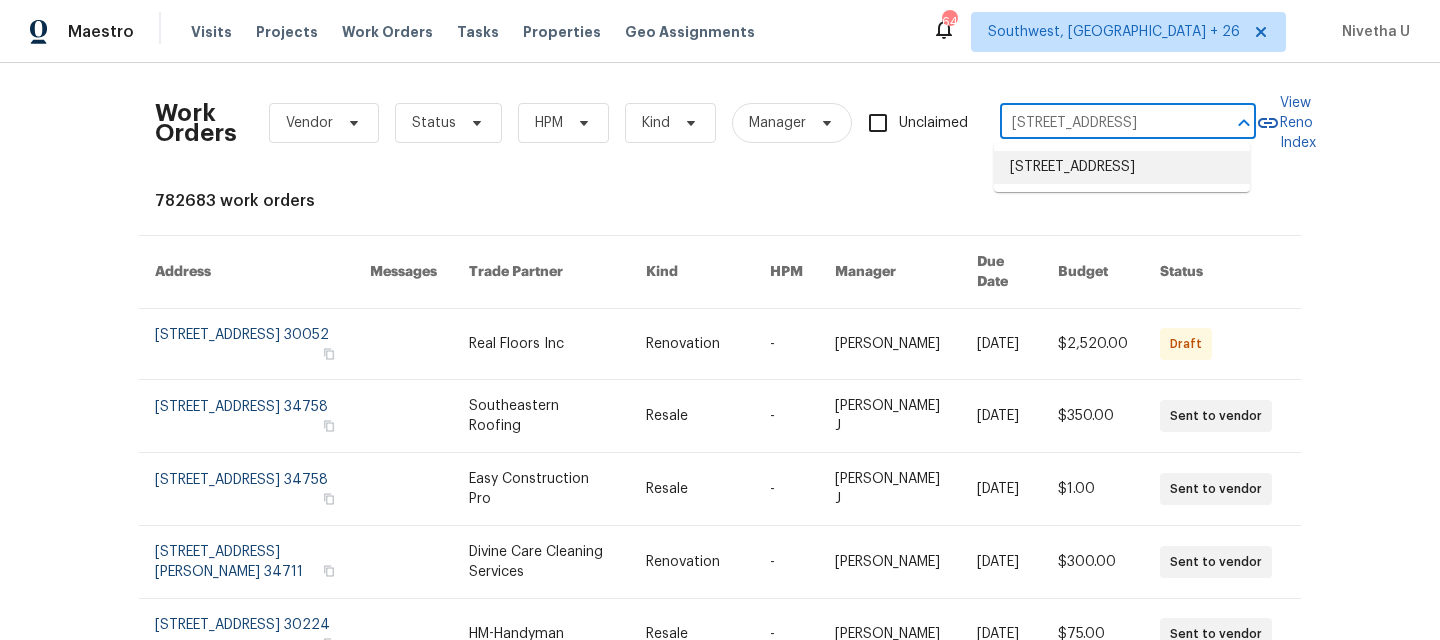 click on "[STREET_ADDRESS]" at bounding box center (1122, 167) 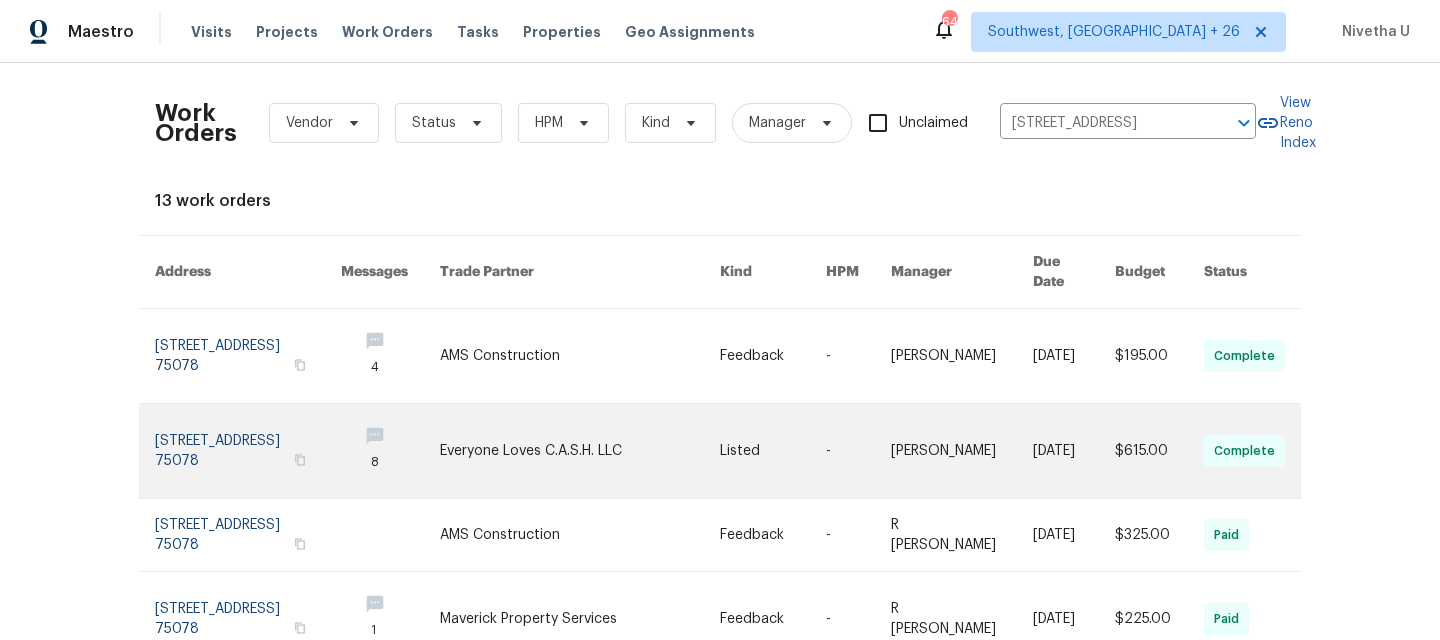 scroll, scrollTop: 0, scrollLeft: 0, axis: both 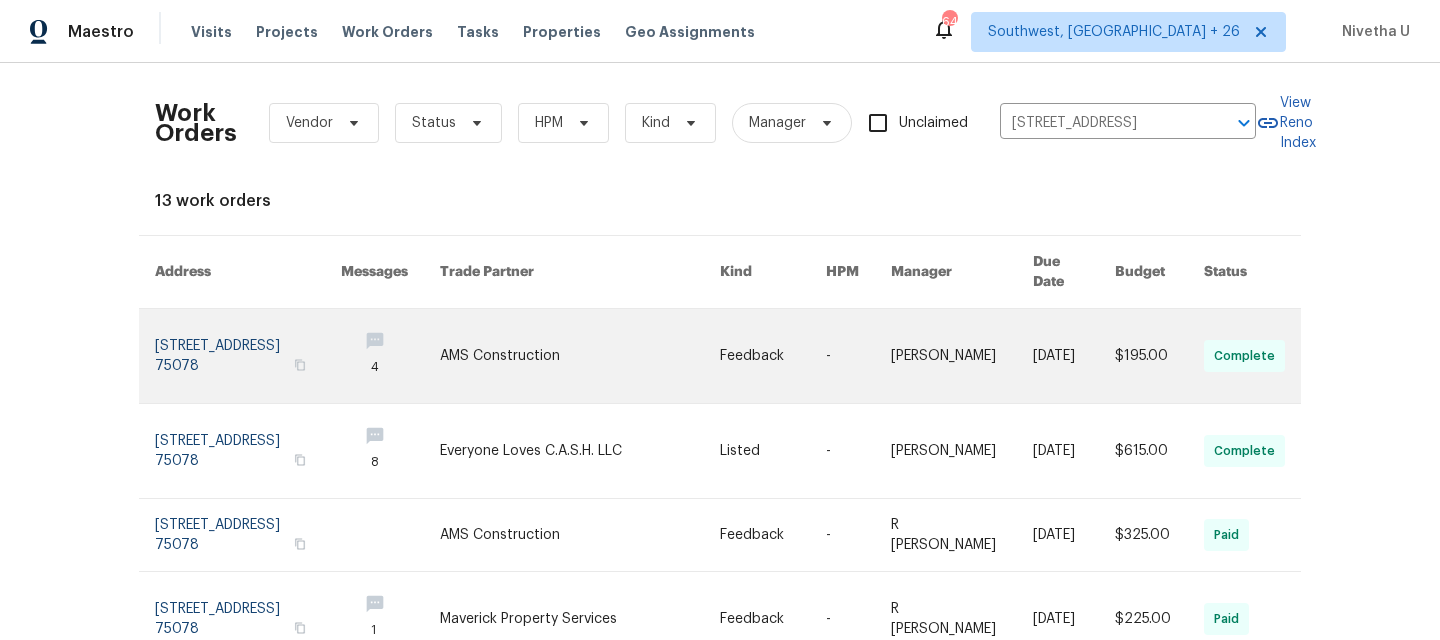 click at bounding box center (248, 356) 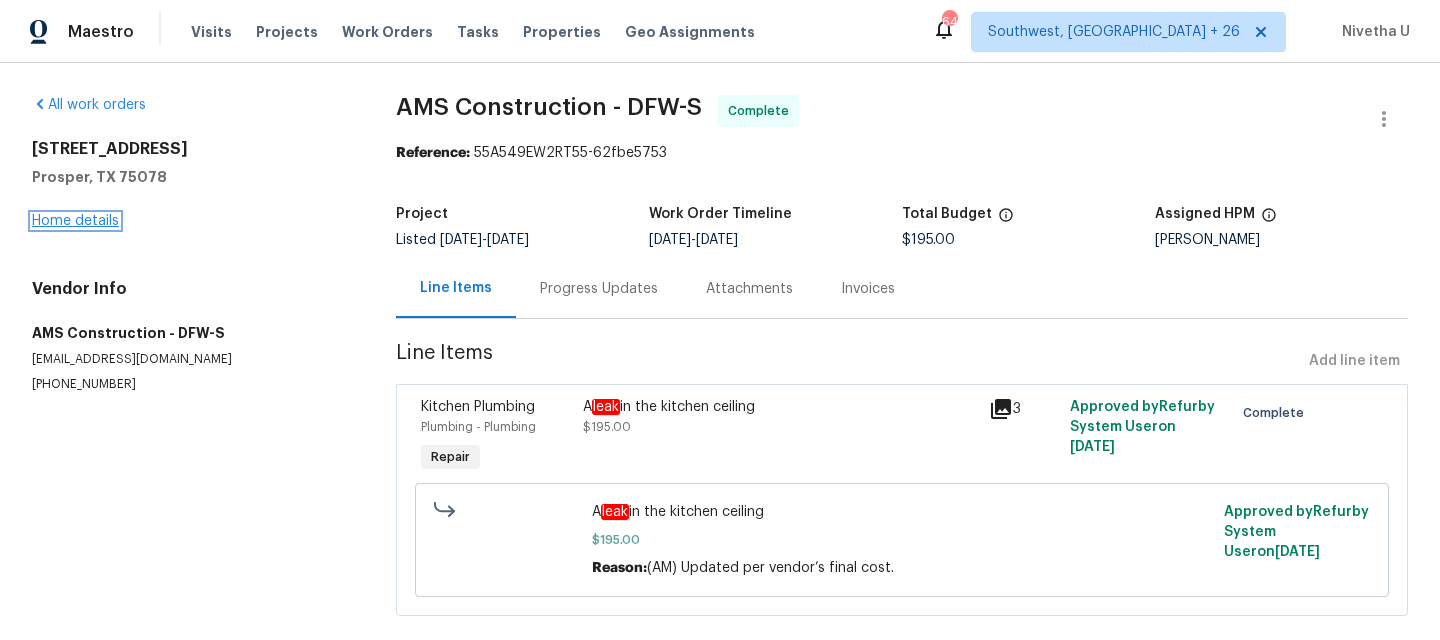 click on "Home details" at bounding box center [75, 221] 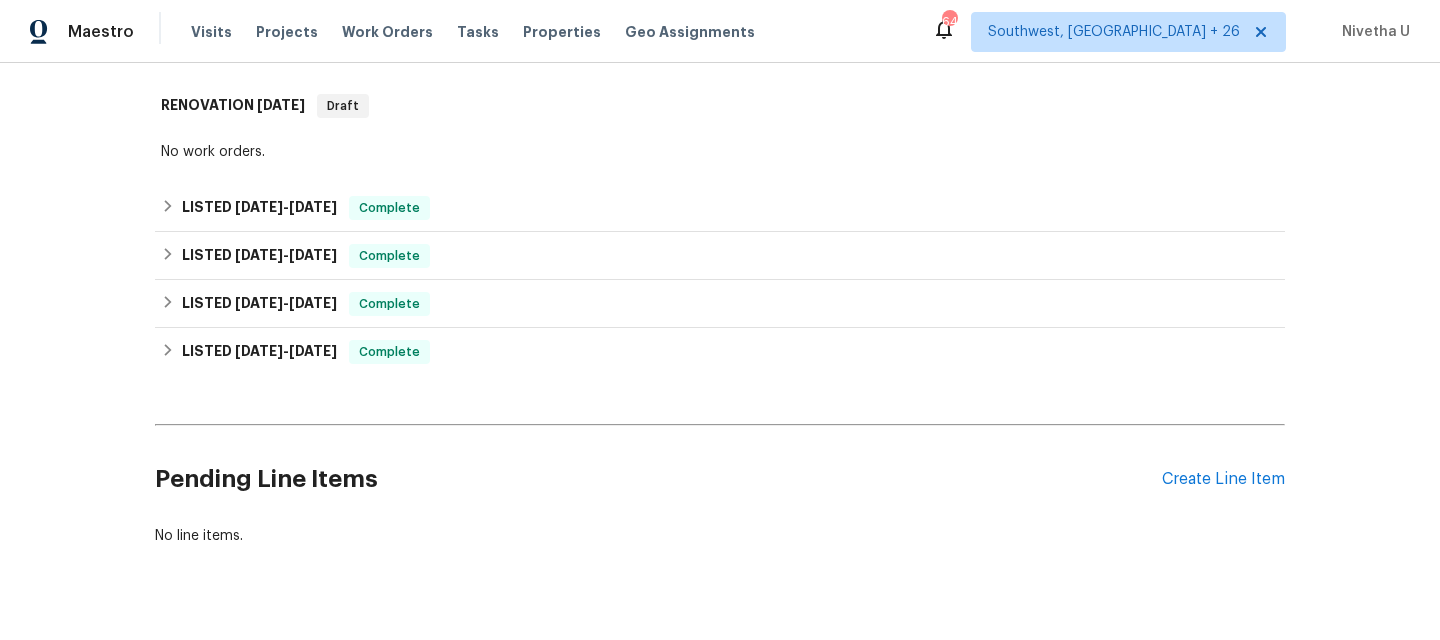 scroll, scrollTop: 309, scrollLeft: 0, axis: vertical 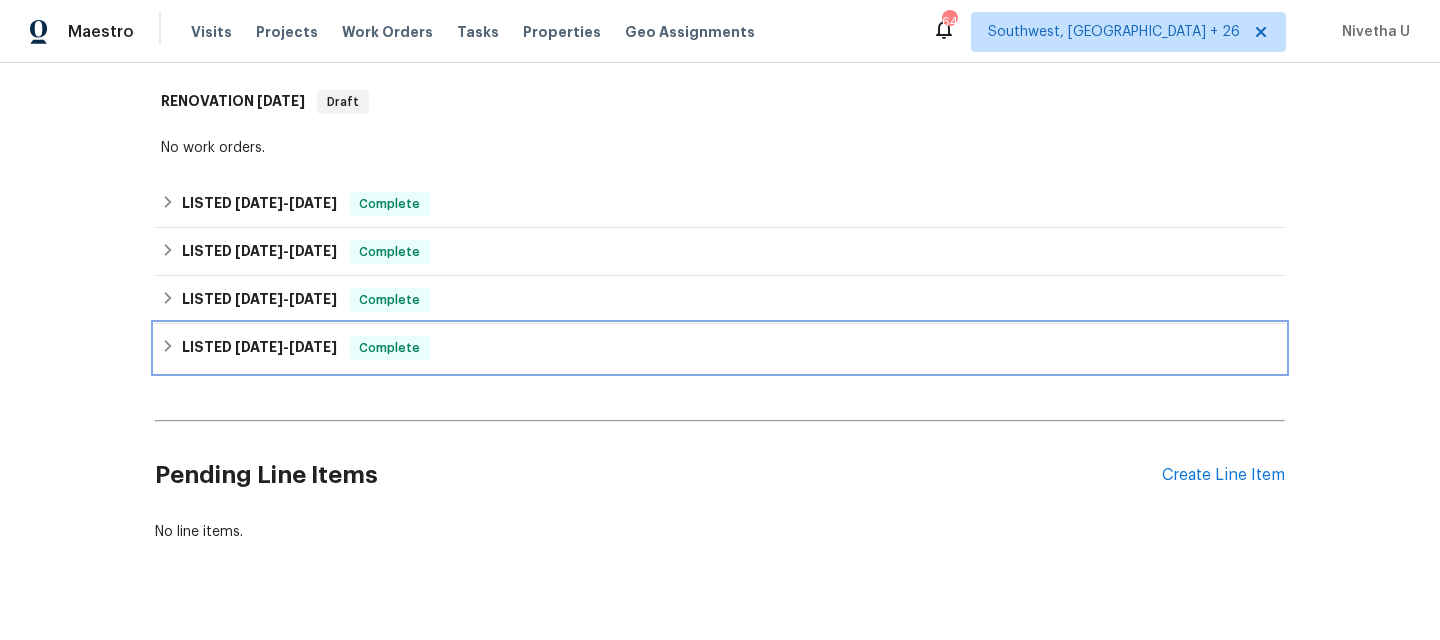 click on "LISTED   [DATE]  -  [DATE] Complete" at bounding box center [720, 348] 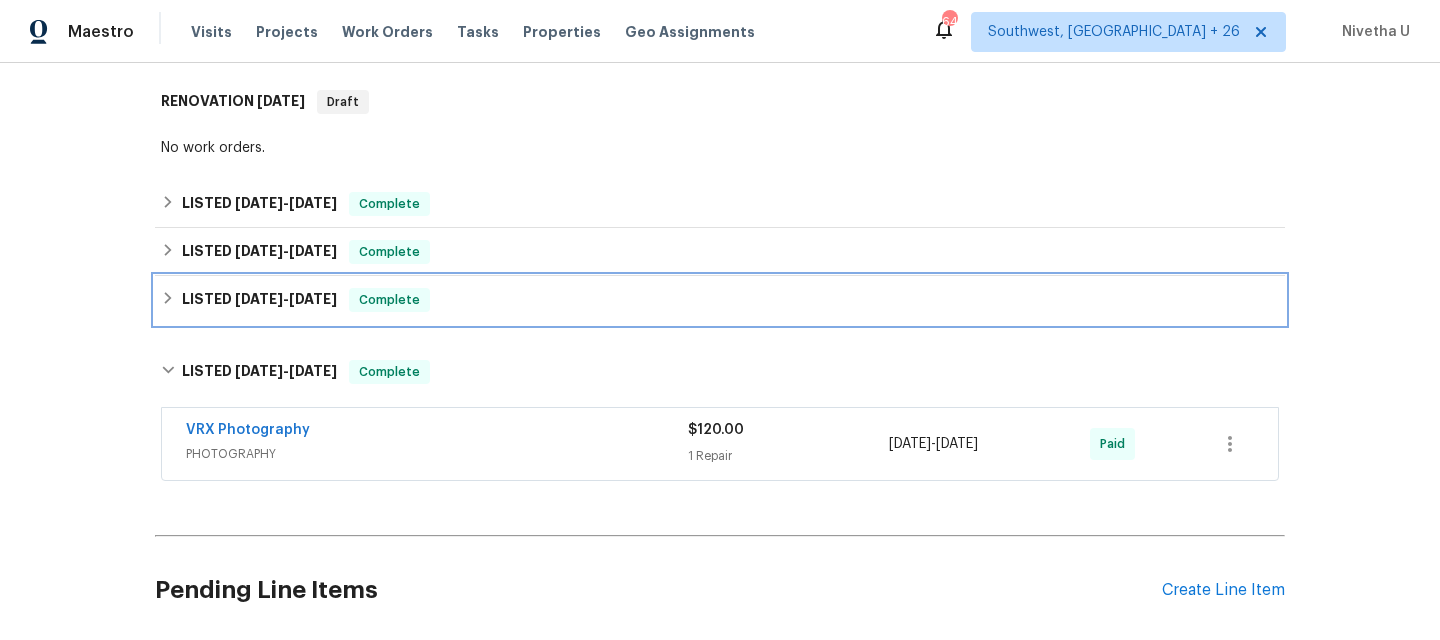 click on "LISTED   [DATE]  -  [DATE] Complete" at bounding box center (720, 300) 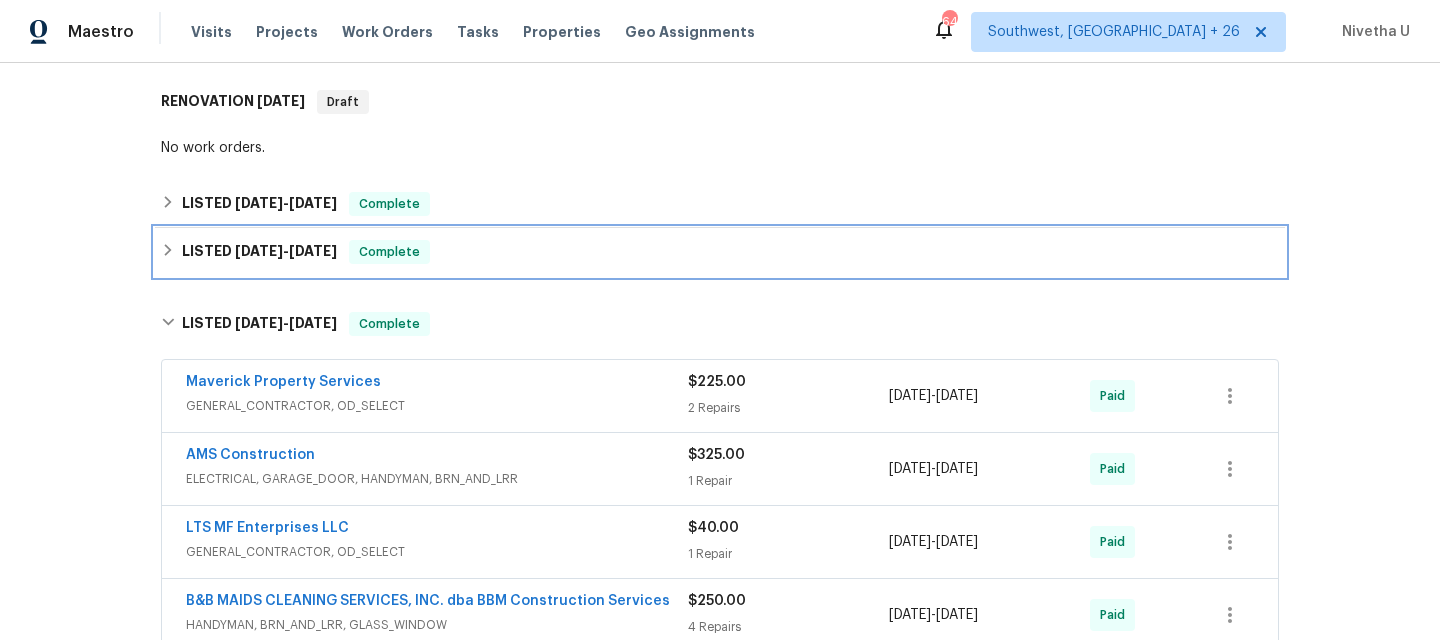 click on "LISTED   [DATE]  -  [DATE] Complete" at bounding box center [720, 252] 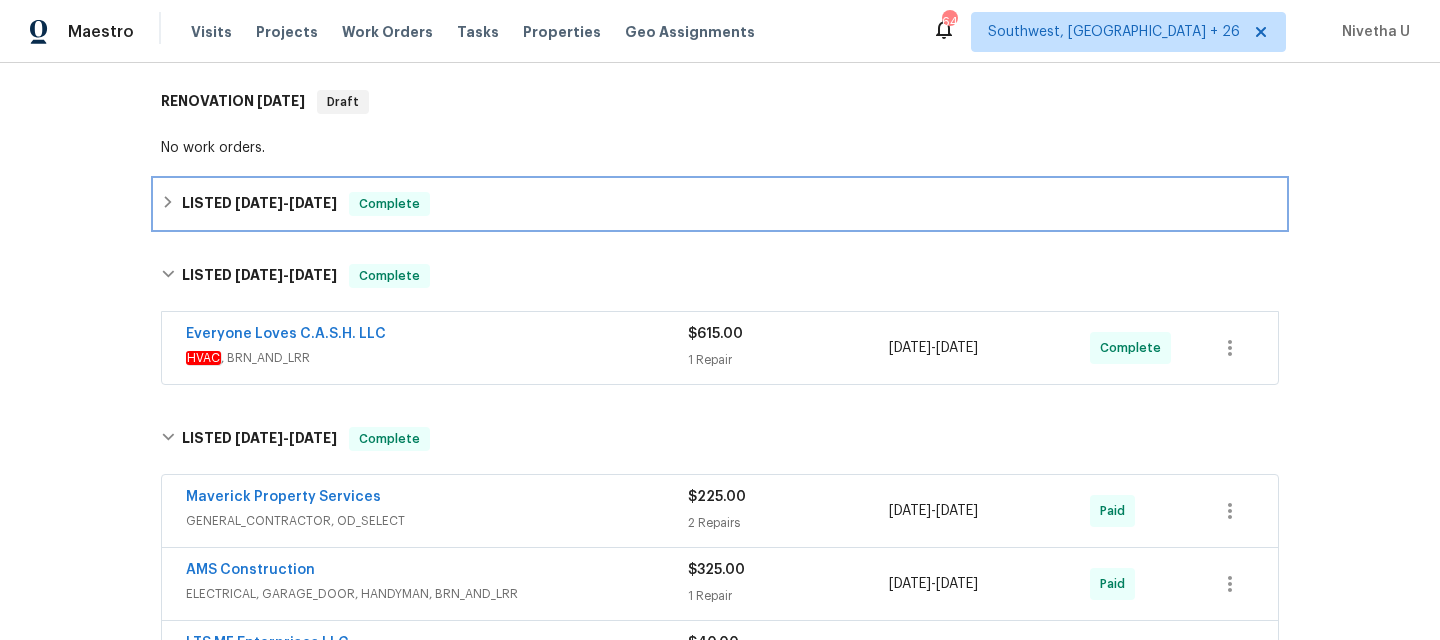 click on "LISTED   [DATE]  -  [DATE] Complete" at bounding box center [720, 204] 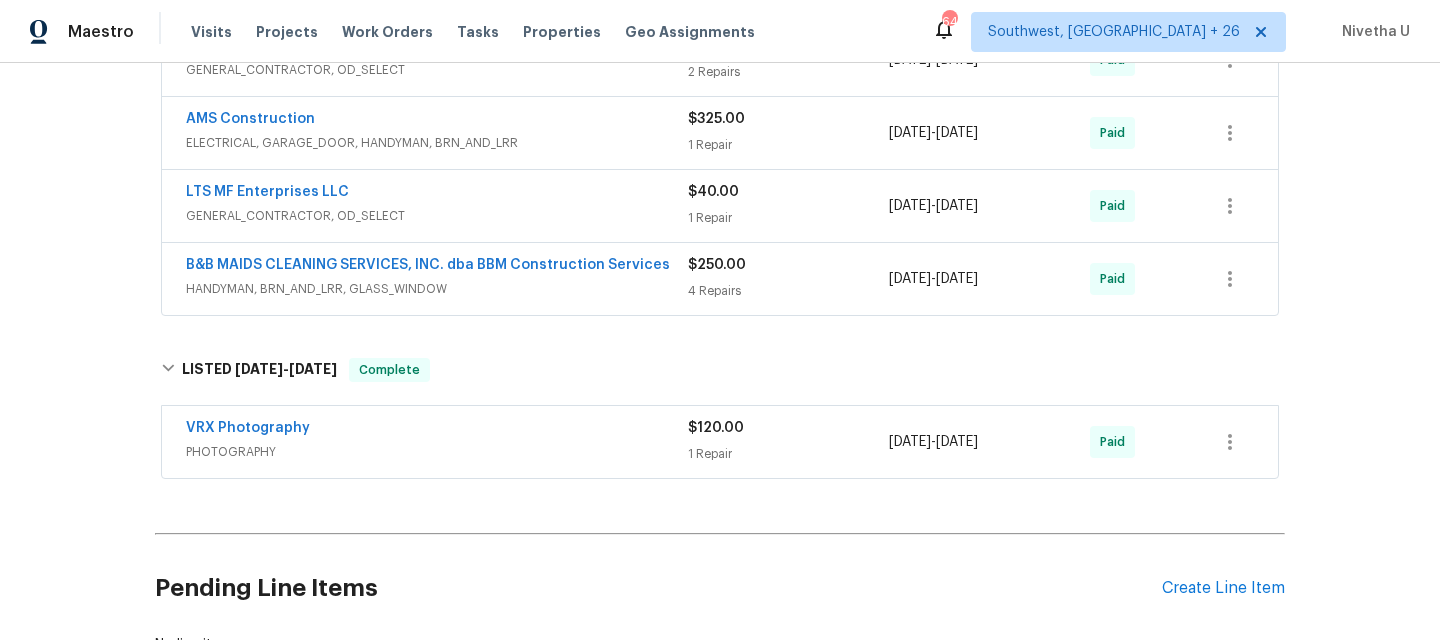 scroll, scrollTop: 1025, scrollLeft: 0, axis: vertical 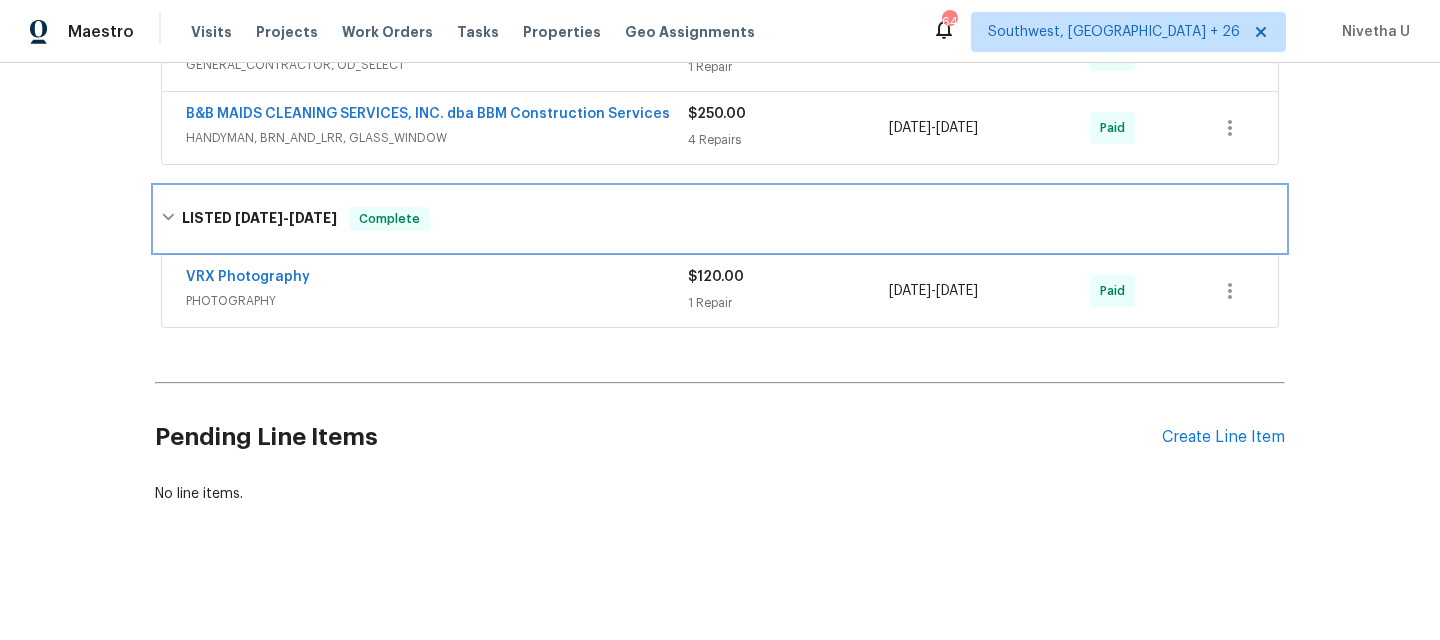 click on "LISTED   [DATE]  -  [DATE] Complete" at bounding box center [720, 219] 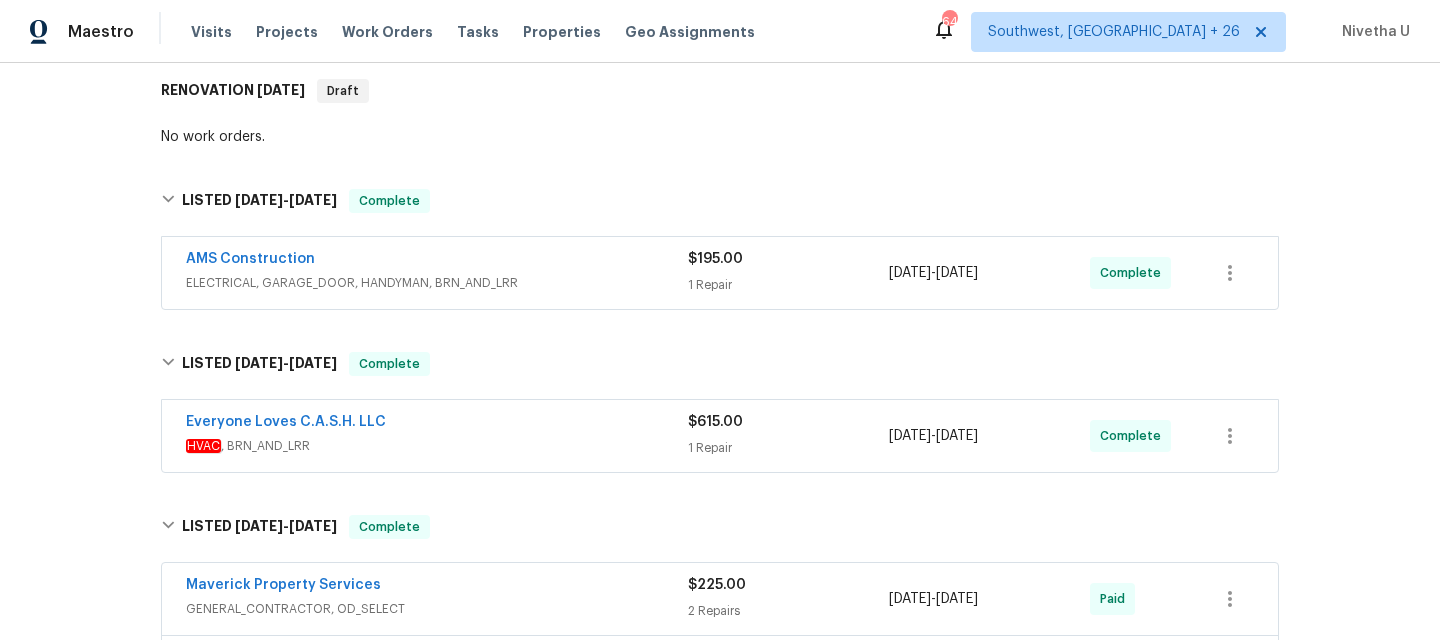 scroll, scrollTop: 295, scrollLeft: 0, axis: vertical 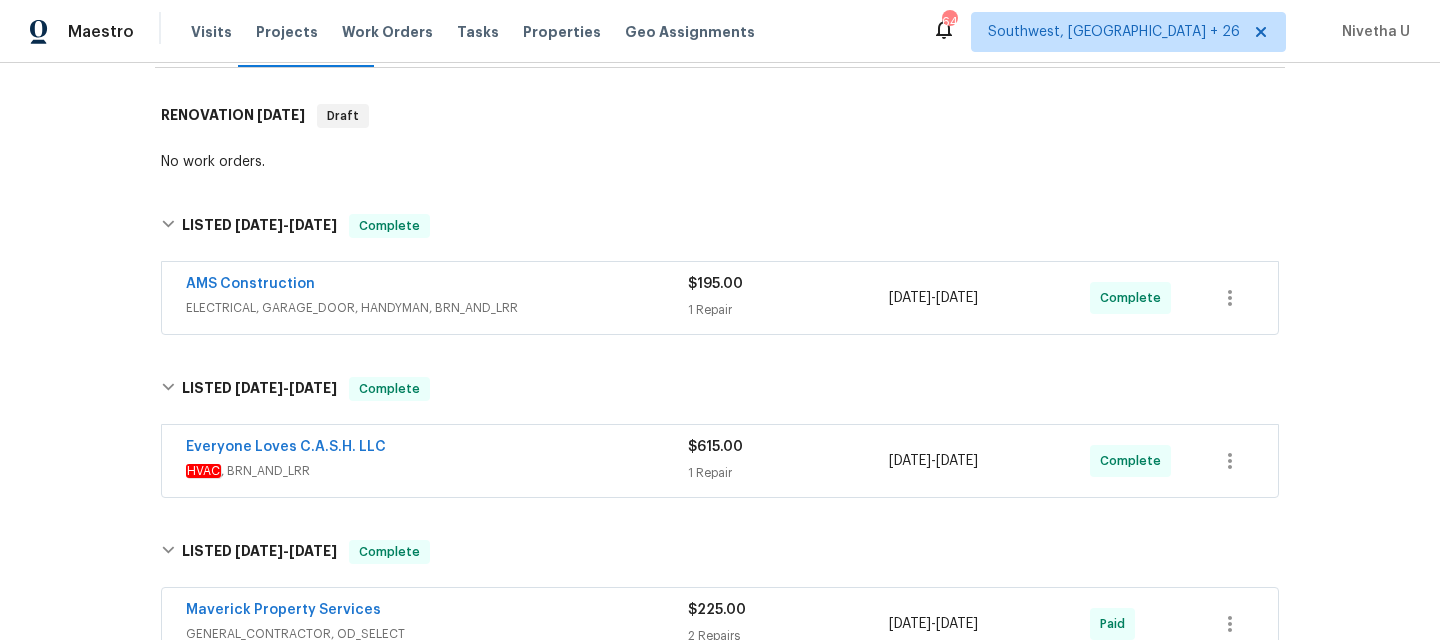 click on "AMS Construction" at bounding box center [437, 286] 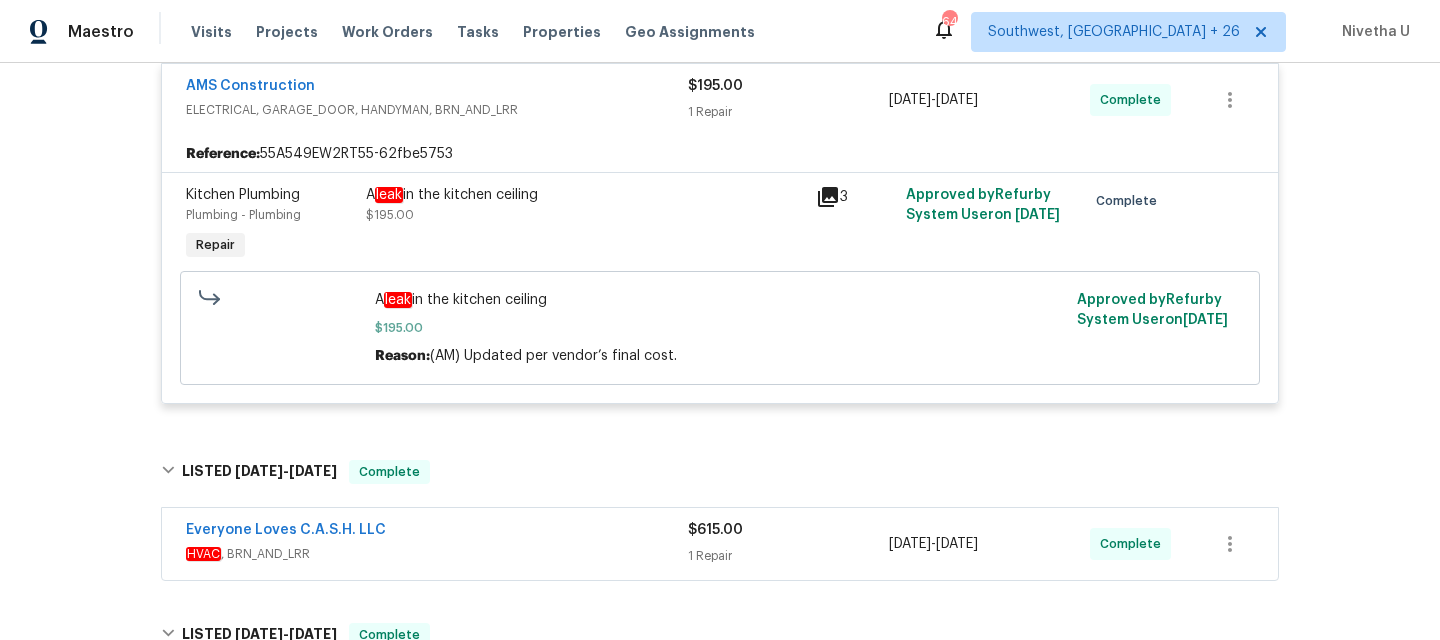 scroll, scrollTop: 714, scrollLeft: 0, axis: vertical 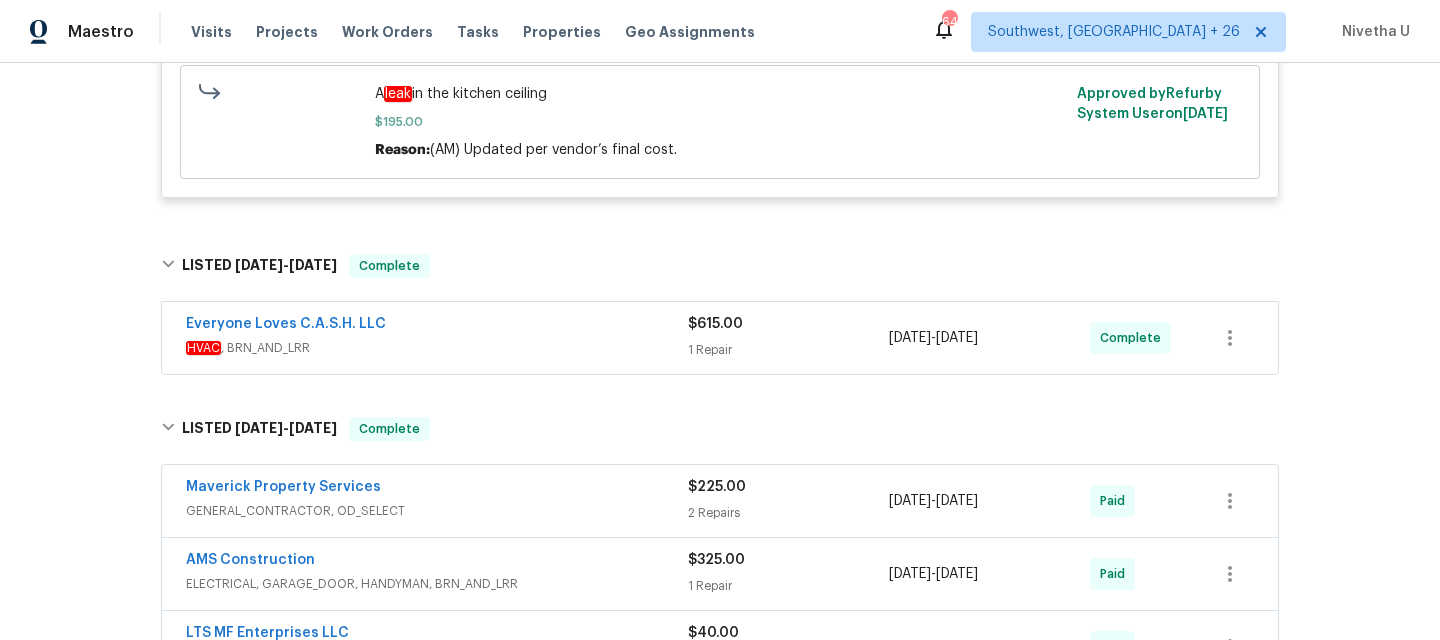 click on "Everyone Loves C.A.S.H. LLC" at bounding box center [437, 326] 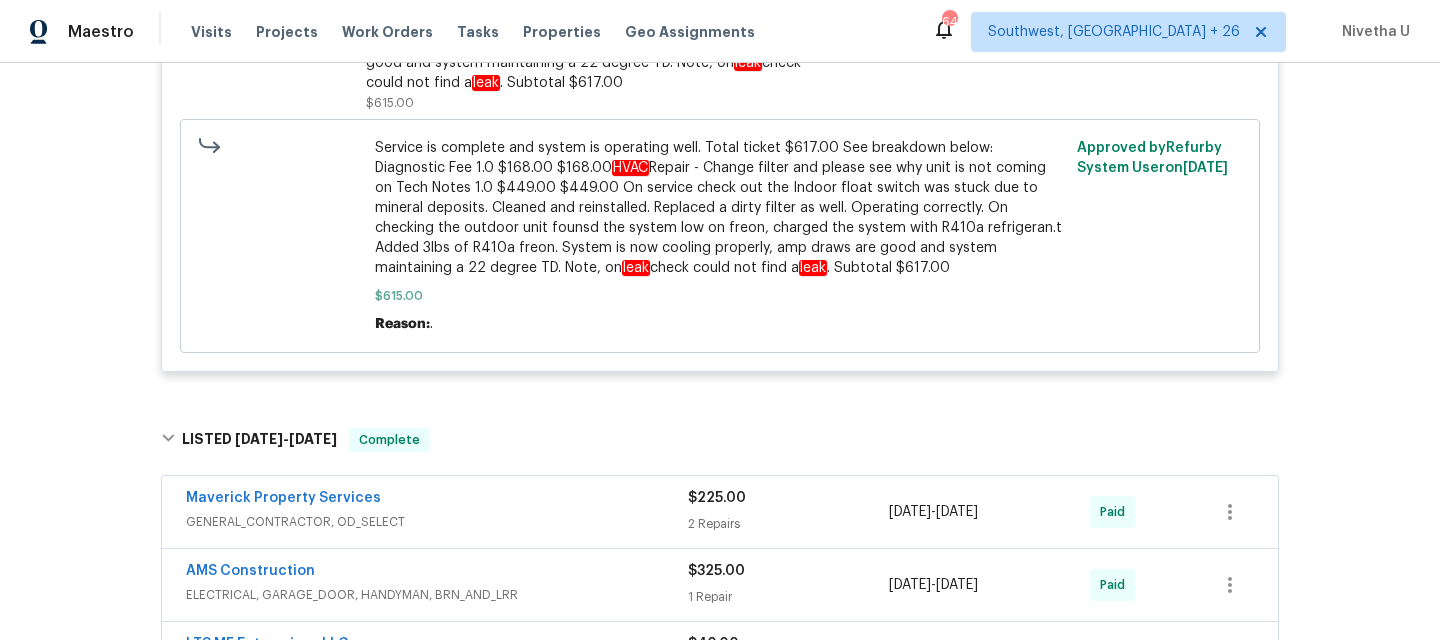 scroll, scrollTop: 1456, scrollLeft: 0, axis: vertical 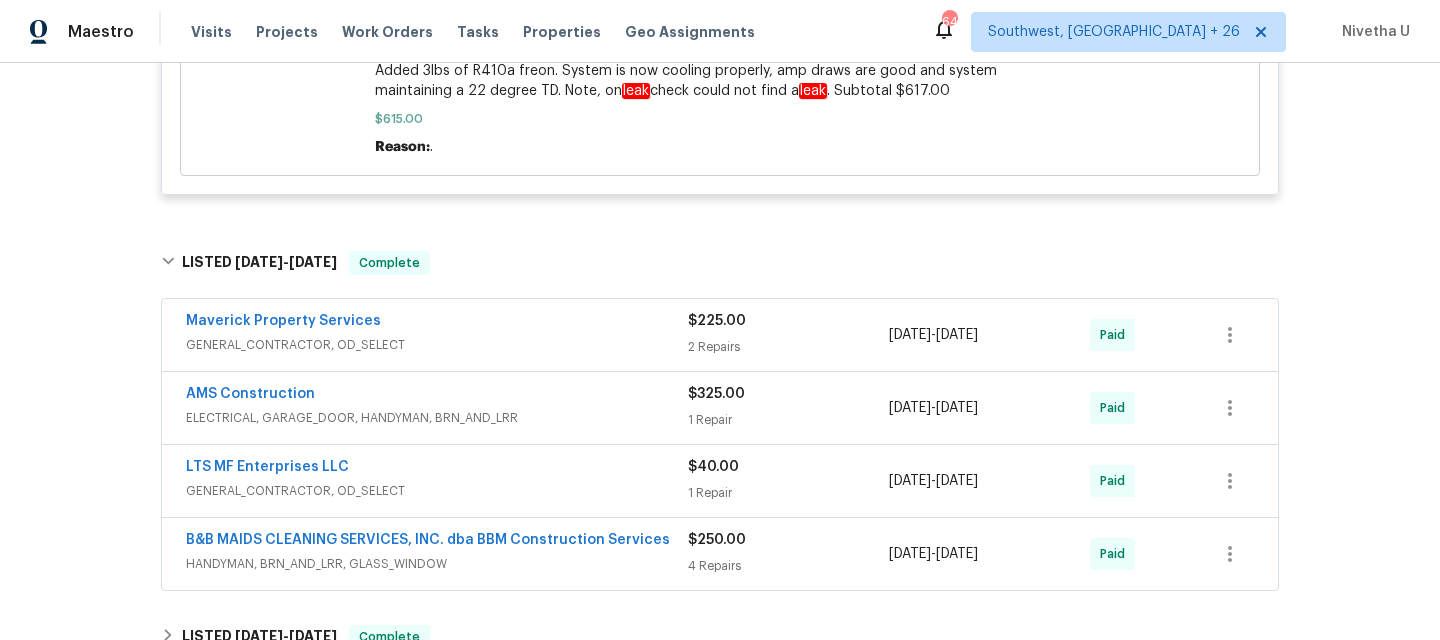 click on "Maverick Property Services" at bounding box center [437, 323] 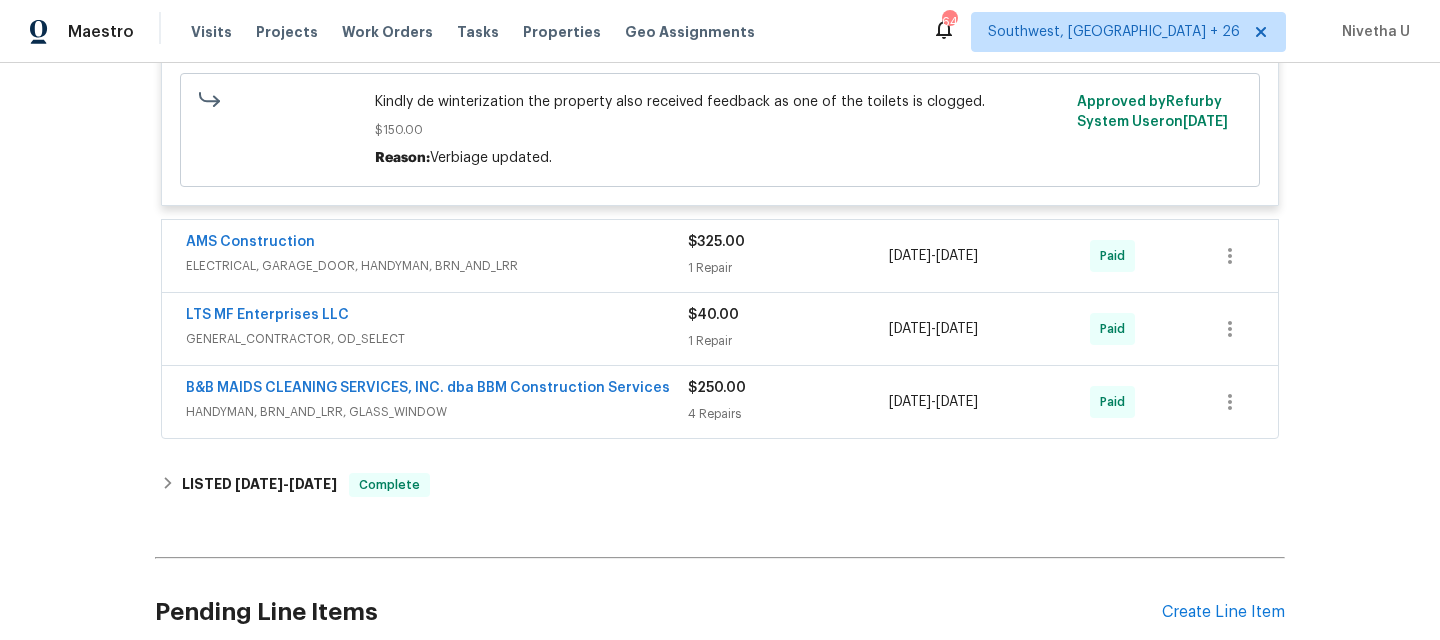 scroll, scrollTop: 2216, scrollLeft: 0, axis: vertical 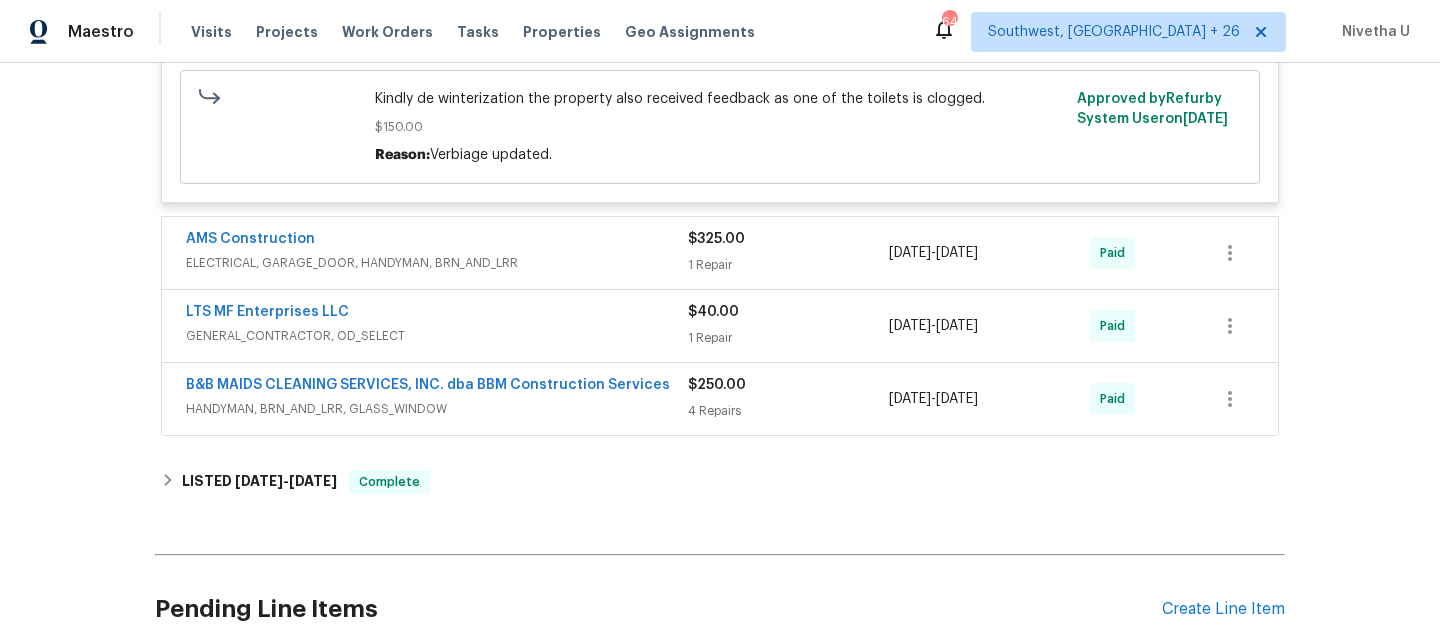 click on "AMS Construction" at bounding box center [437, 241] 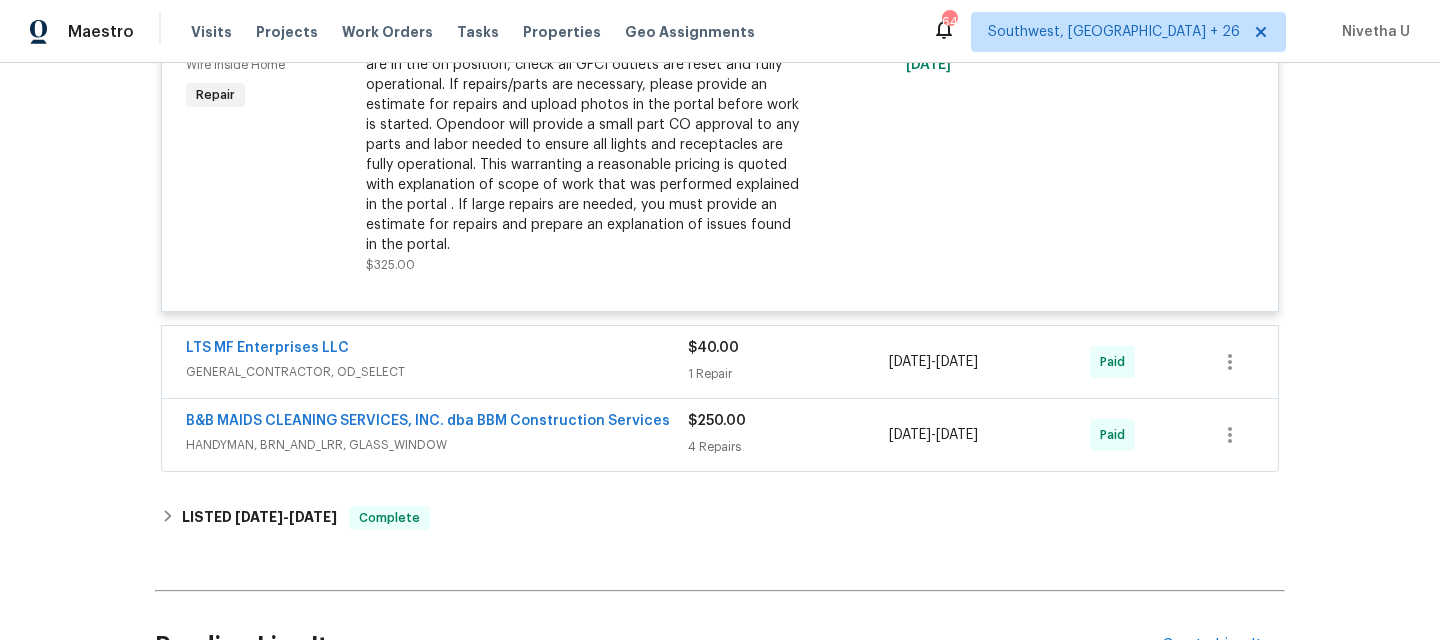 scroll, scrollTop: 2547, scrollLeft: 0, axis: vertical 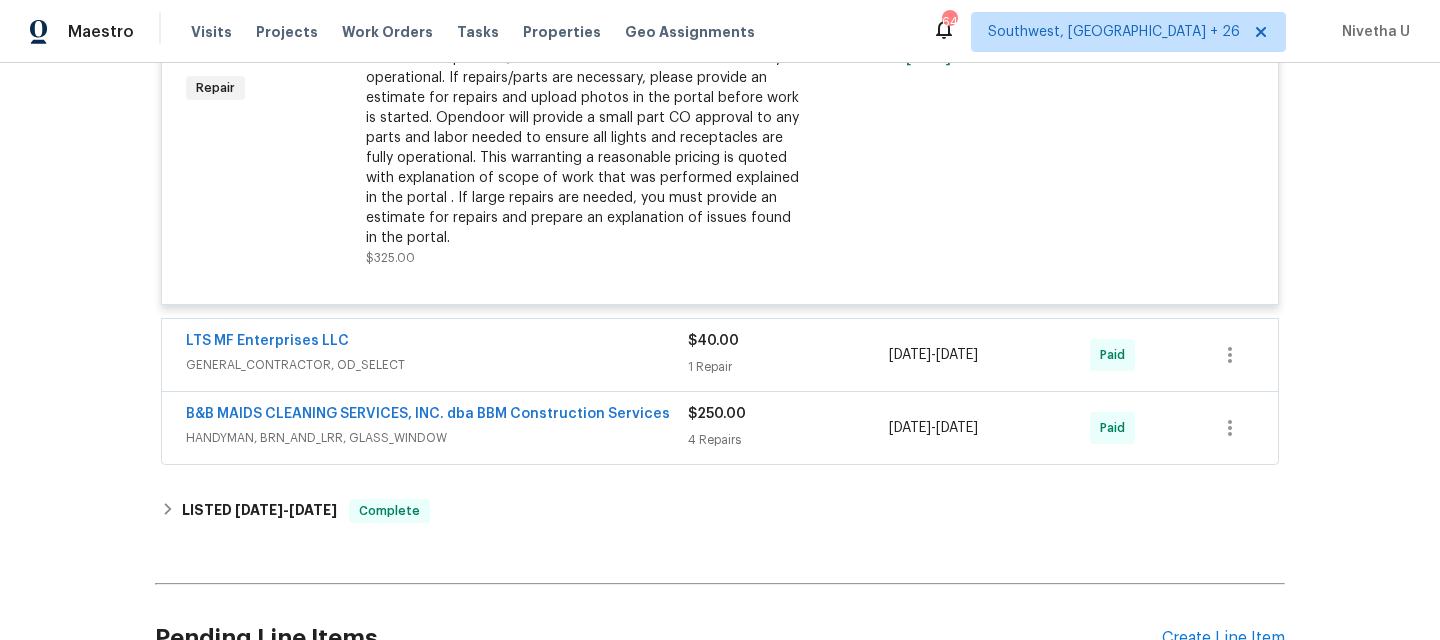 click on "GENERAL_CONTRACTOR, OD_SELECT" at bounding box center [437, 365] 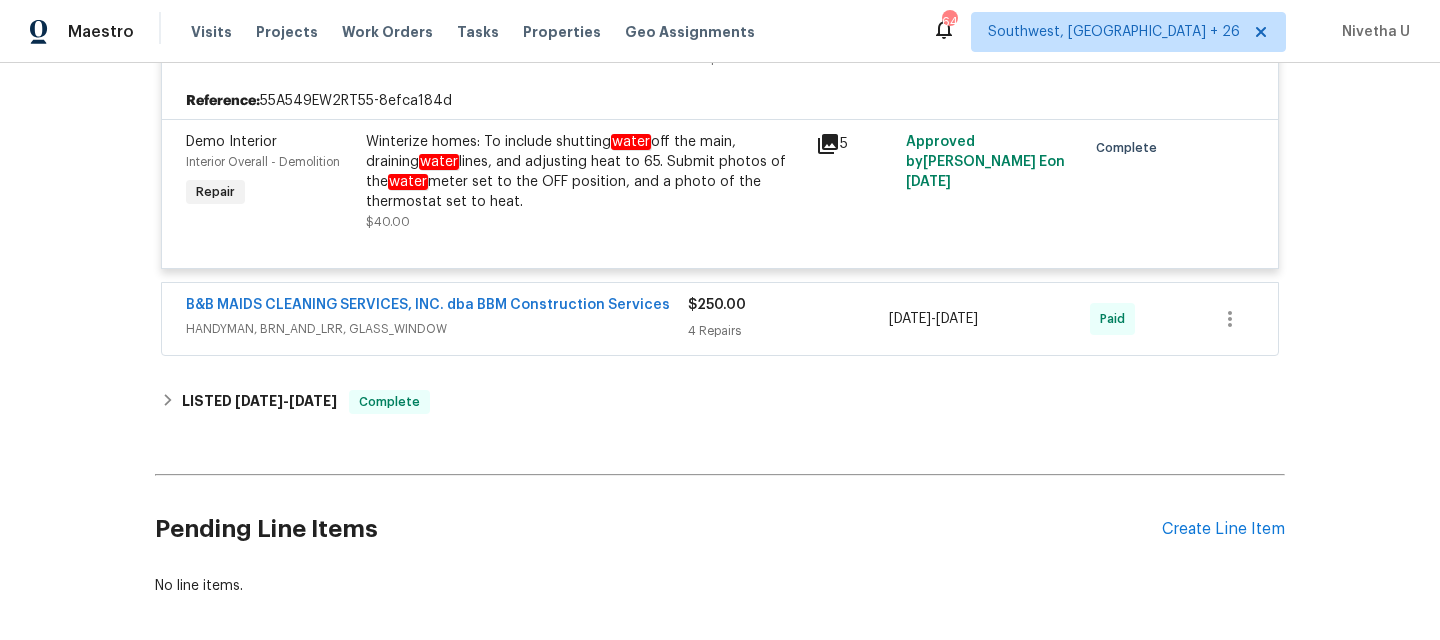 scroll, scrollTop: 2866, scrollLeft: 0, axis: vertical 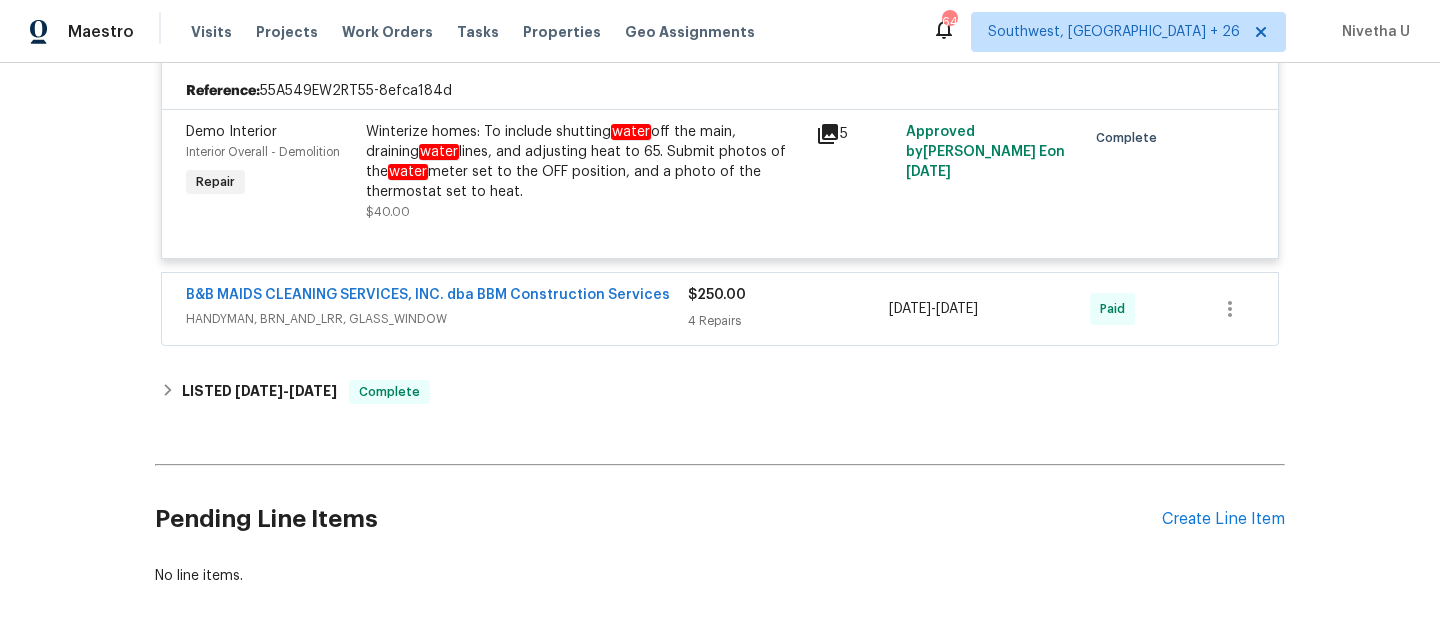 click on "HANDYMAN, BRN_AND_LRR, GLASS_WINDOW" at bounding box center (437, 319) 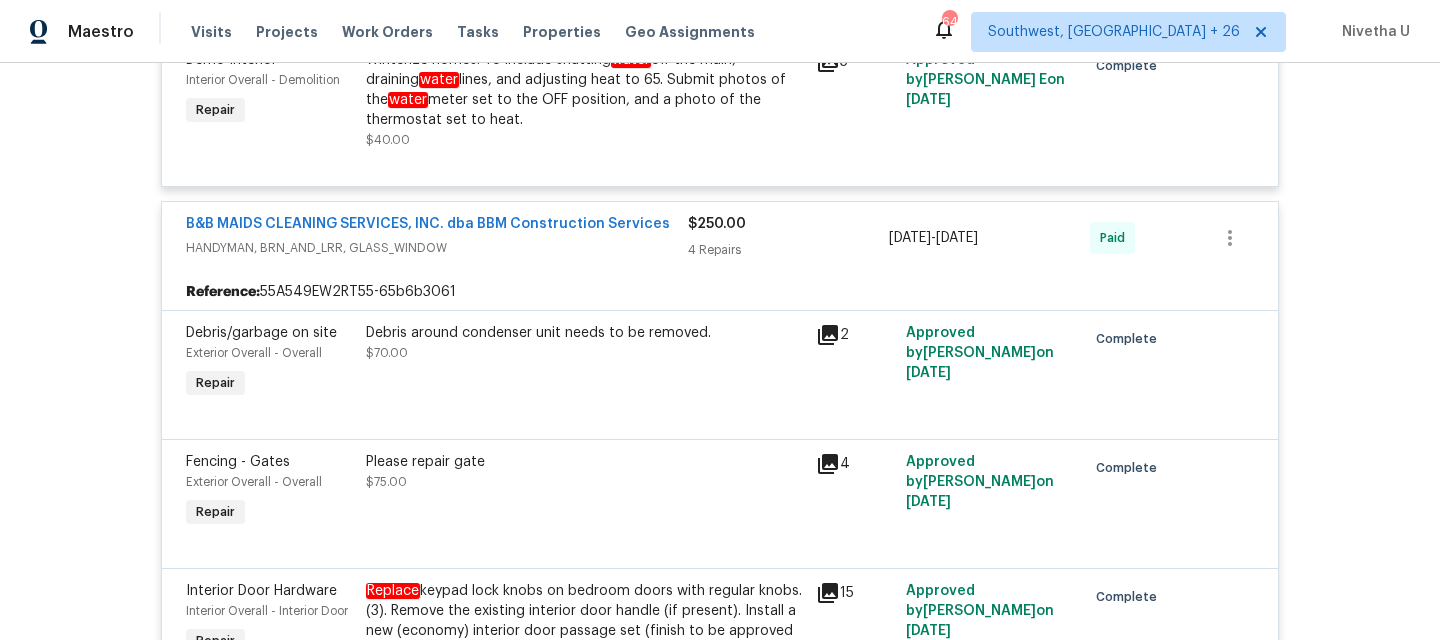 scroll, scrollTop: 2932, scrollLeft: 0, axis: vertical 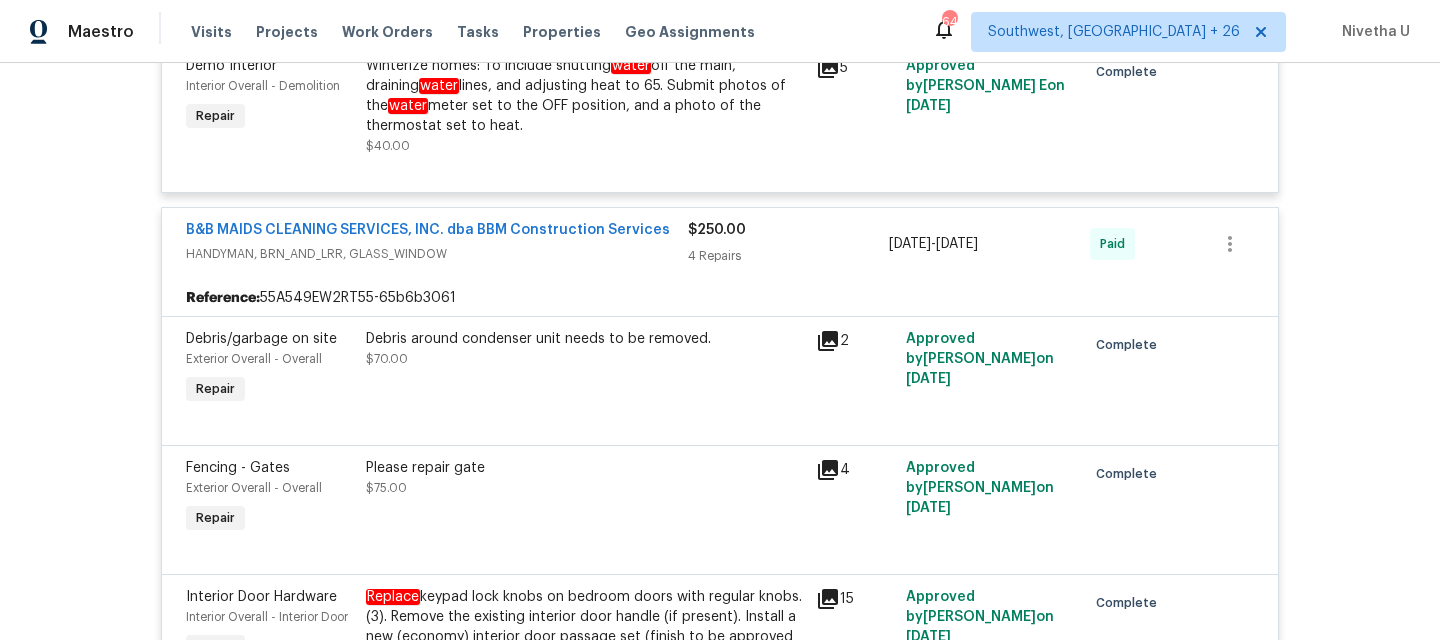 click on "Reference:  55A549EW2RT55-65b6b3061" at bounding box center (720, 298) 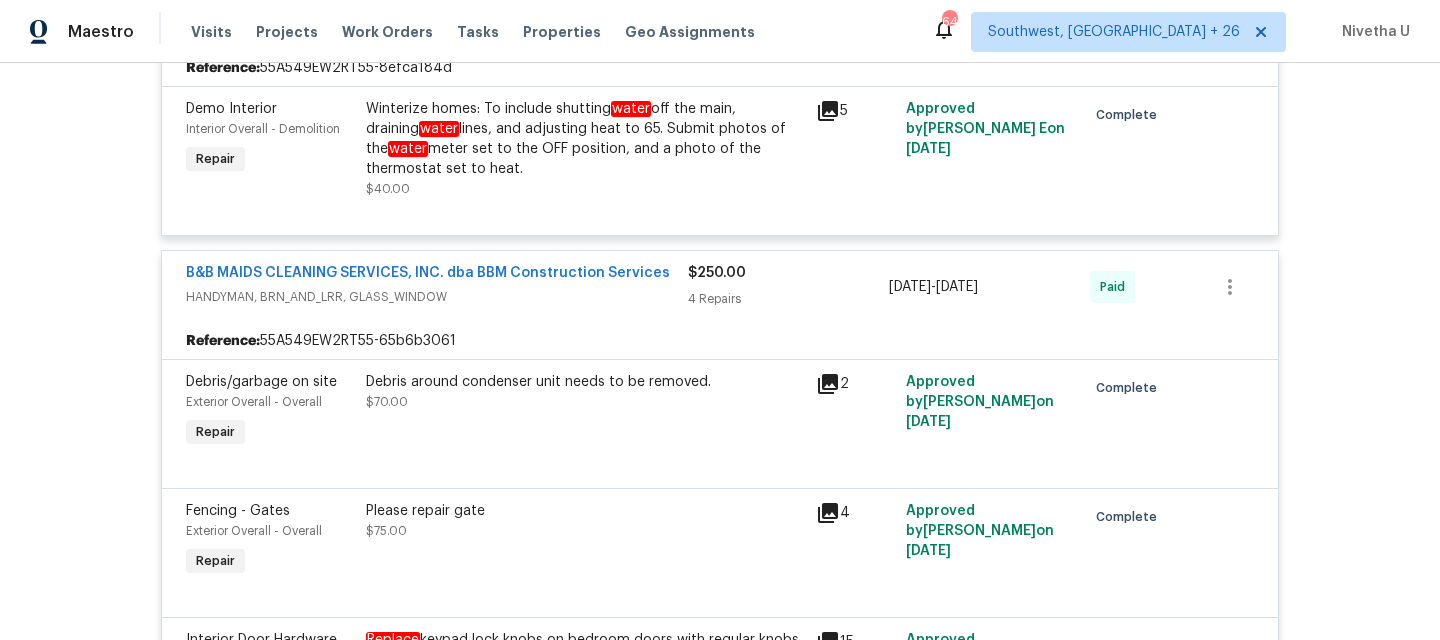 click on "B&B MAIDS CLEANING SERVICES, INC. dba BBM Construction Services HANDYMAN, BRN_AND_LRR, GLASS_WINDOW $250.00 4 Repairs [DATE]  -  [DATE] Paid" at bounding box center [720, 287] 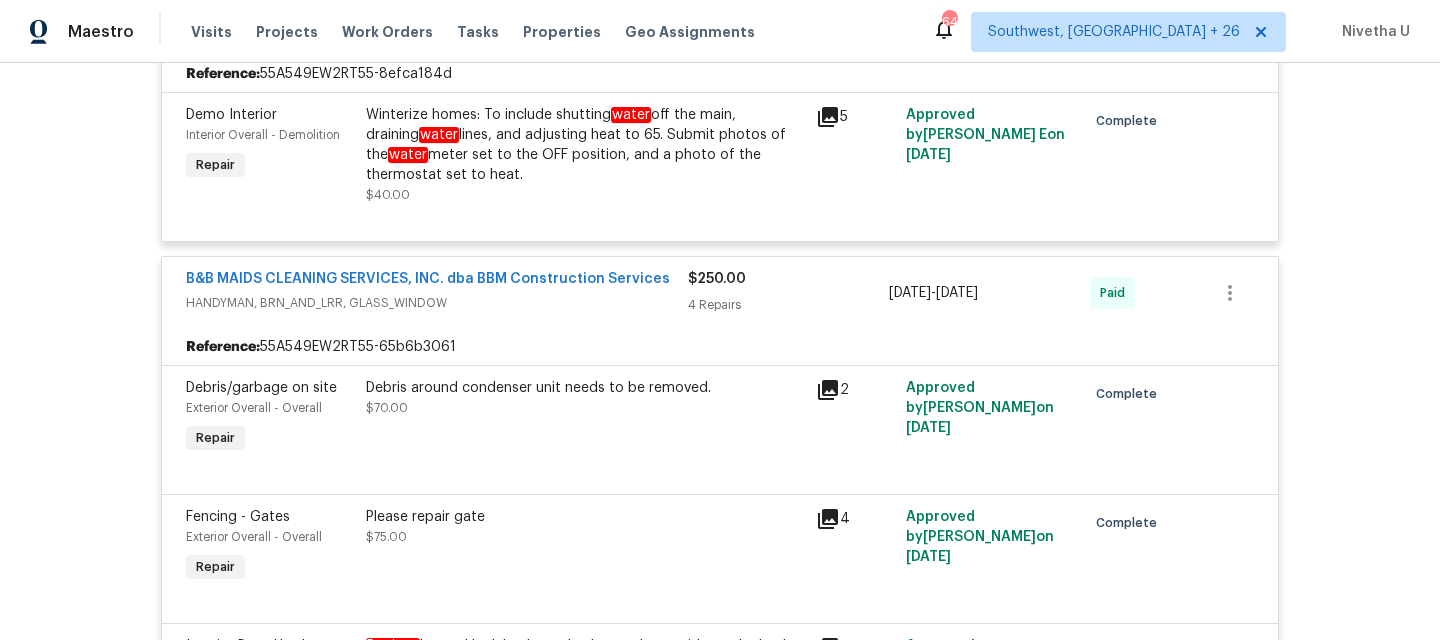 click on "B&B MAIDS CLEANING SERVICES, INC. dba BBM Construction Services HANDYMAN, BRN_AND_LRR, GLASS_WINDOW" at bounding box center (437, 293) 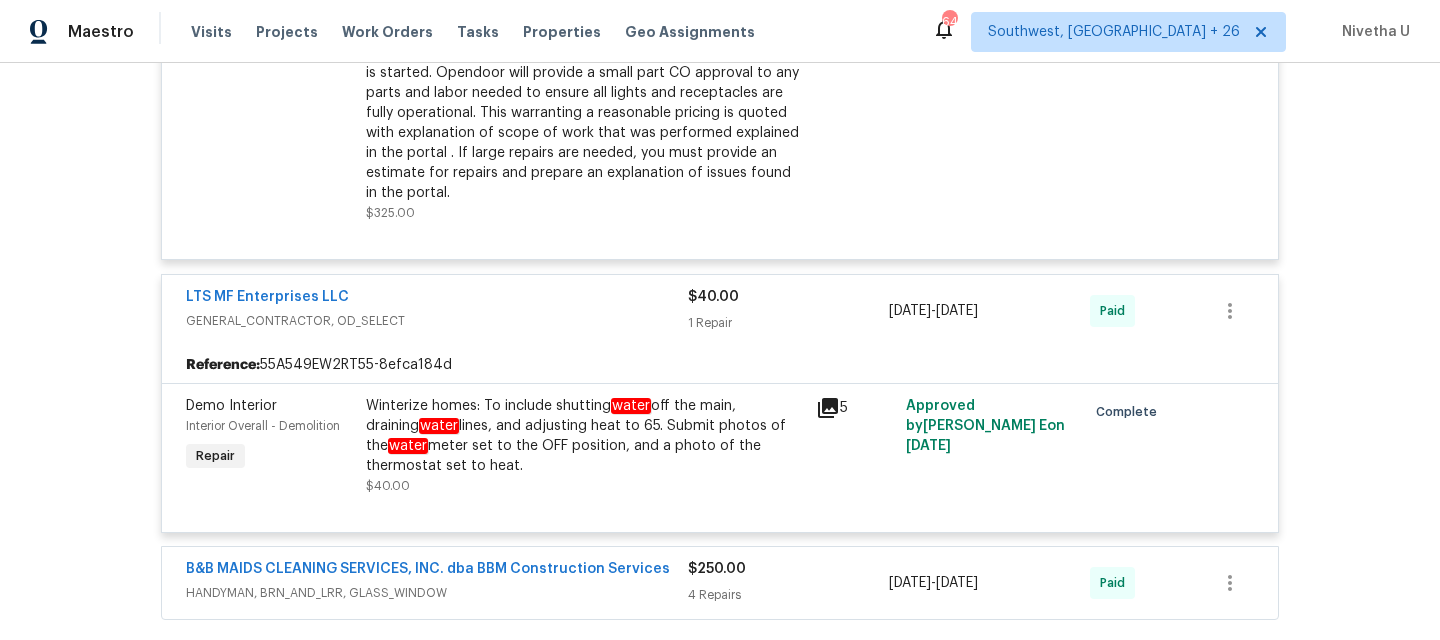 click on "LTS MF Enterprises LLC" at bounding box center (437, 299) 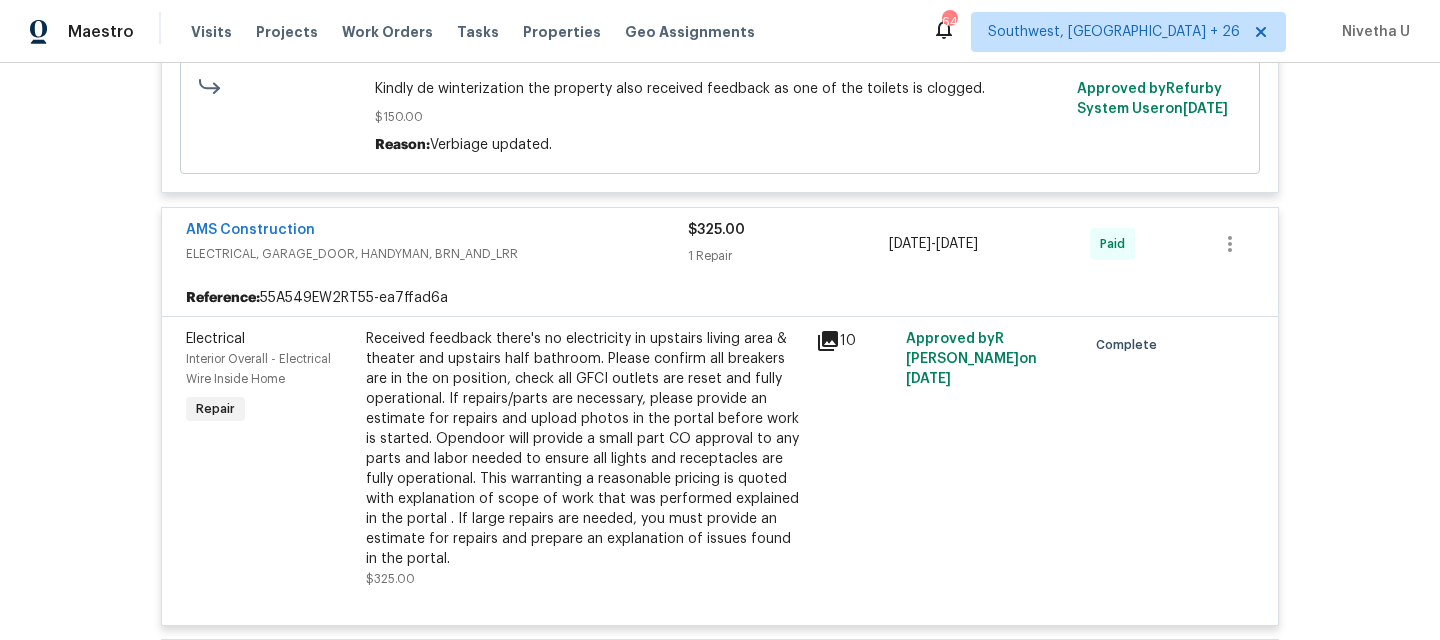 scroll, scrollTop: 2224, scrollLeft: 0, axis: vertical 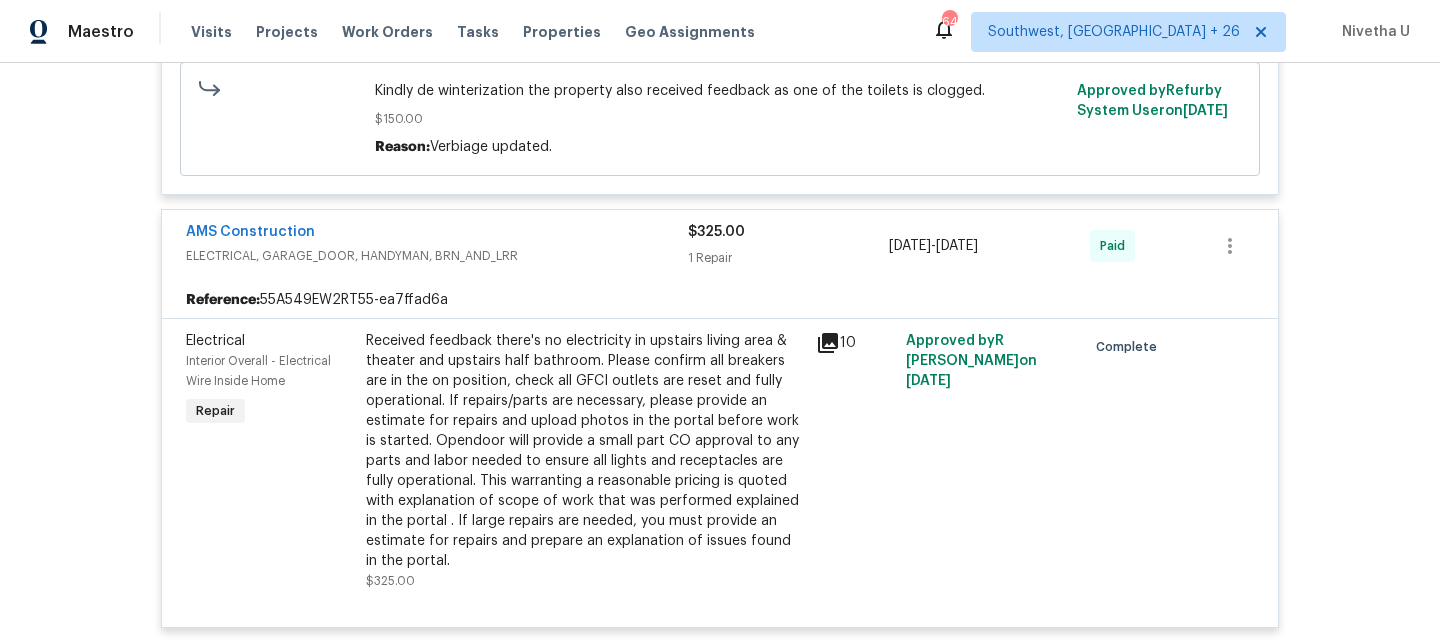 click on "ELECTRICAL, GARAGE_DOOR, HANDYMAN, BRN_AND_LRR" at bounding box center [437, 256] 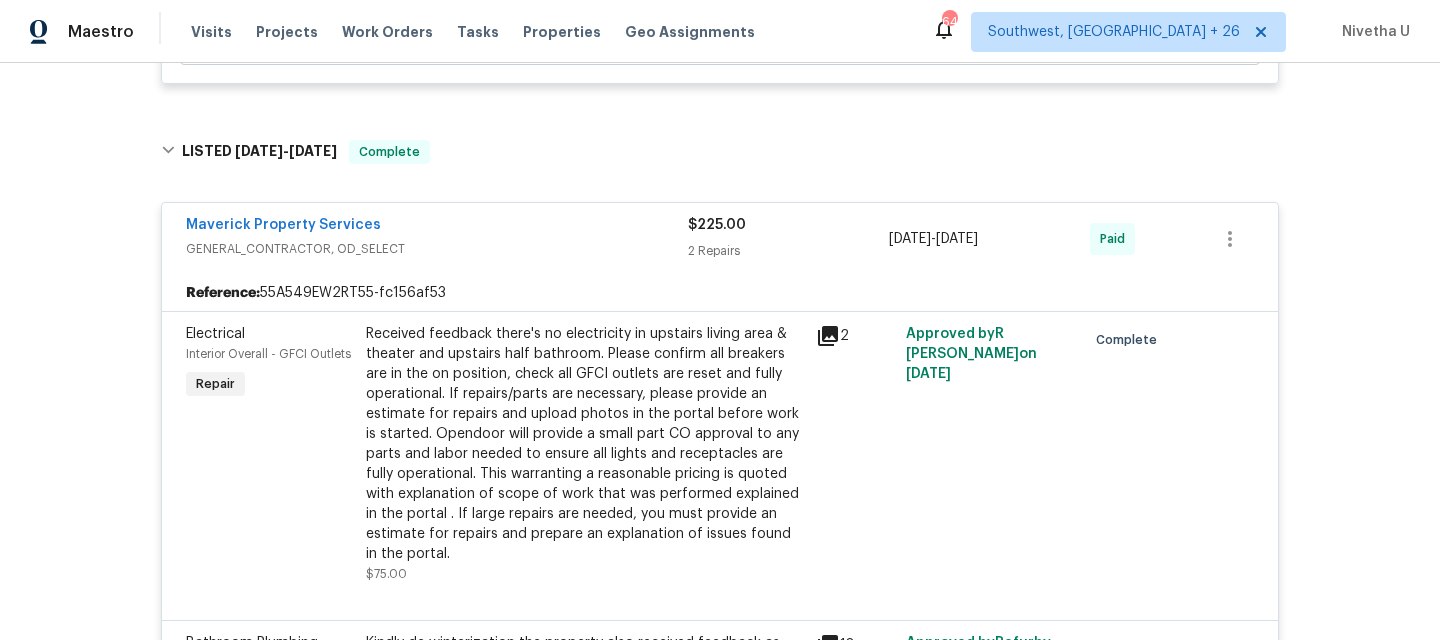 scroll, scrollTop: 1562, scrollLeft: 0, axis: vertical 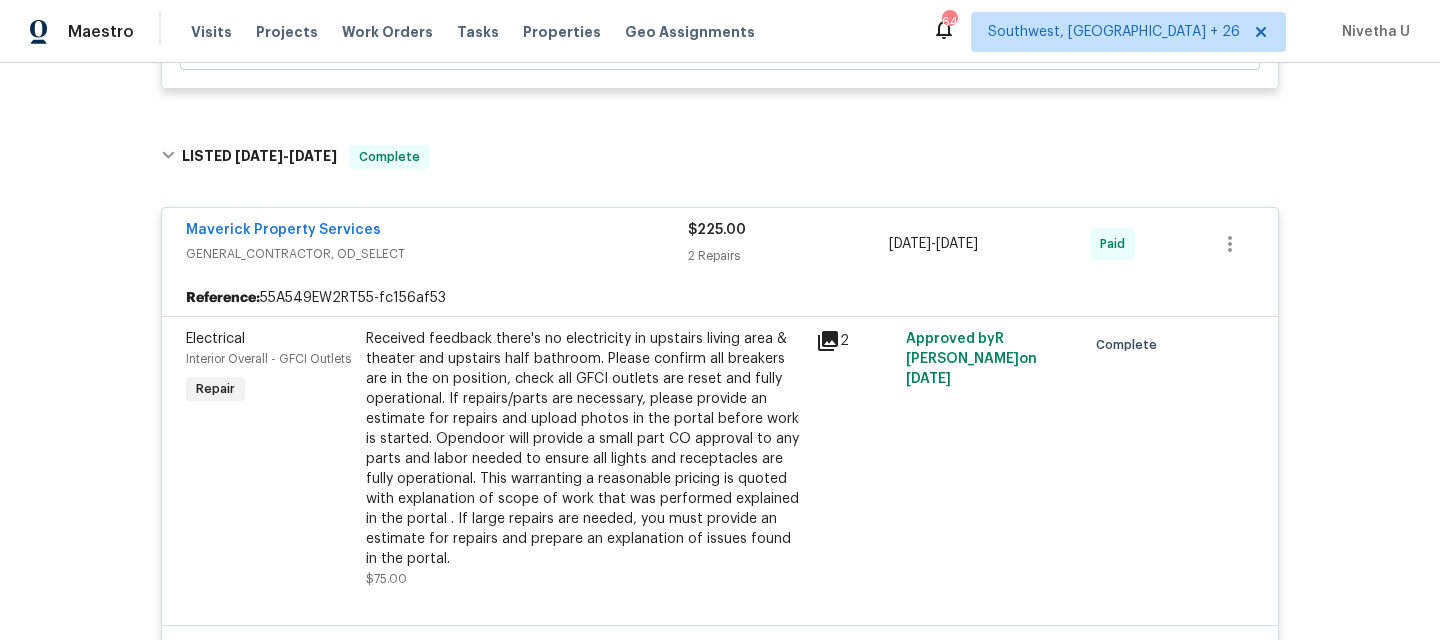 click on "GENERAL_CONTRACTOR, OD_SELECT" at bounding box center (437, 254) 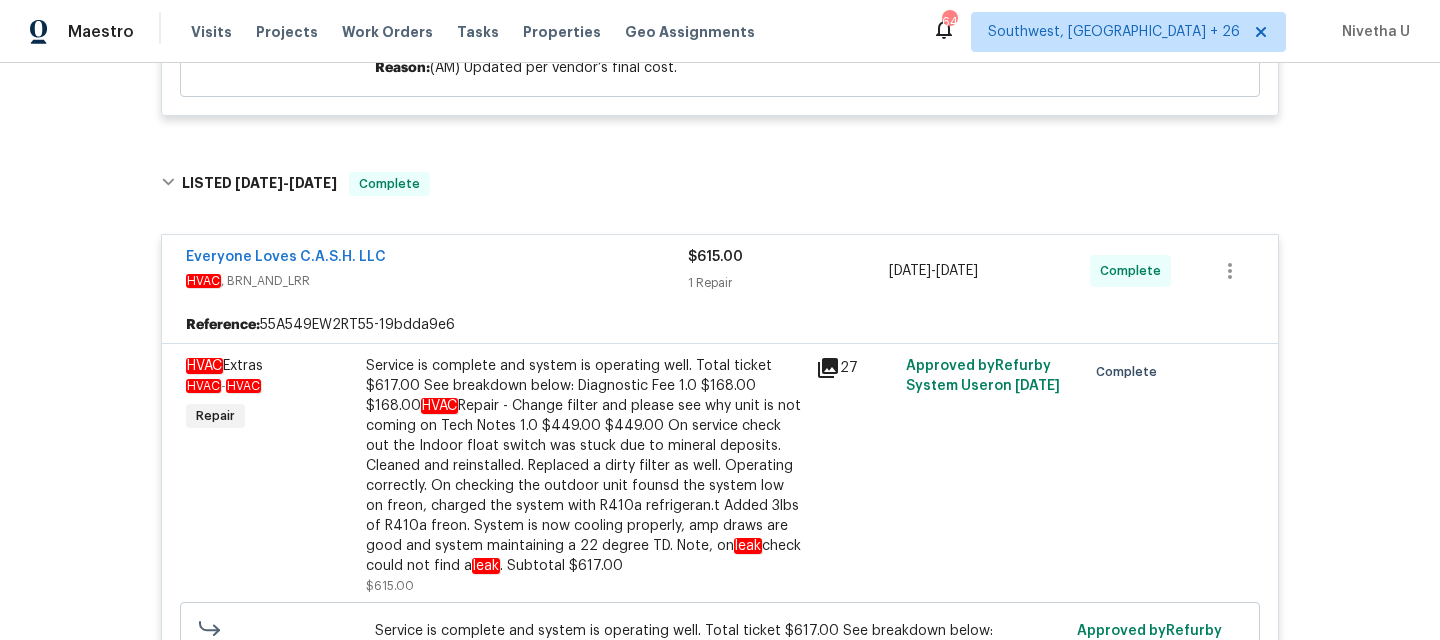 scroll, scrollTop: 789, scrollLeft: 0, axis: vertical 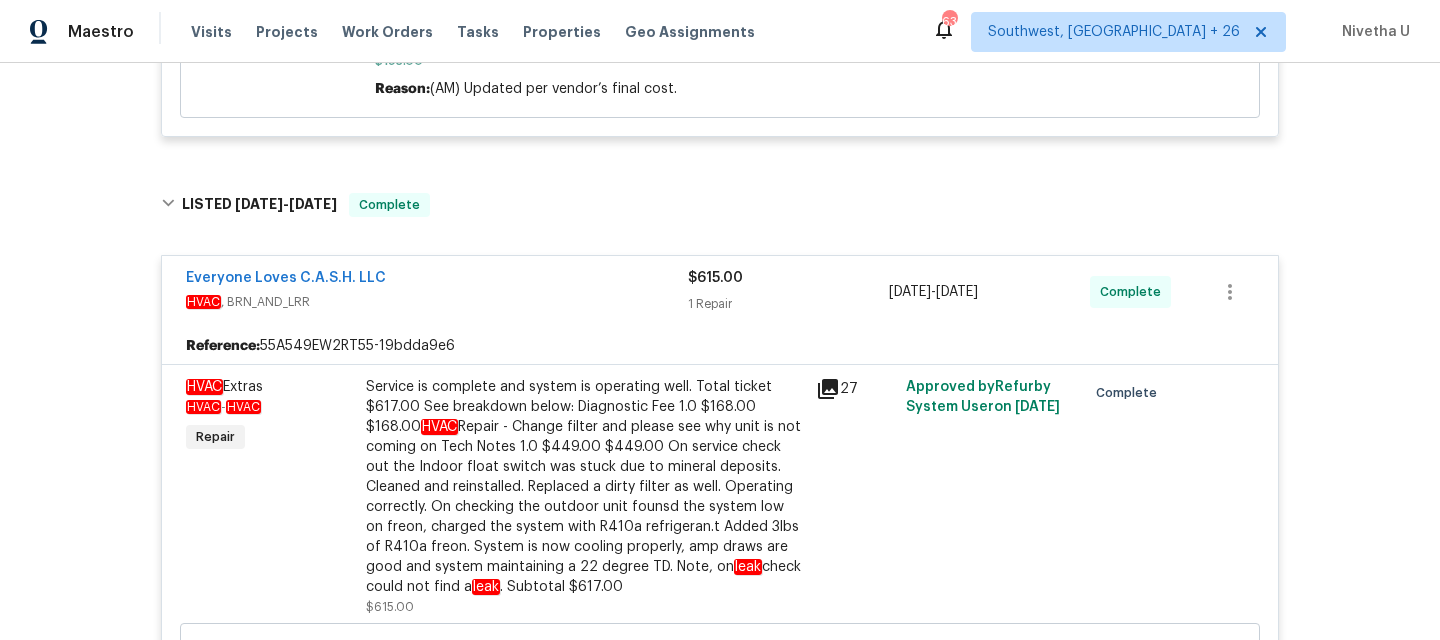 click on "HVAC , BRN_AND_LRR" at bounding box center [437, 302] 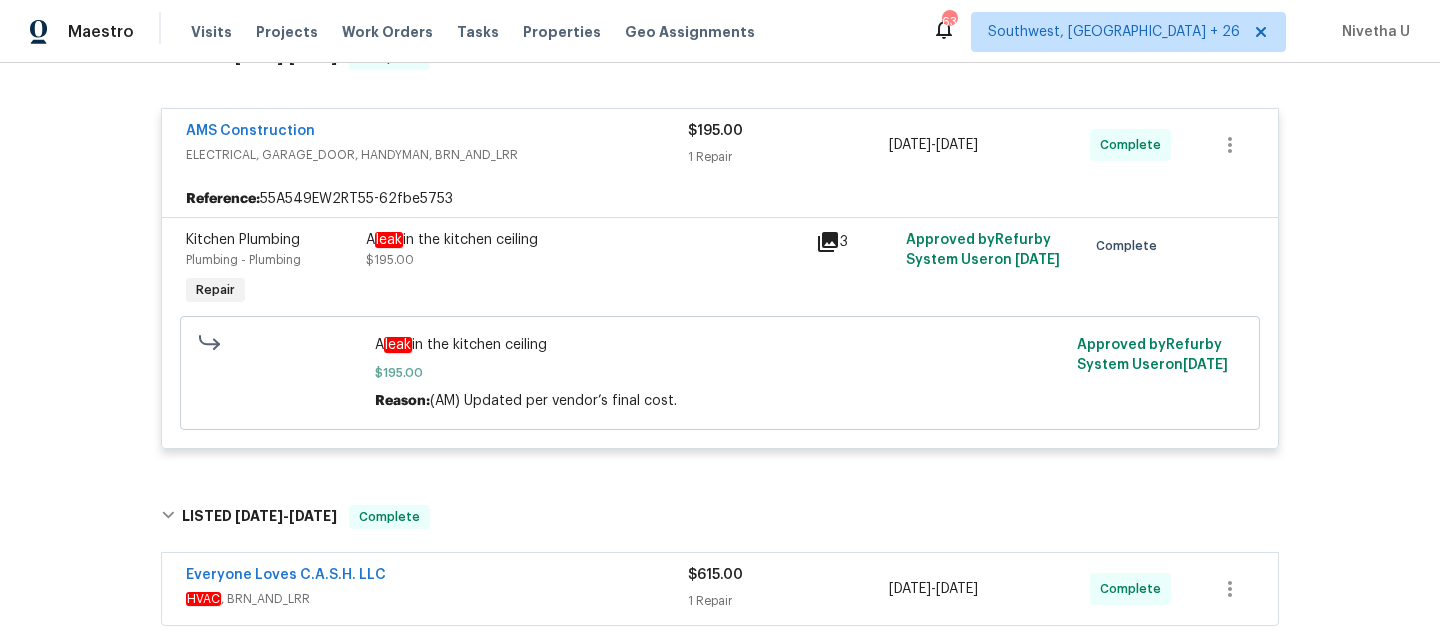 scroll, scrollTop: 461, scrollLeft: 0, axis: vertical 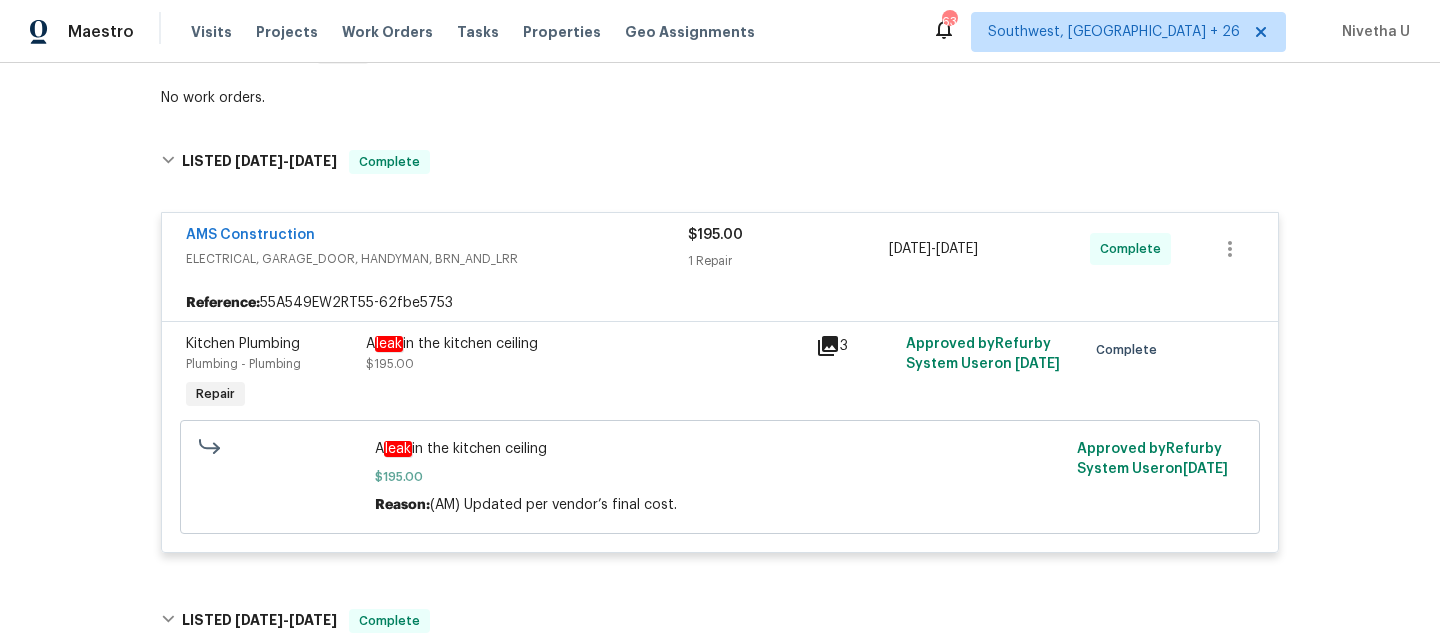click on "A  leak  in the kitchen ceiling $195.00" at bounding box center (585, 354) 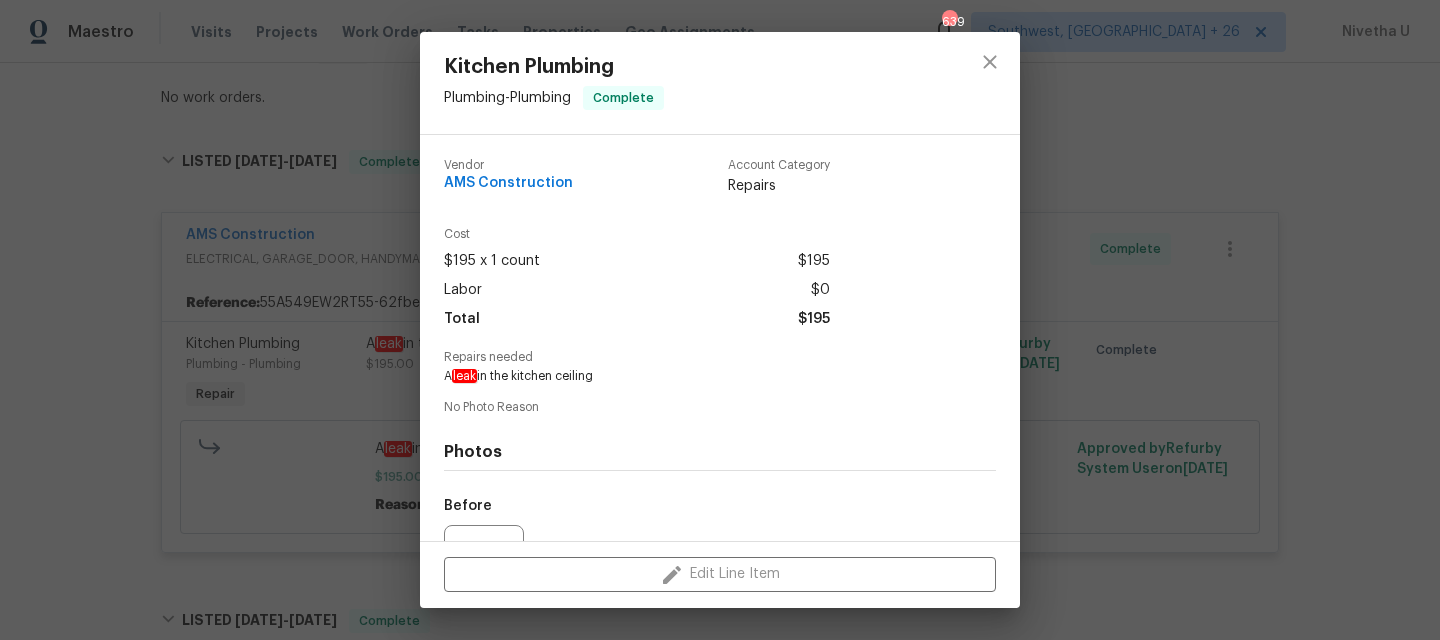scroll, scrollTop: 213, scrollLeft: 0, axis: vertical 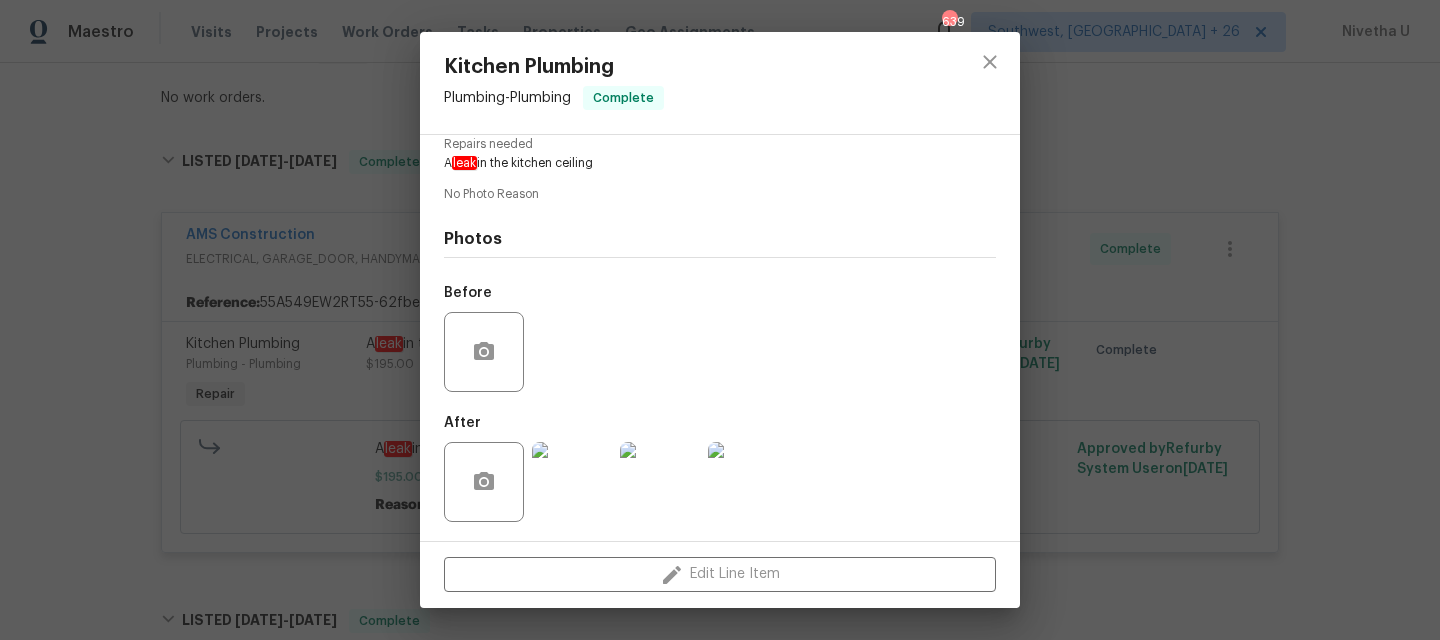 click at bounding box center (572, 482) 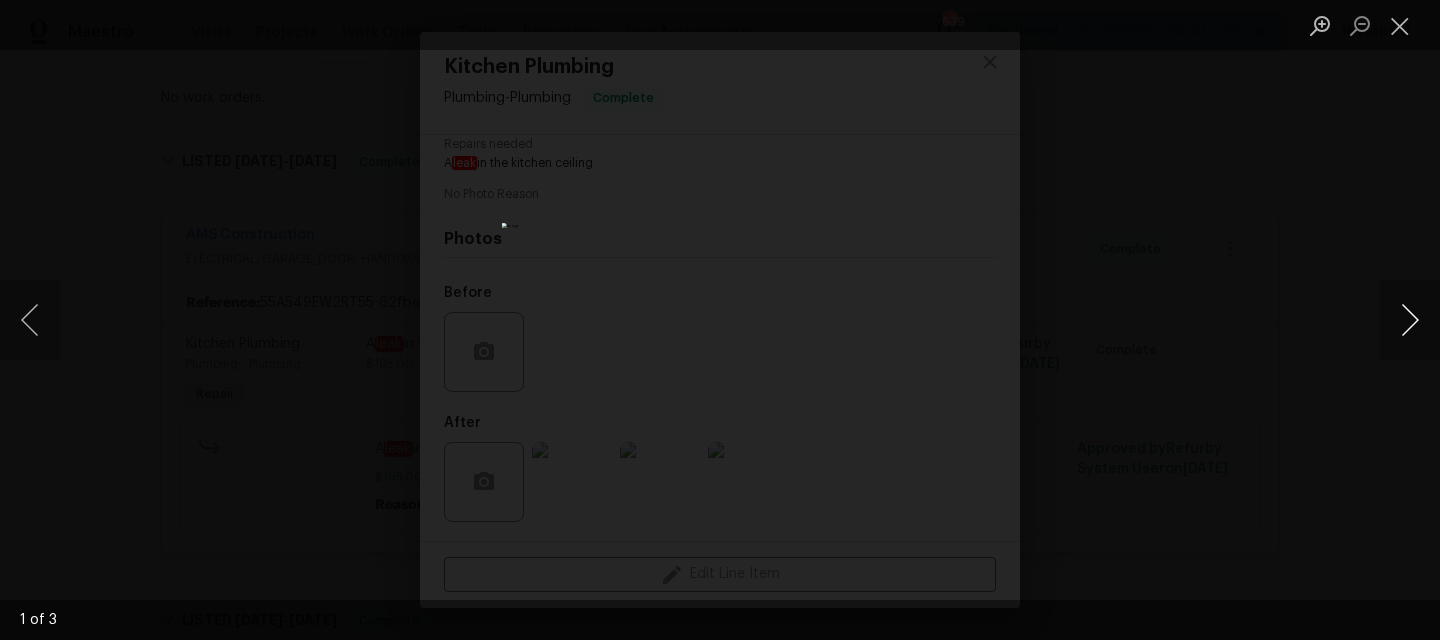 click at bounding box center [1410, 320] 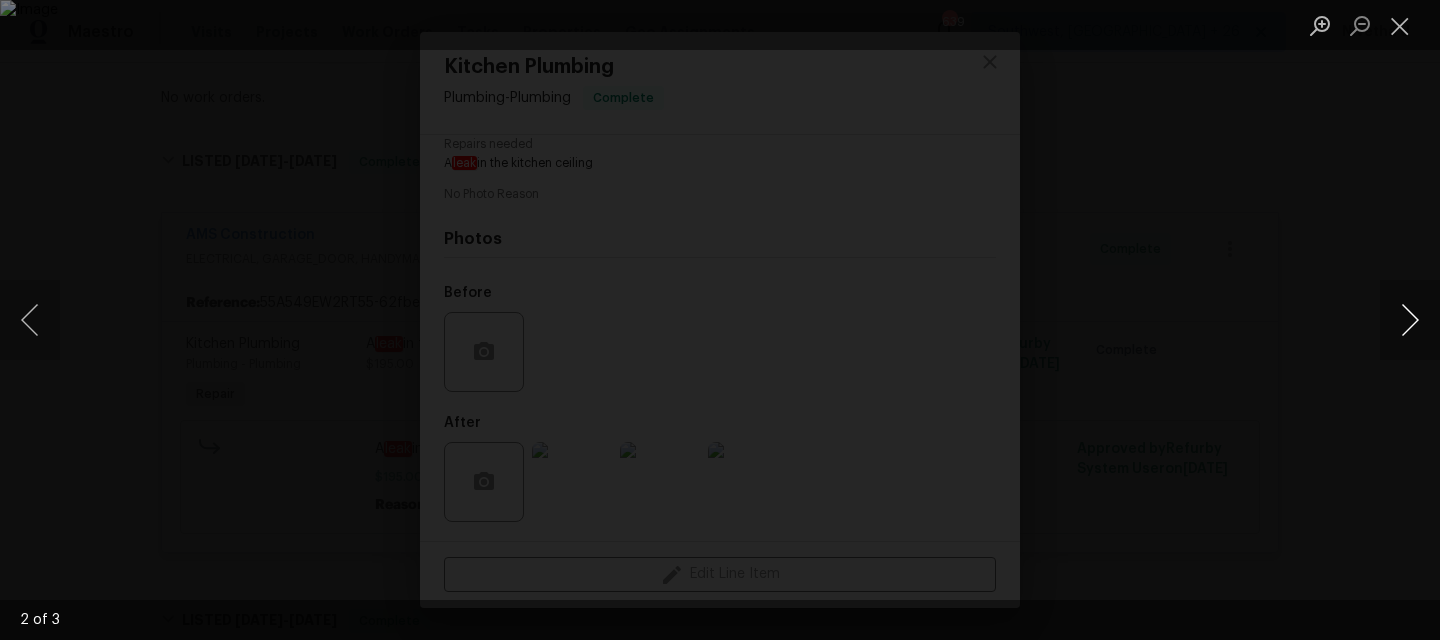 click at bounding box center (1410, 320) 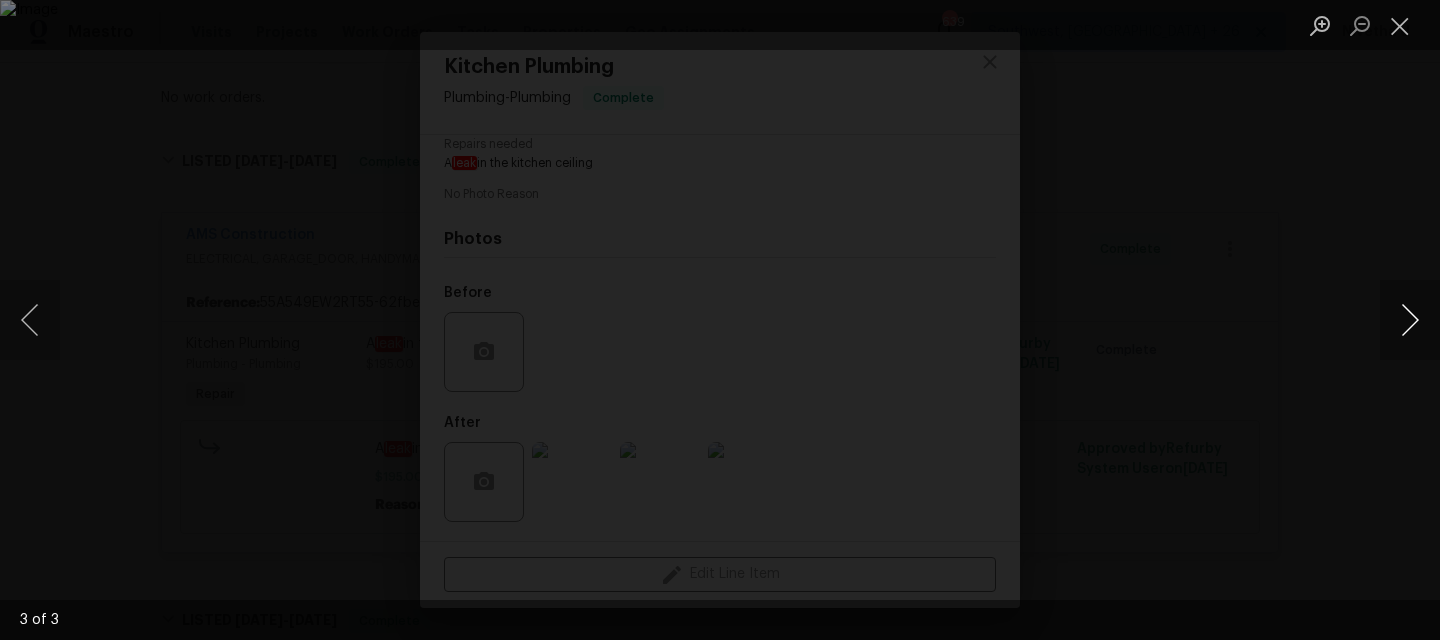 click at bounding box center (1410, 320) 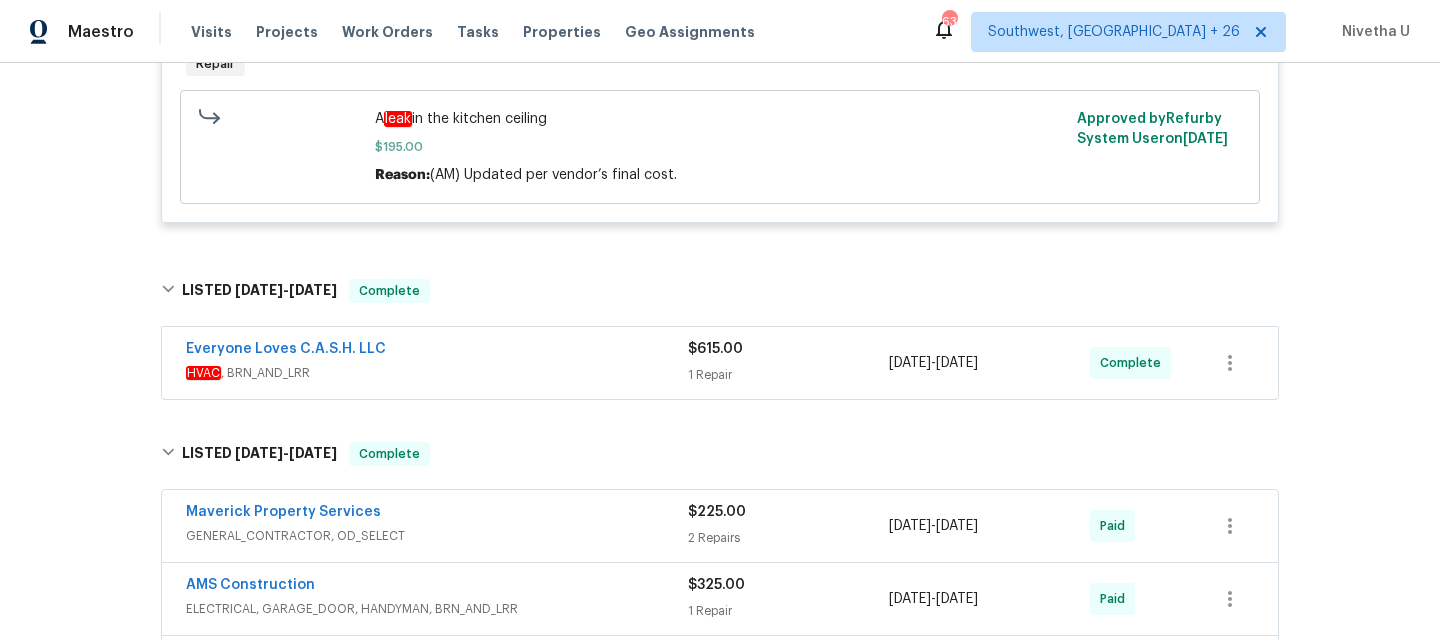 scroll, scrollTop: 772, scrollLeft: 0, axis: vertical 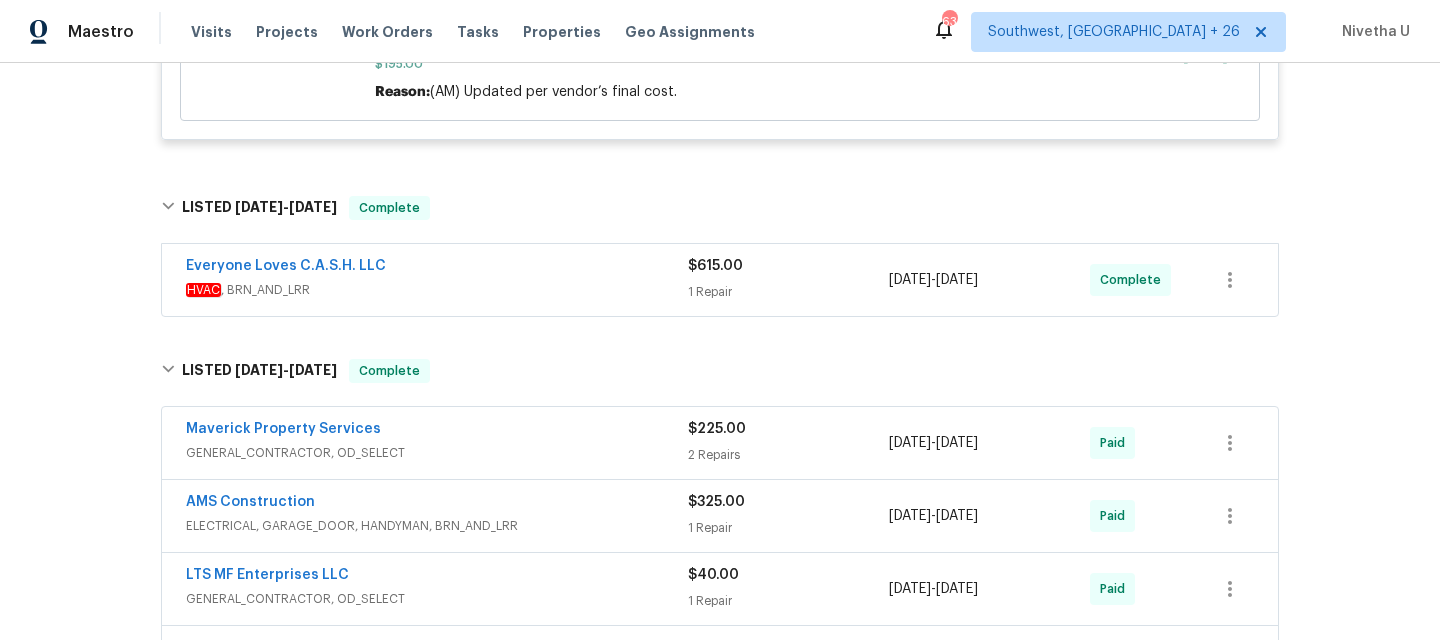 click on "1 Repair" at bounding box center (788, 292) 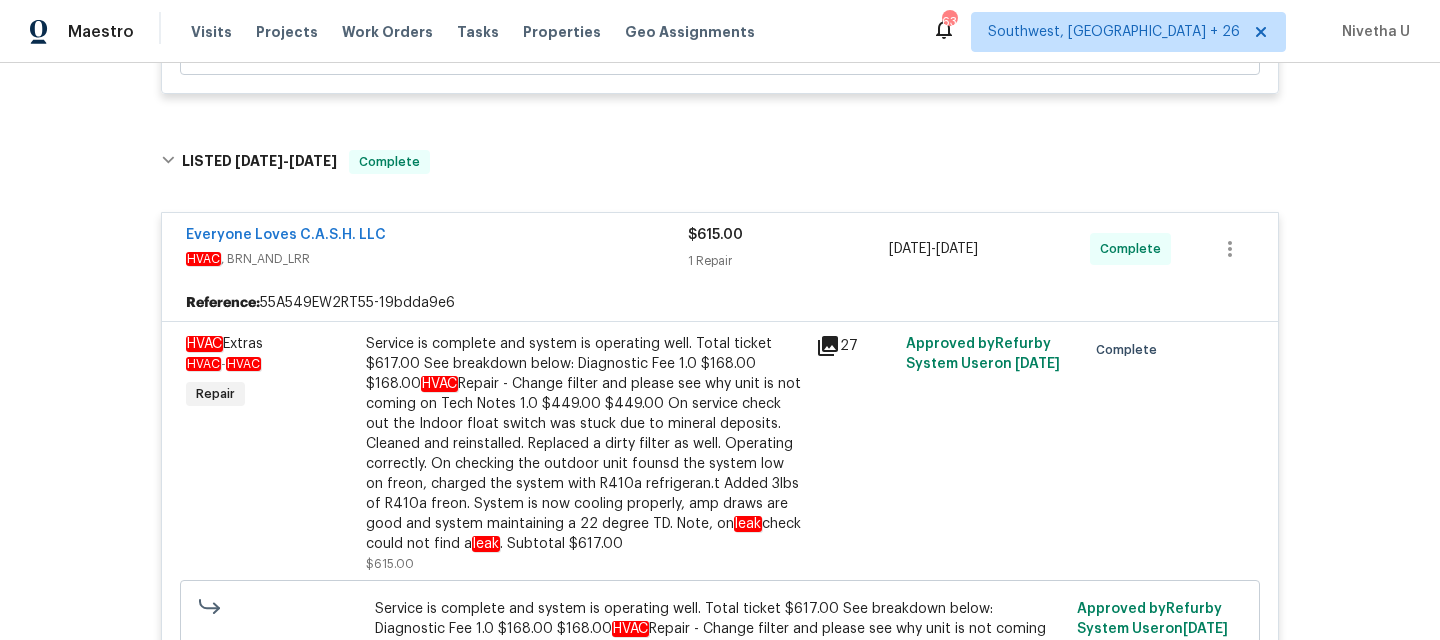 scroll, scrollTop: 730, scrollLeft: 0, axis: vertical 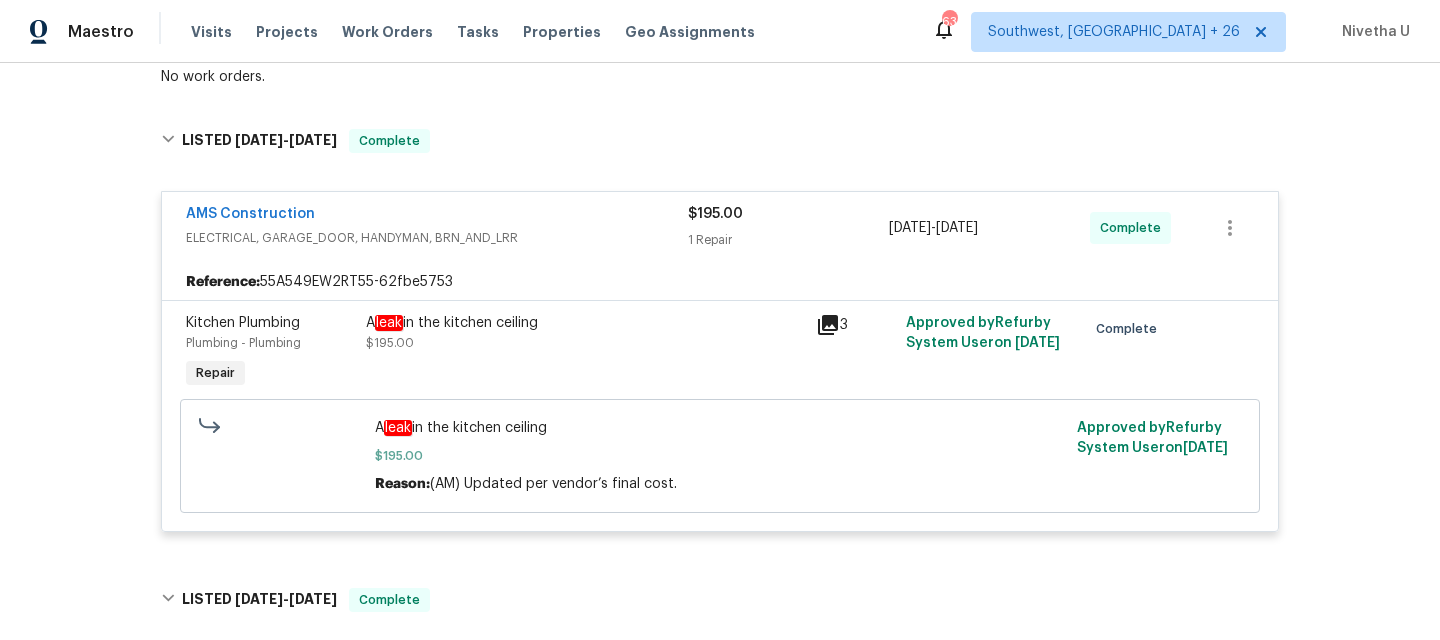 click 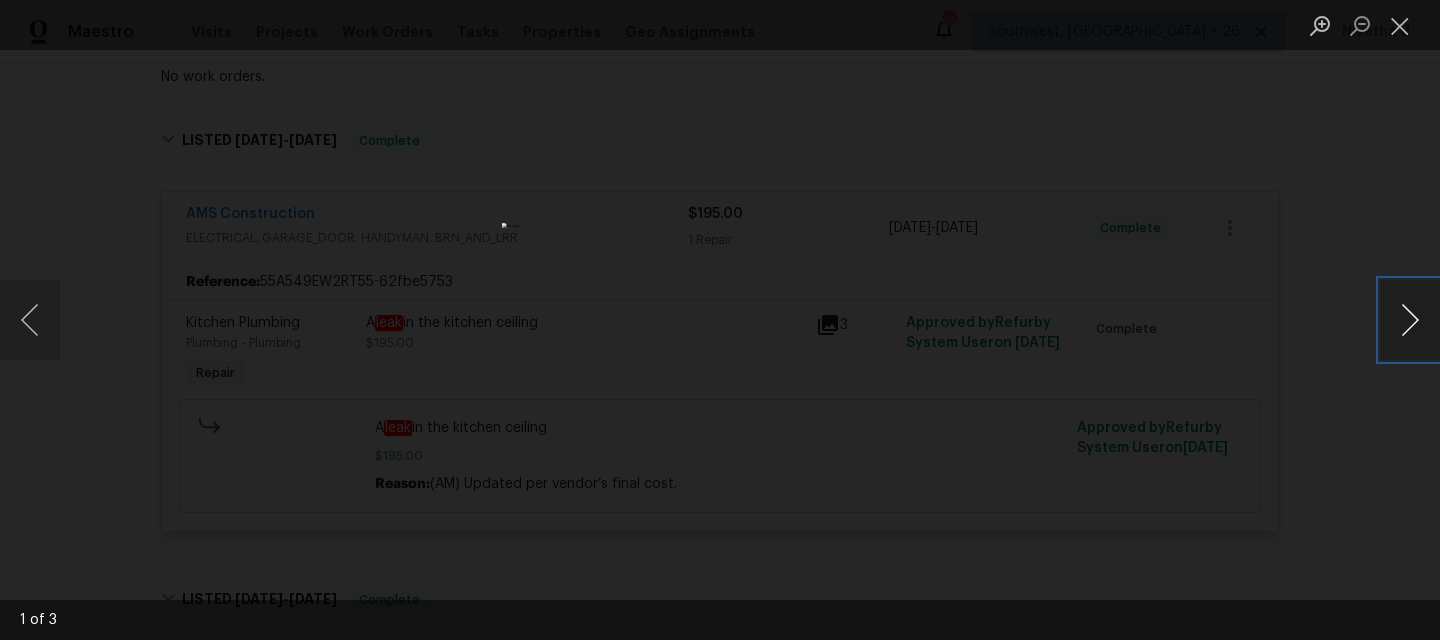 click at bounding box center (1410, 320) 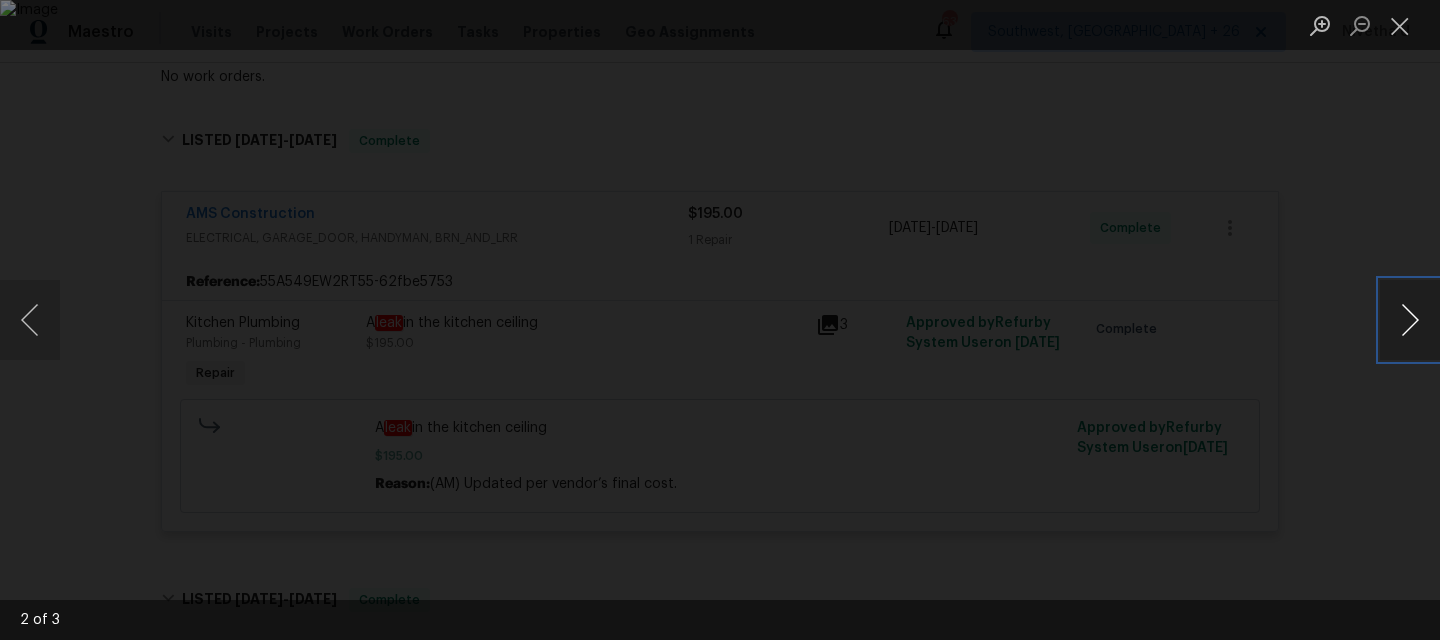 click at bounding box center (1410, 320) 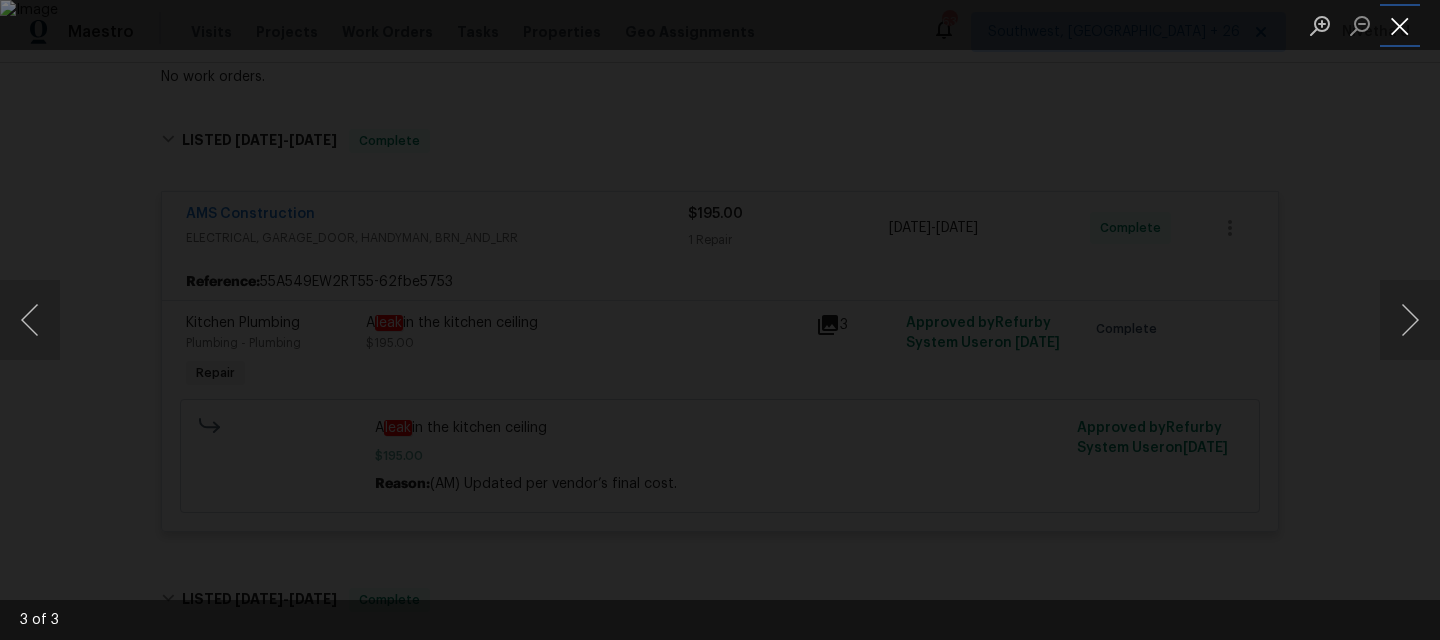 click at bounding box center (1400, 25) 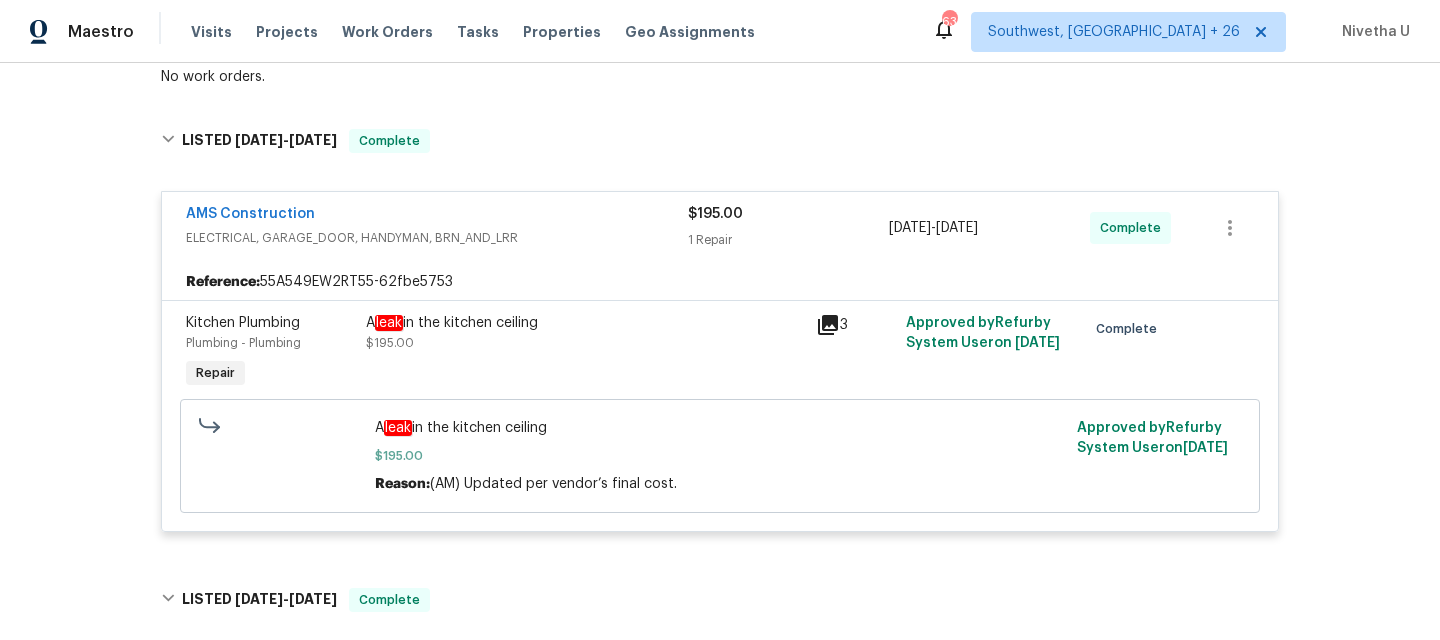 click 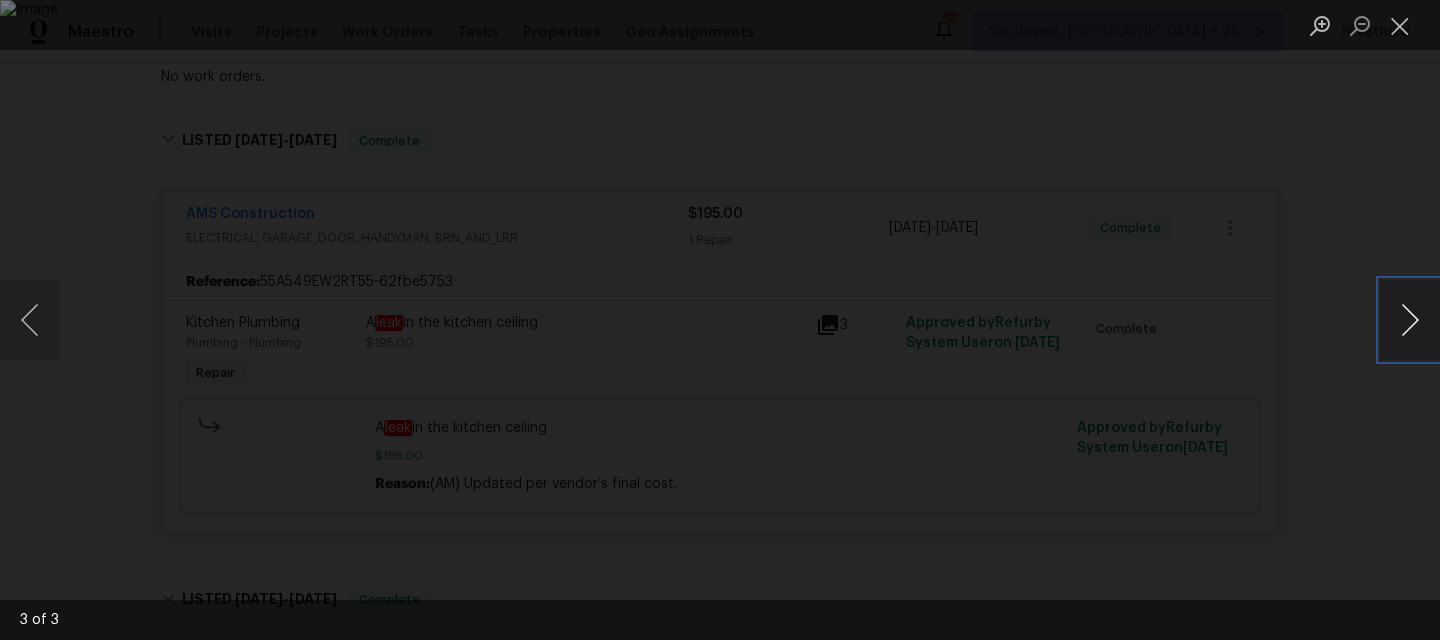 click at bounding box center (1410, 320) 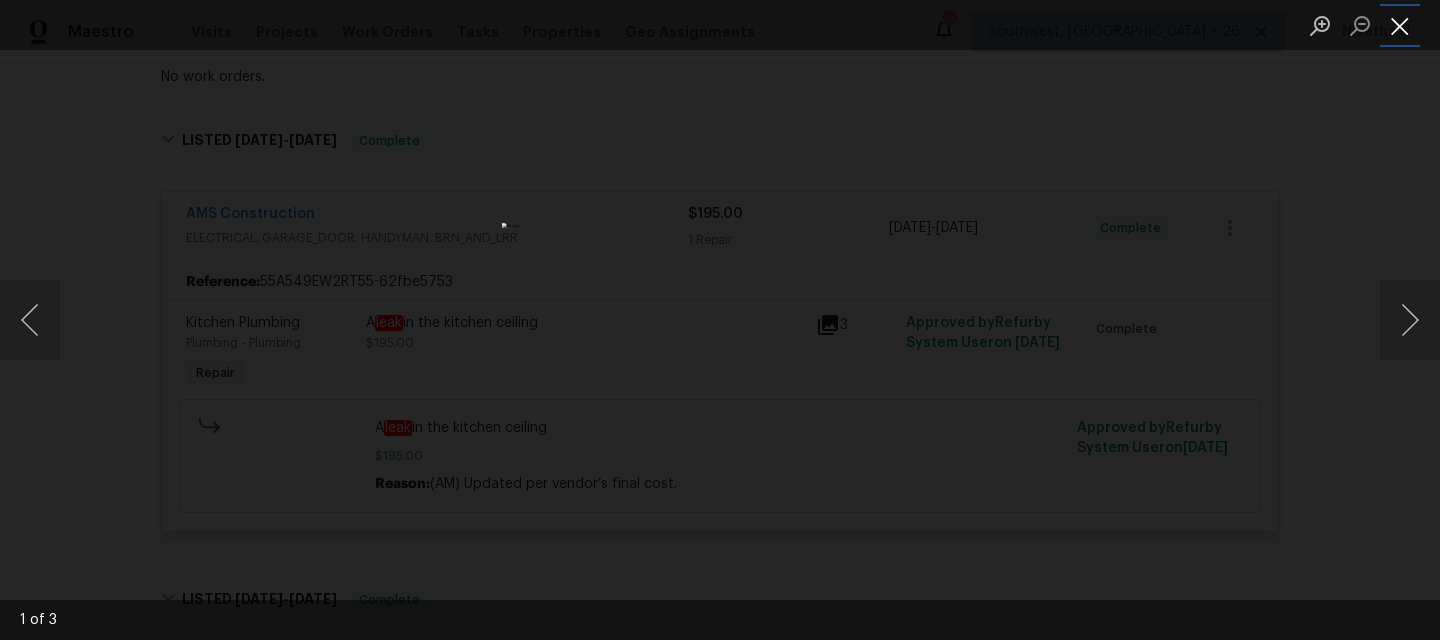 click at bounding box center [1400, 25] 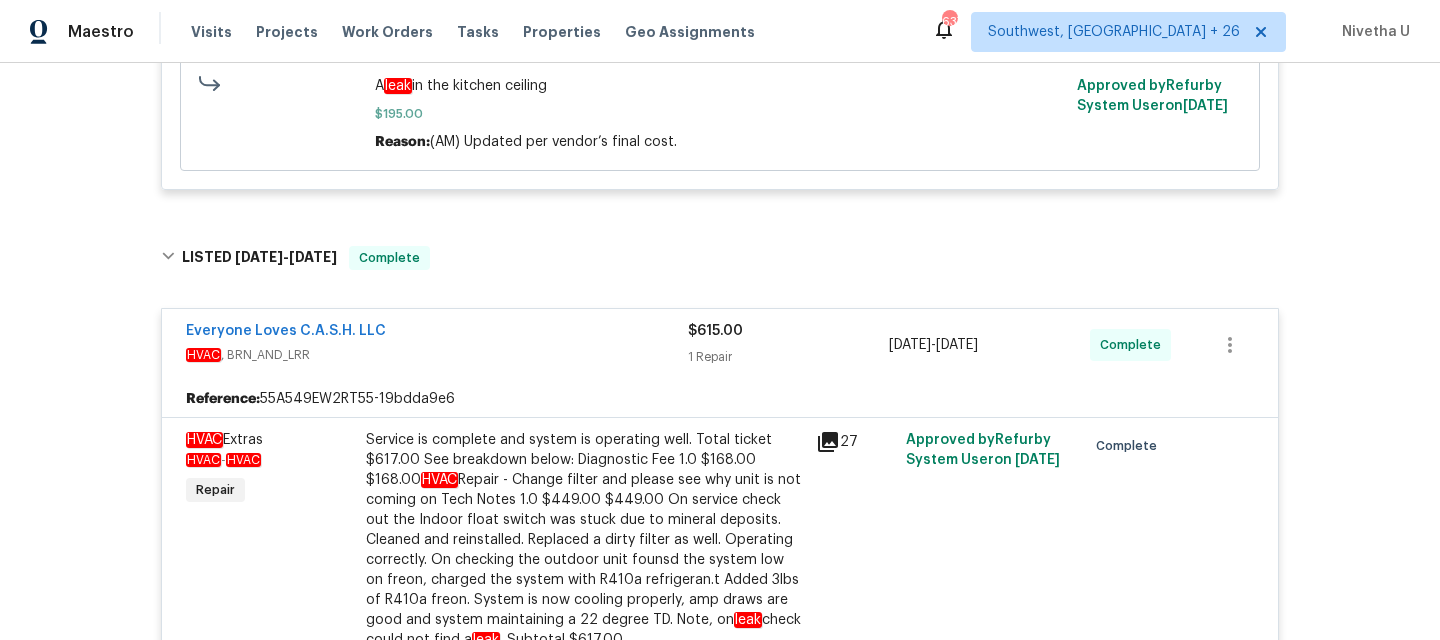 scroll, scrollTop: 725, scrollLeft: 0, axis: vertical 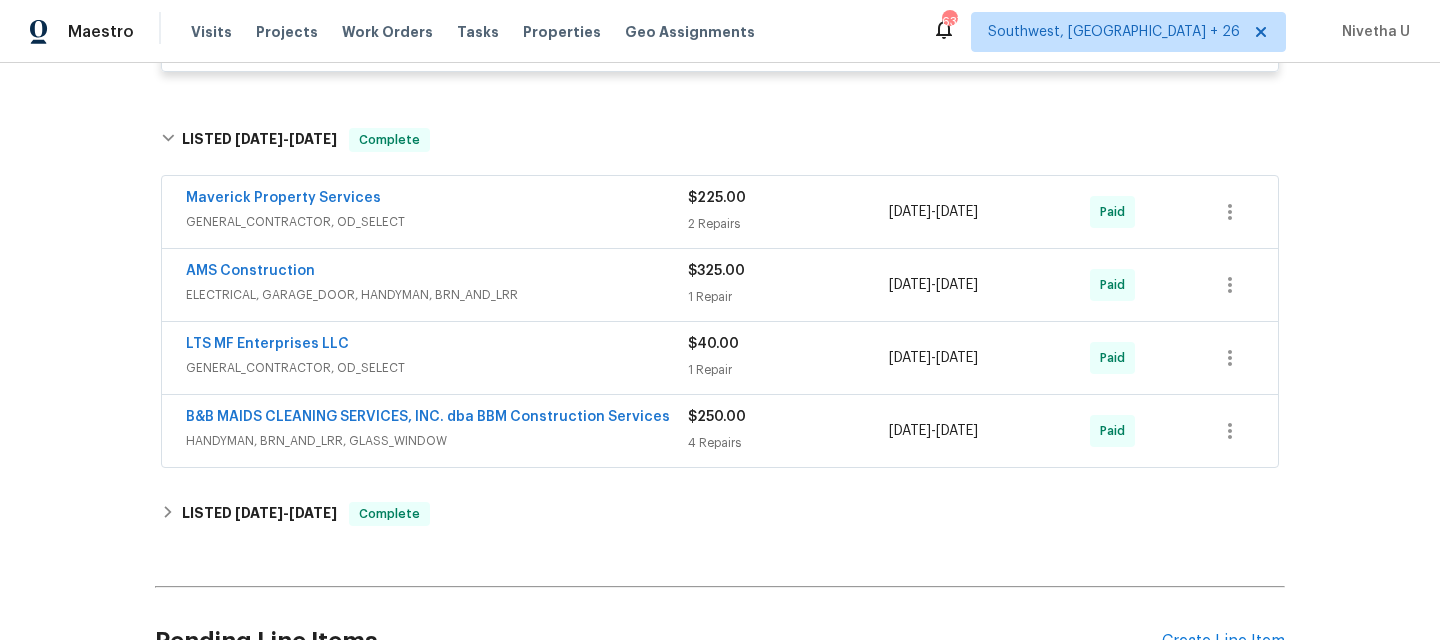 click on "HANDYMAN, BRN_AND_LRR, GLASS_WINDOW" at bounding box center [437, 441] 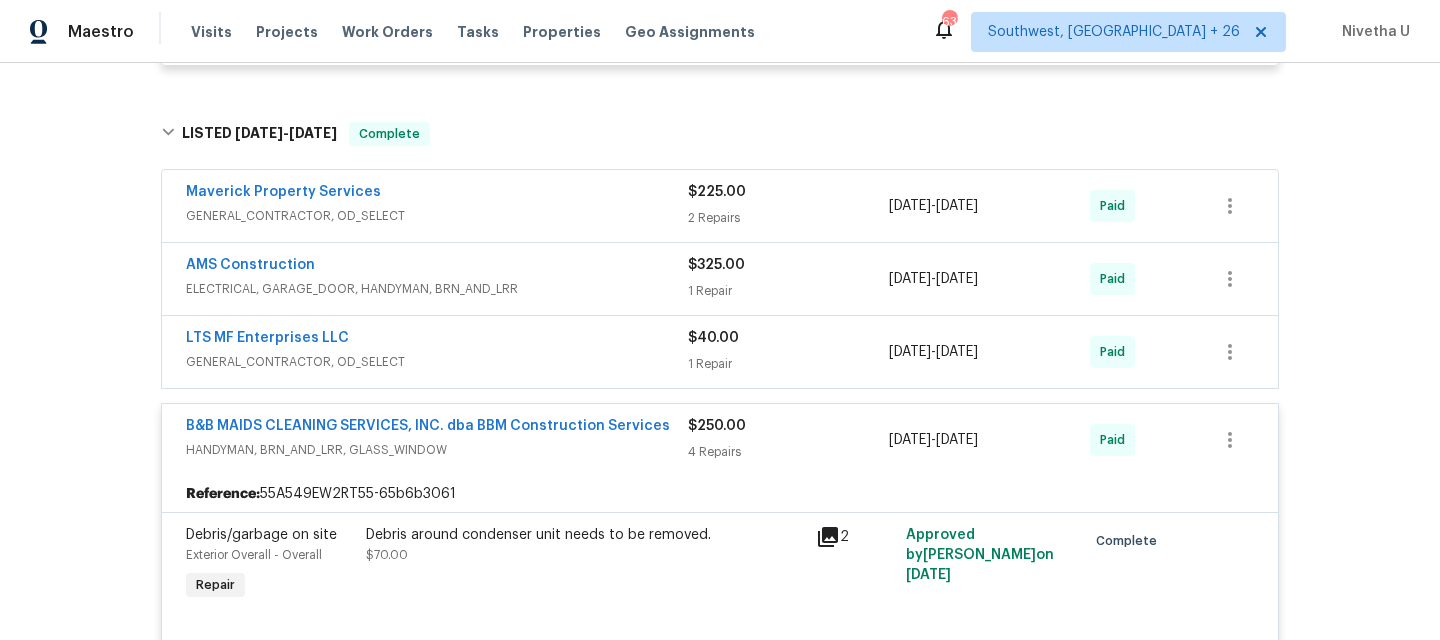 scroll, scrollTop: 1557, scrollLeft: 0, axis: vertical 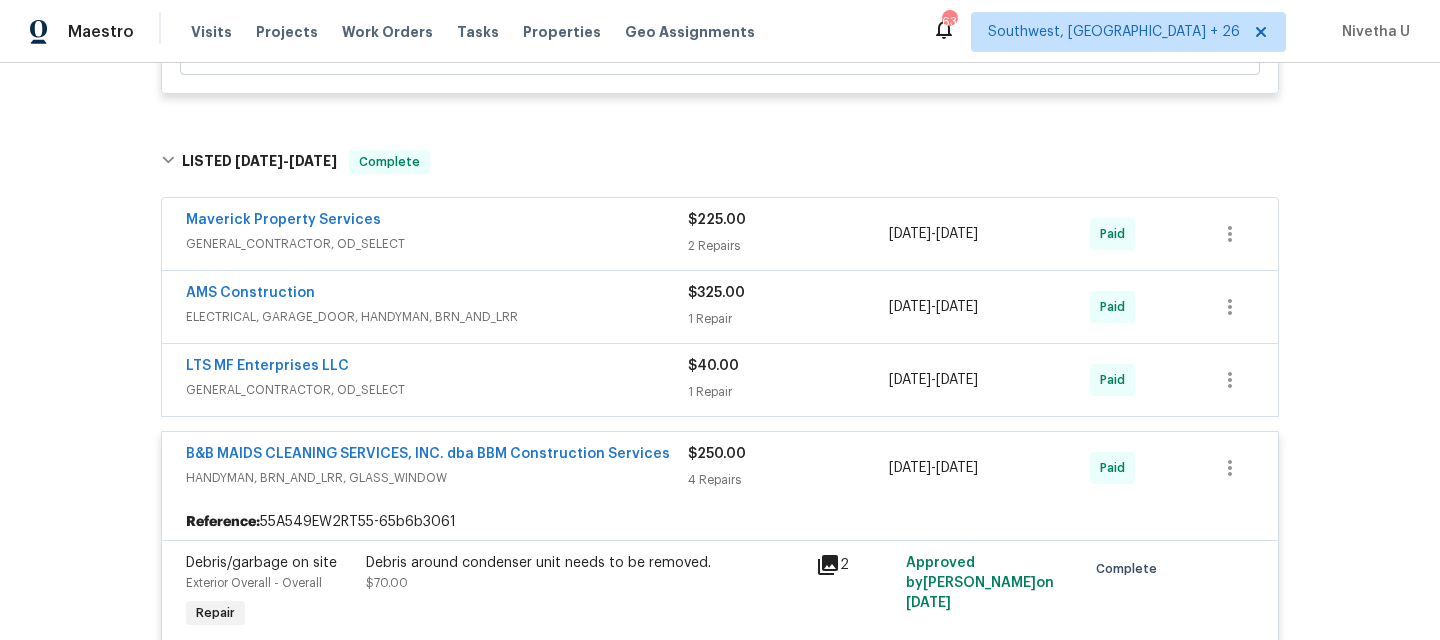 click on "B&B MAIDS CLEANING SERVICES, INC. dba BBM Construction Services" at bounding box center (437, 456) 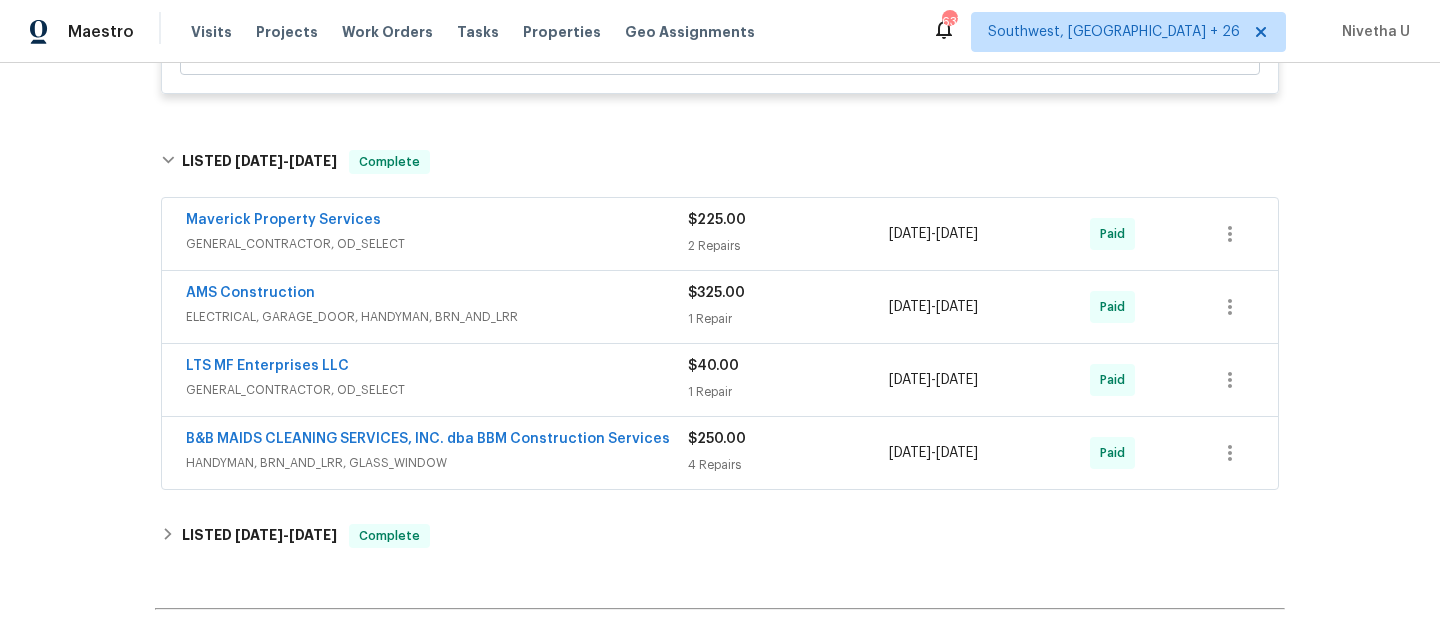 click on "GENERAL_CONTRACTOR, OD_SELECT" at bounding box center (437, 390) 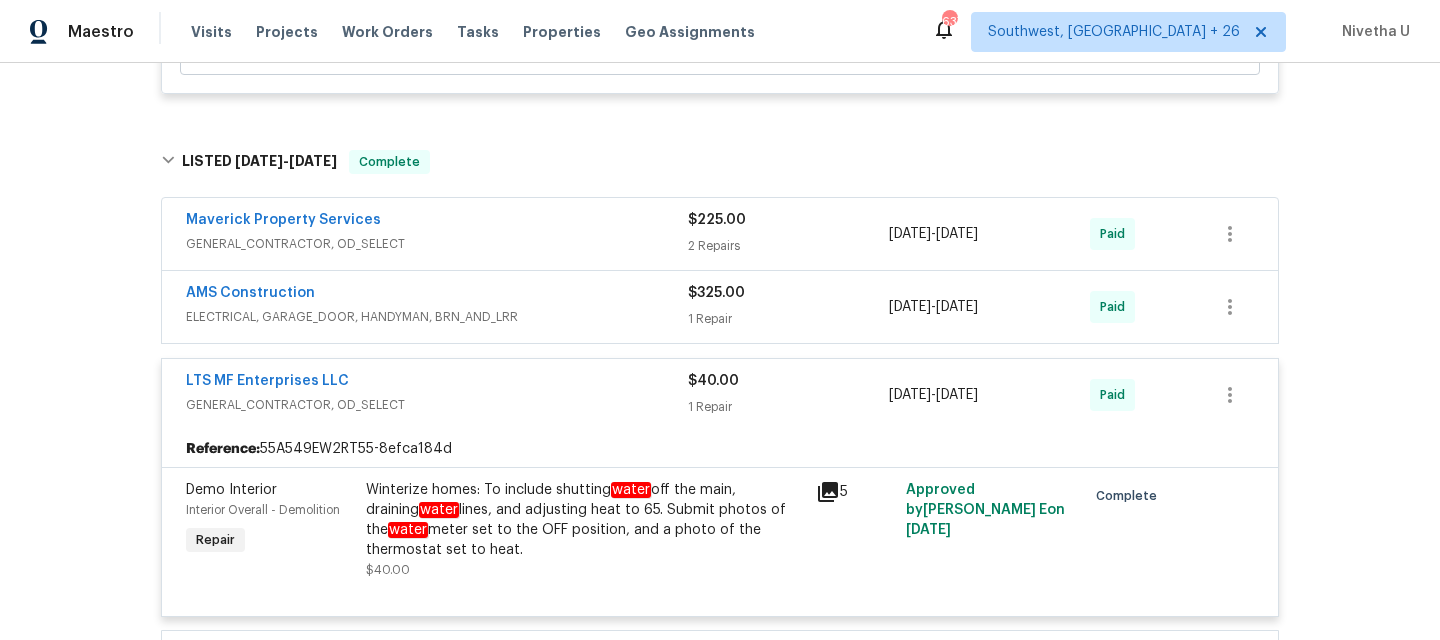 click on "LTS MF Enterprises LLC" at bounding box center (437, 383) 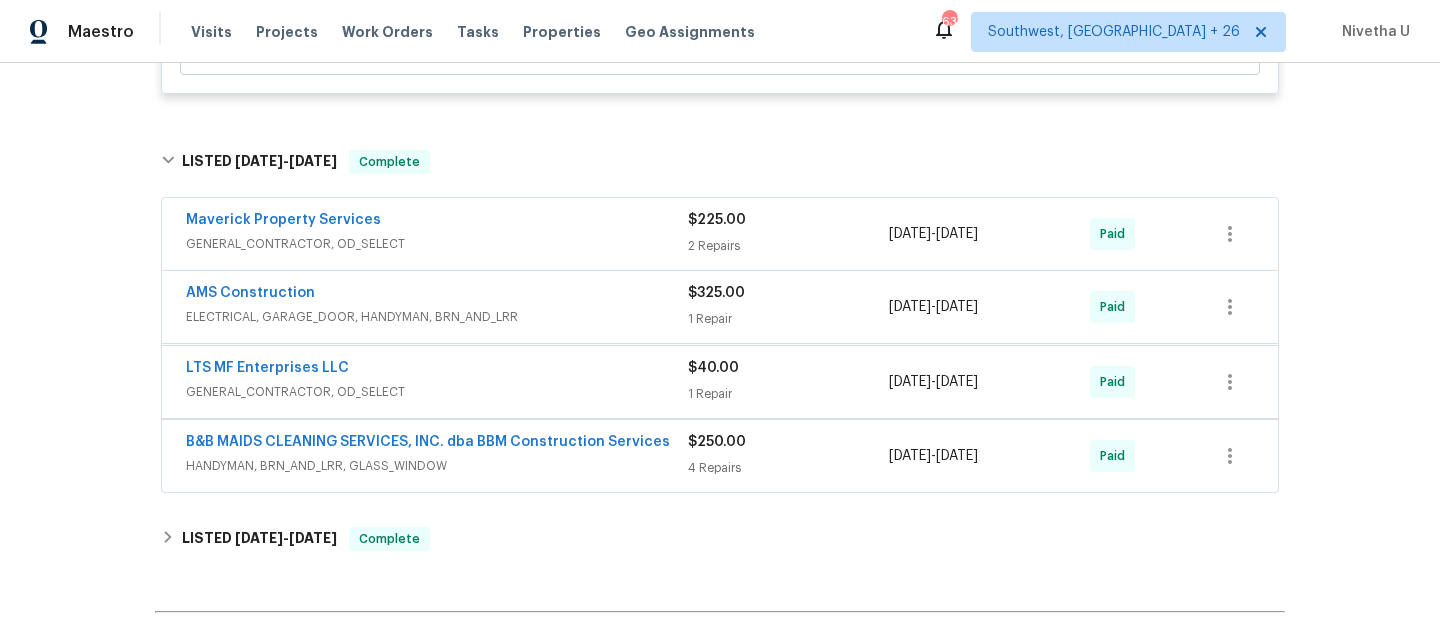 click on "AMS Construction" at bounding box center (437, 295) 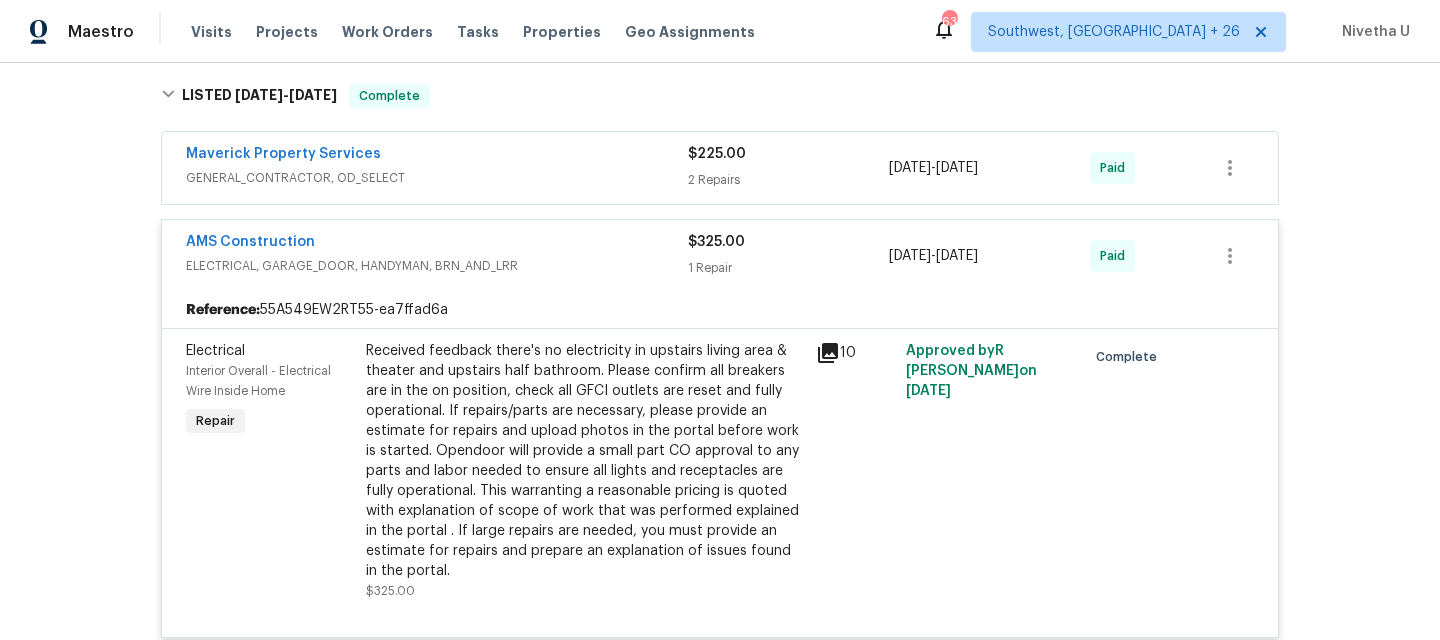scroll, scrollTop: 1622, scrollLeft: 0, axis: vertical 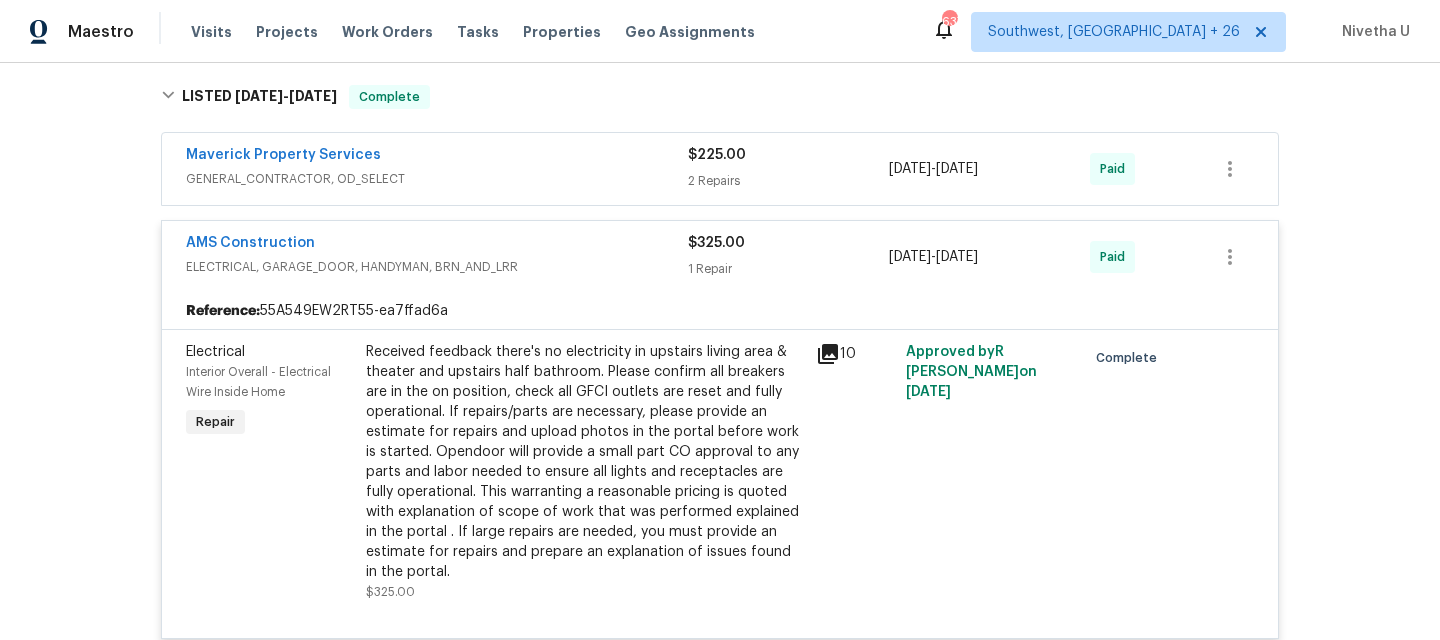 click on "AMS Construction ELECTRICAL, GARAGE_DOOR, HANDYMAN, BRN_AND_LRR $325.00 1 Repair [DATE]  -  [DATE] Paid" at bounding box center [720, 257] 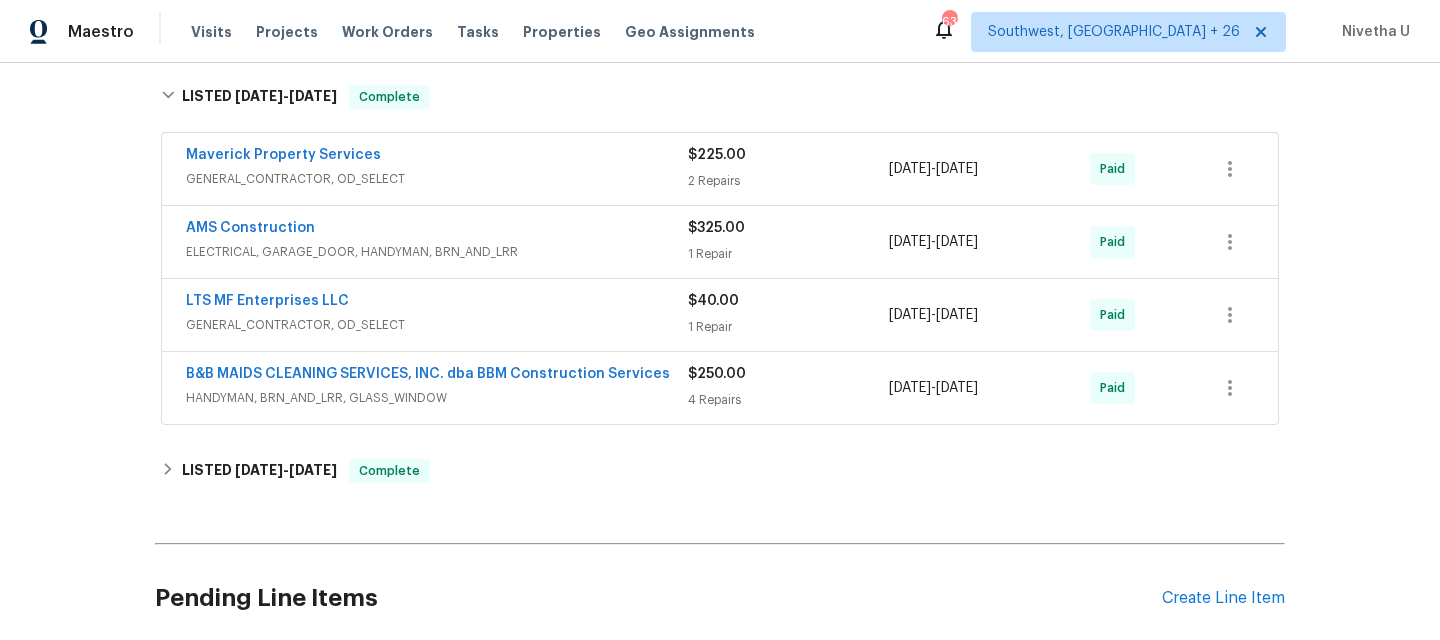 click on "Maverick Property Services" at bounding box center [437, 157] 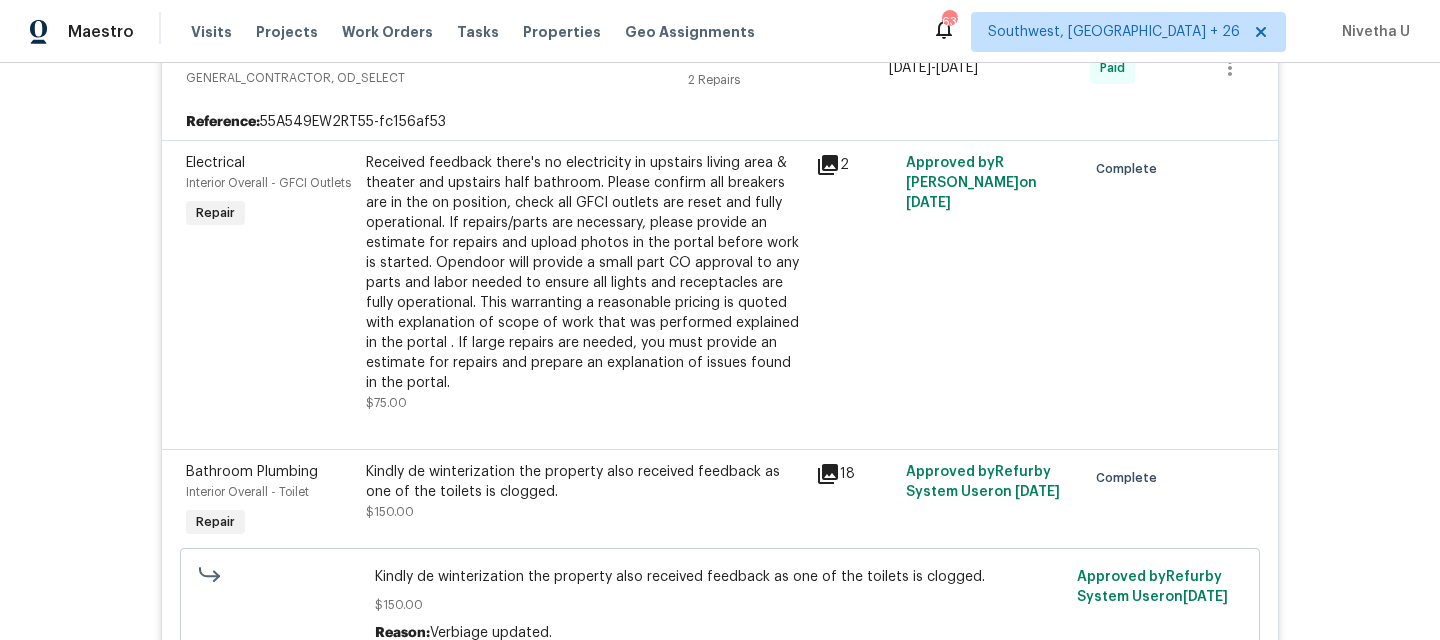 scroll, scrollTop: 1561, scrollLeft: 0, axis: vertical 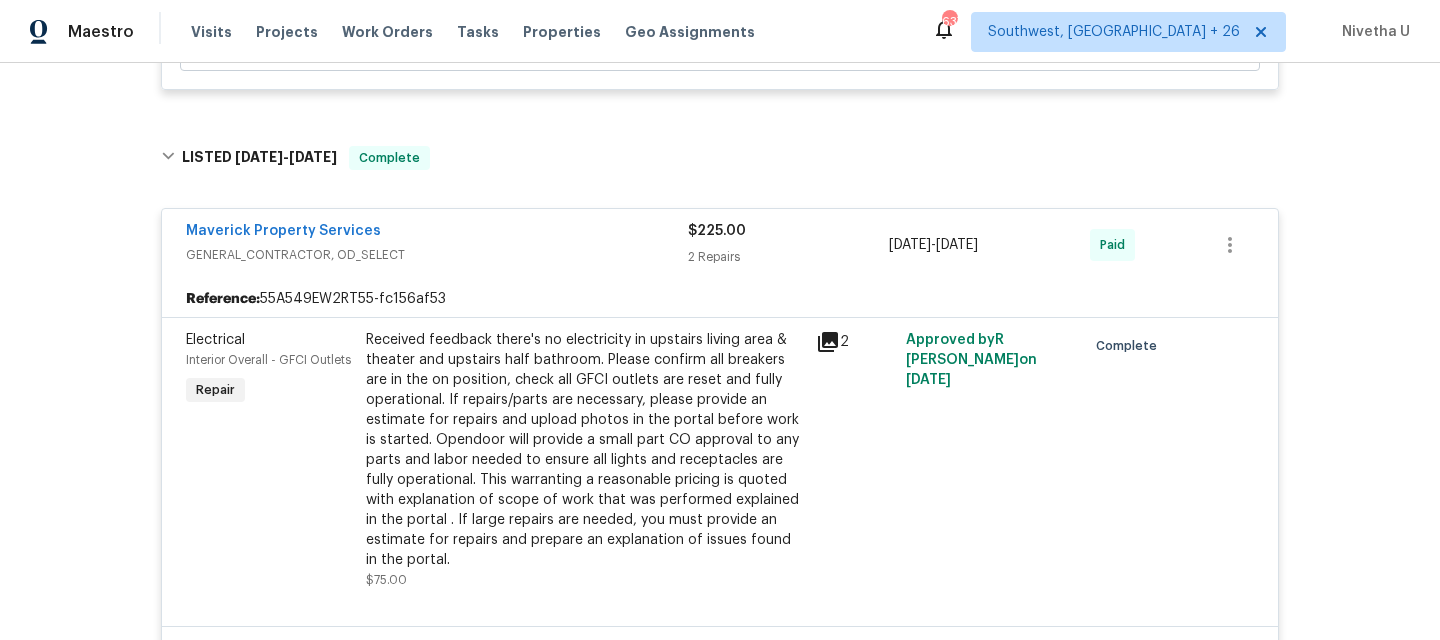 click on "Maverick Property Services GENERAL_CONTRACTOR, OD_SELECT" at bounding box center (437, 245) 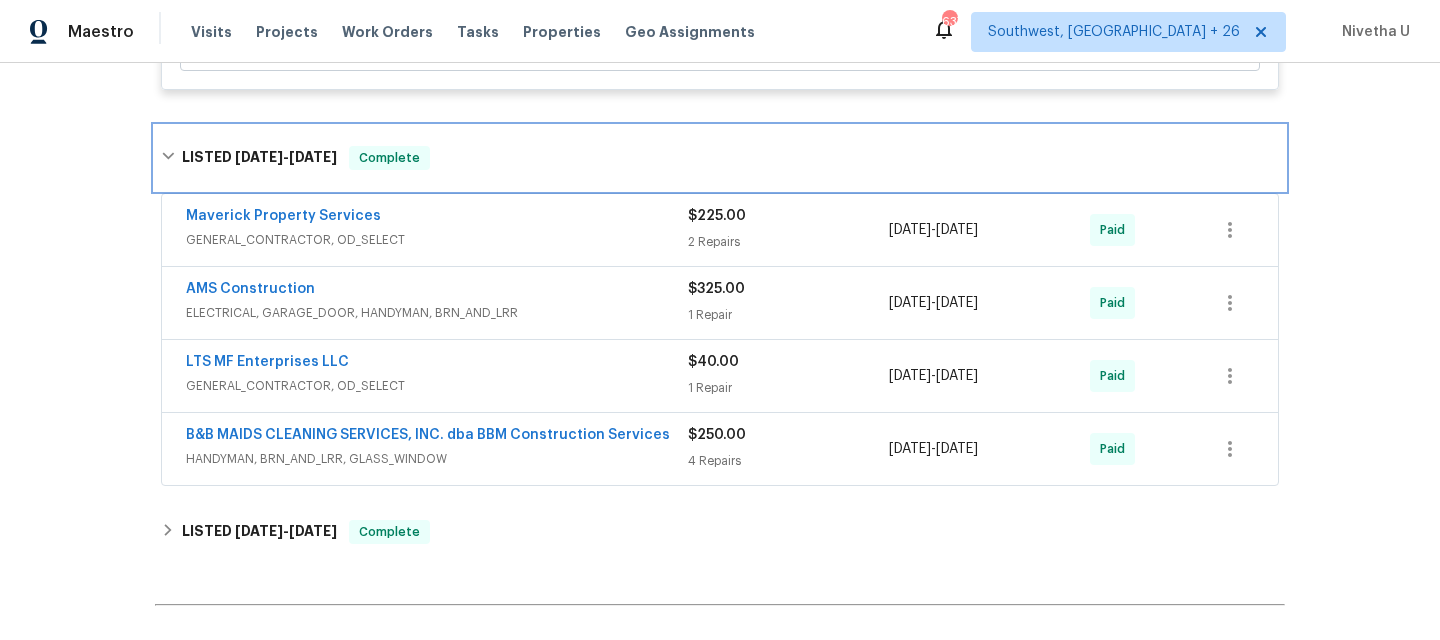 click on "LISTED   [DATE]  -  [DATE] Complete" at bounding box center [720, 158] 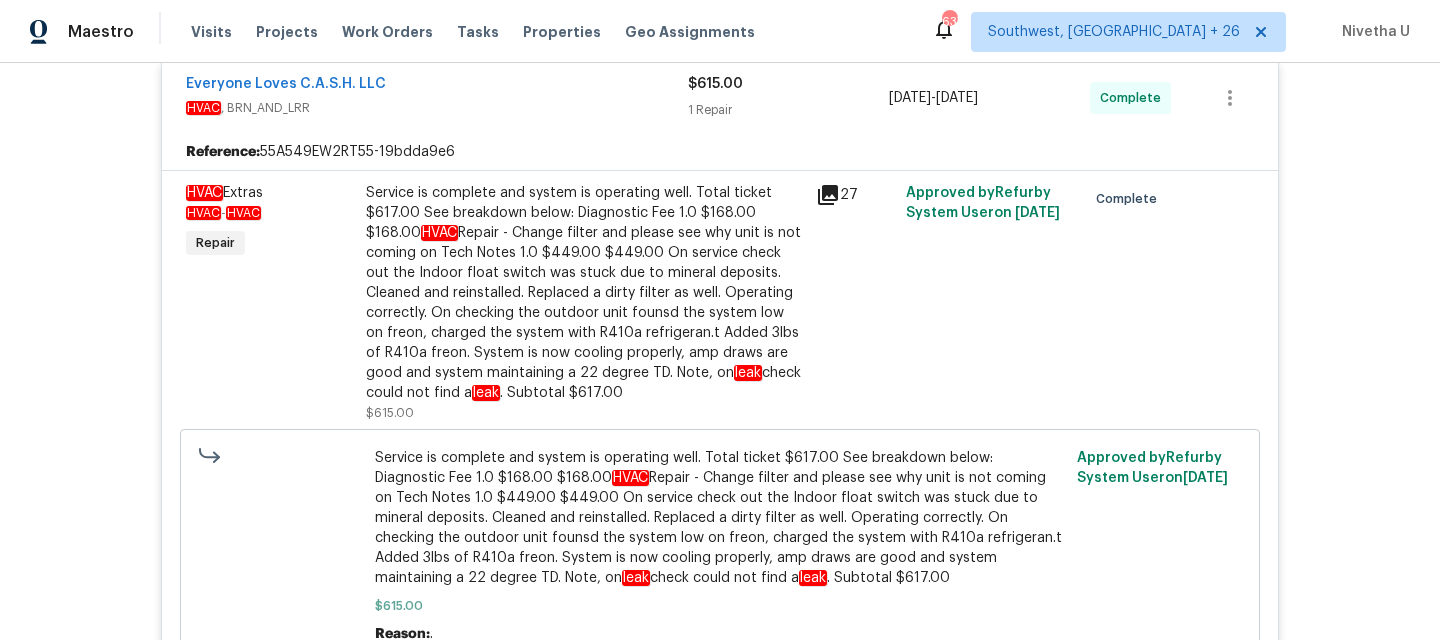 scroll, scrollTop: 786, scrollLeft: 0, axis: vertical 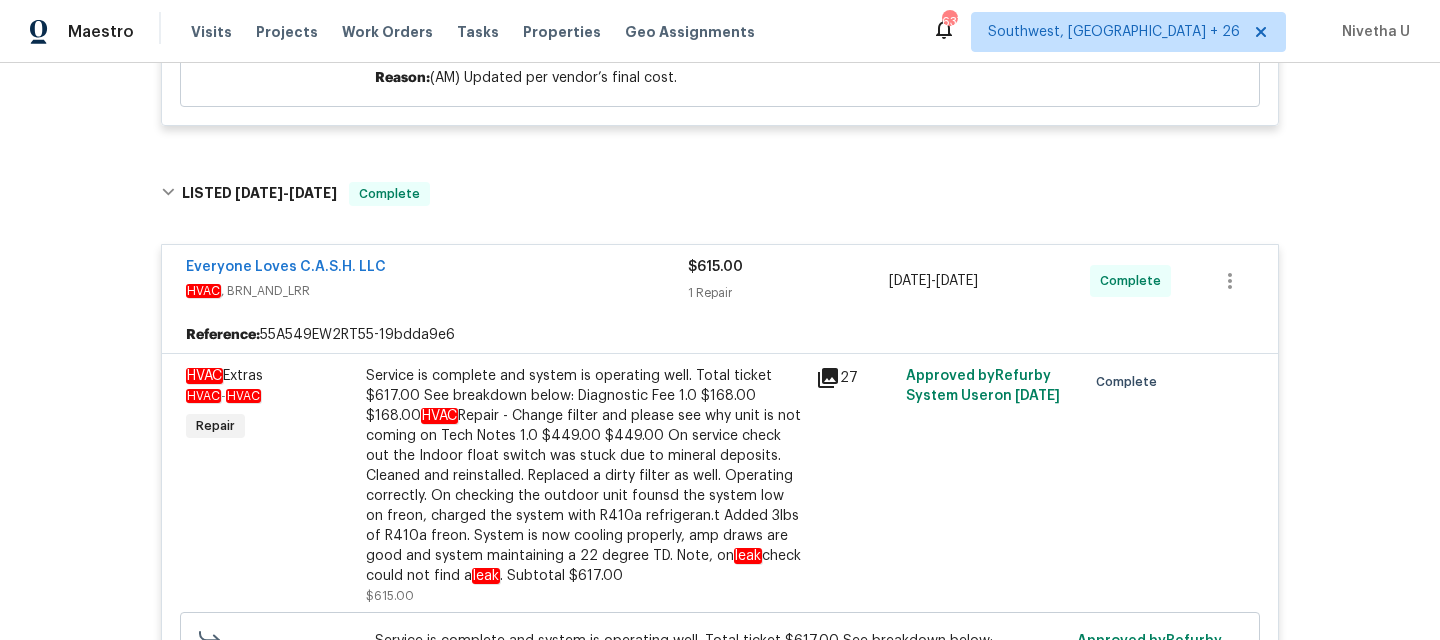 click on "HVAC , BRN_AND_LRR" at bounding box center (437, 291) 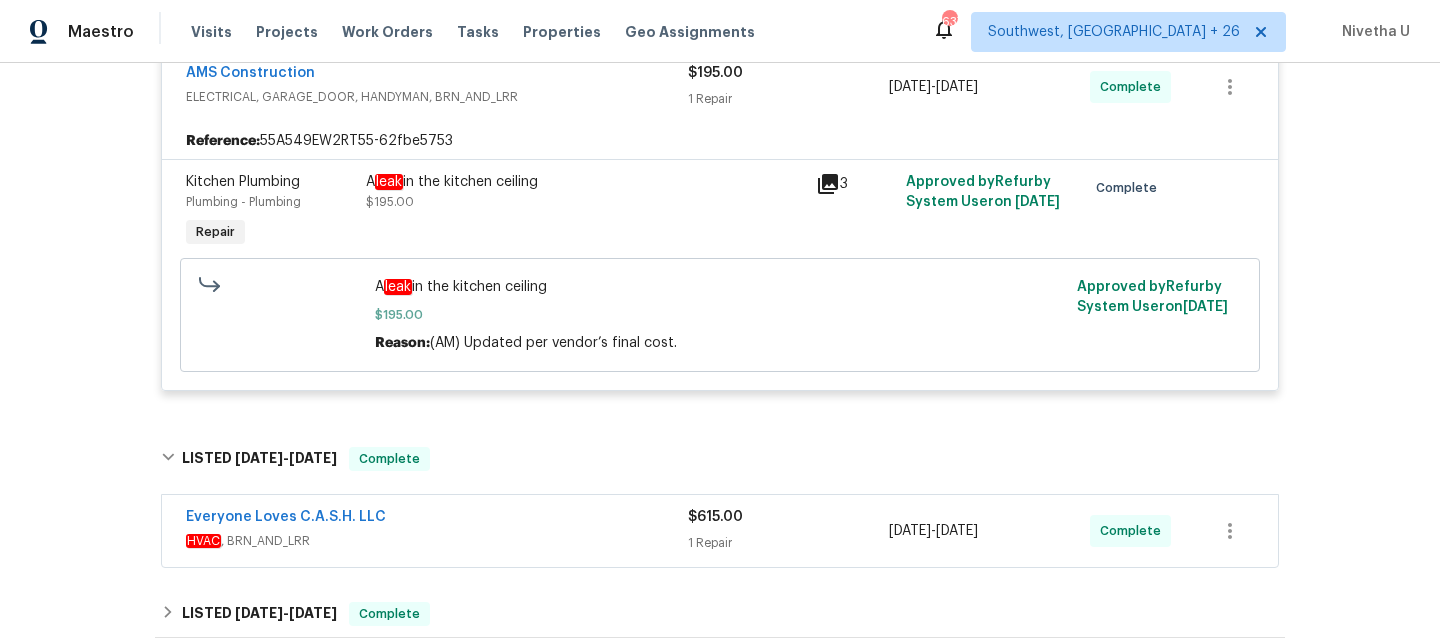 scroll, scrollTop: 522, scrollLeft: 0, axis: vertical 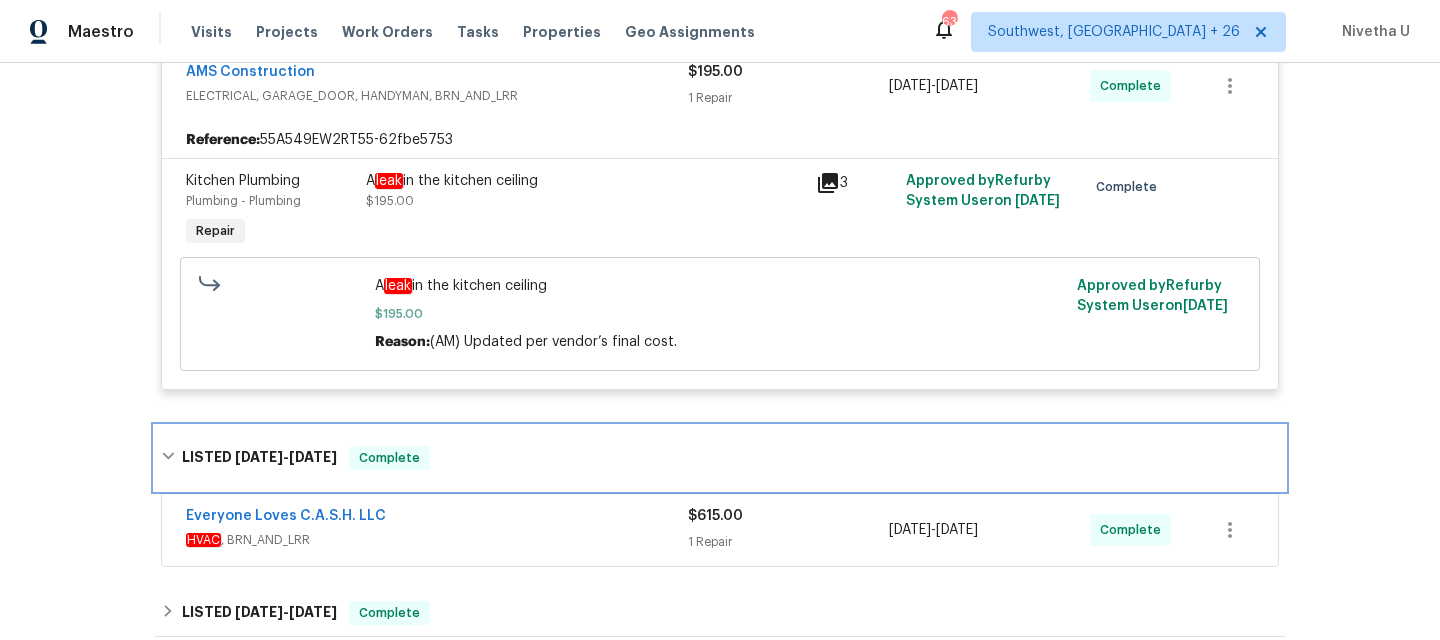 click on "LISTED   [DATE]  -  [DATE] Complete" at bounding box center [720, 458] 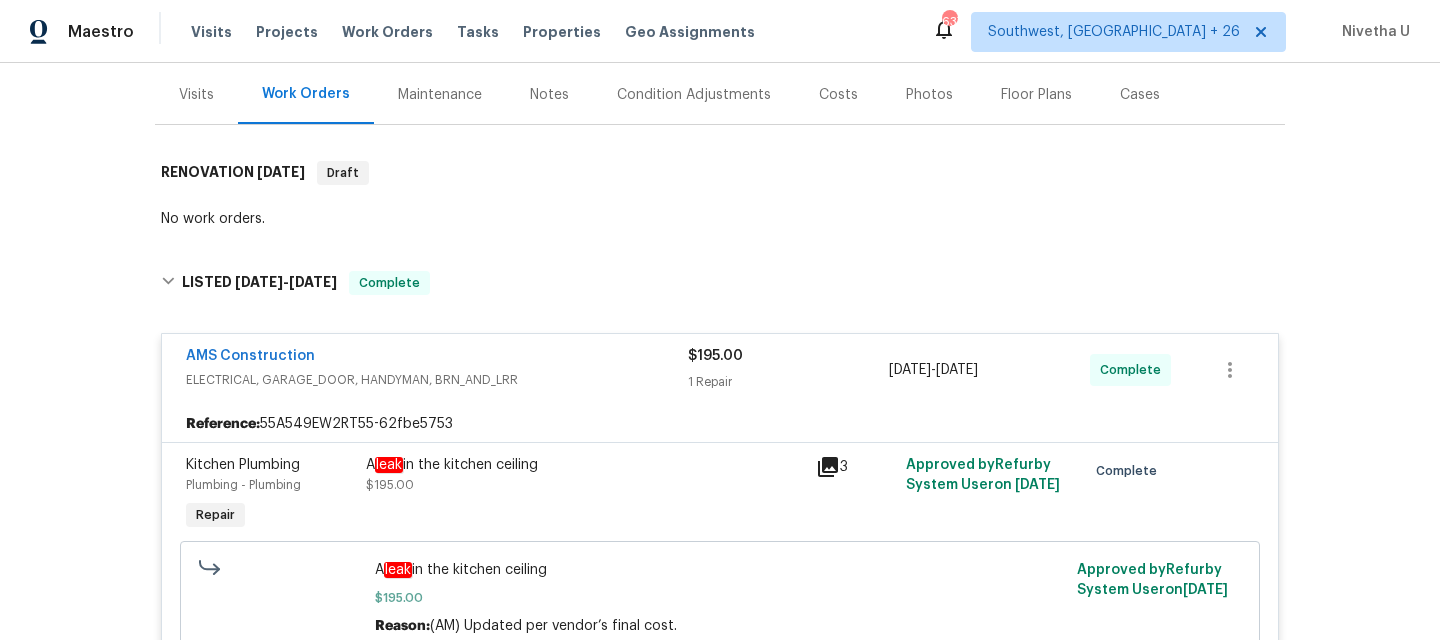 scroll, scrollTop: 237, scrollLeft: 0, axis: vertical 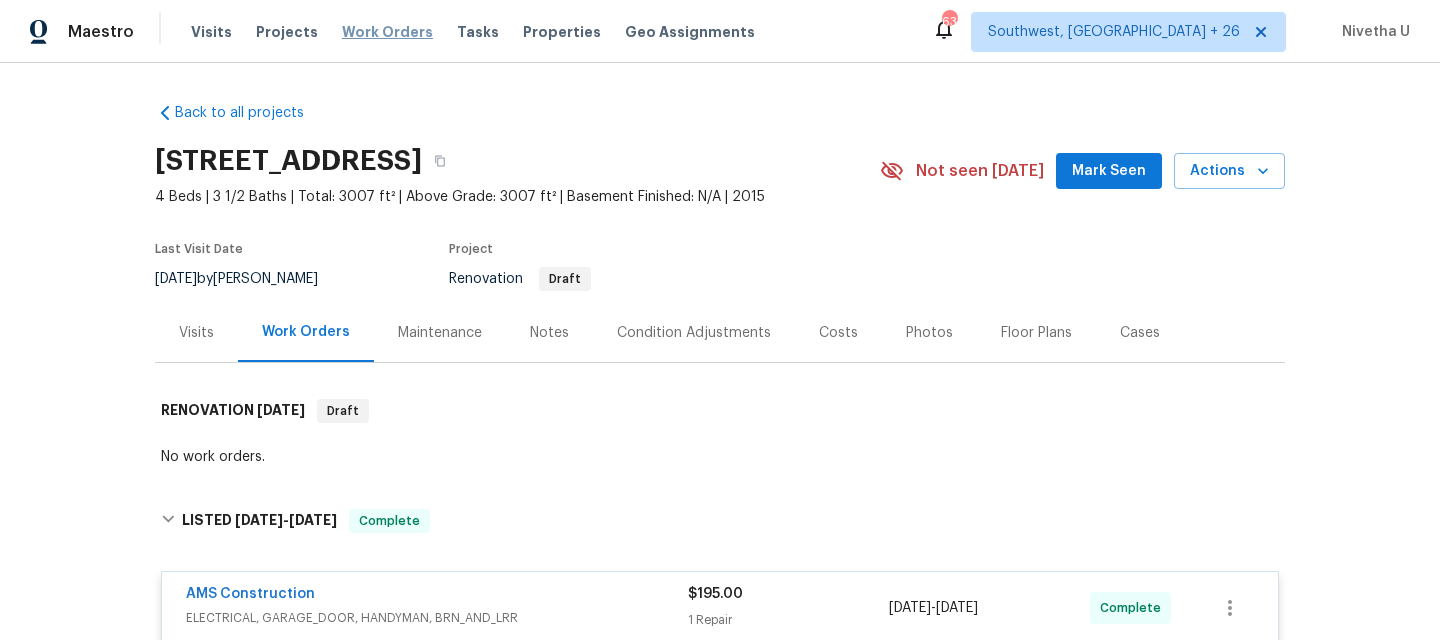 click on "Work Orders" at bounding box center [387, 32] 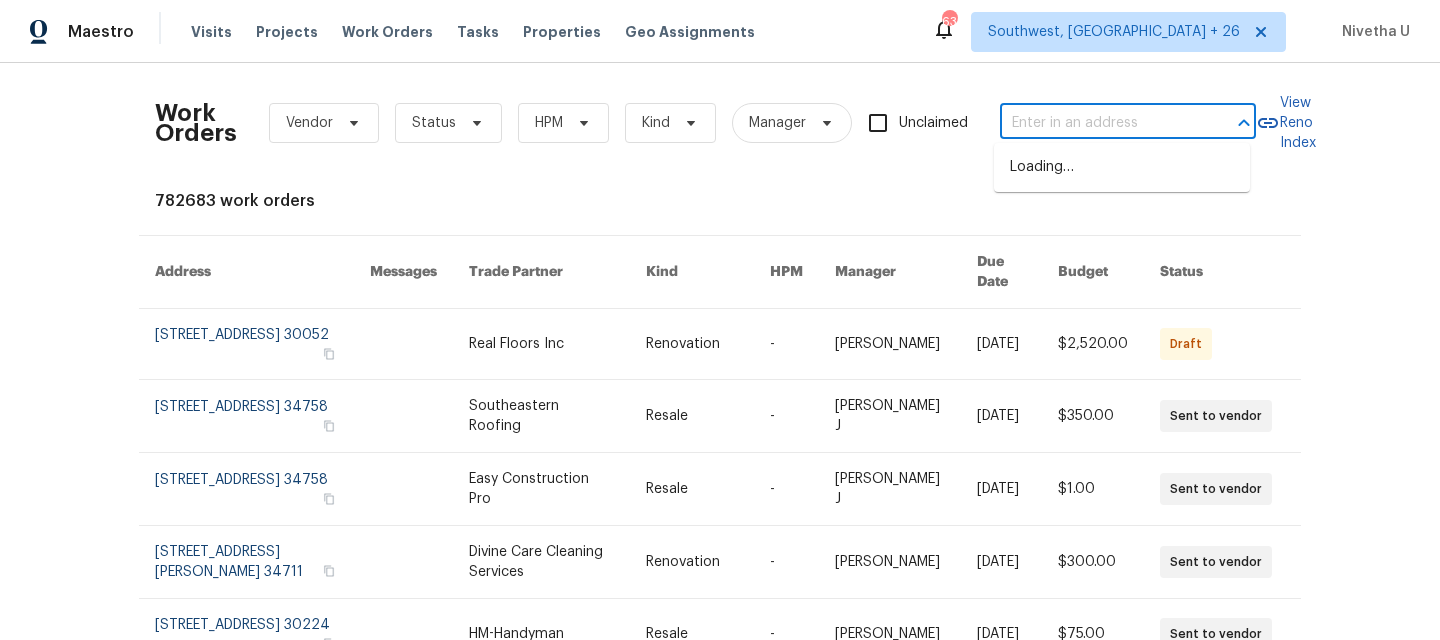 click at bounding box center [1100, 123] 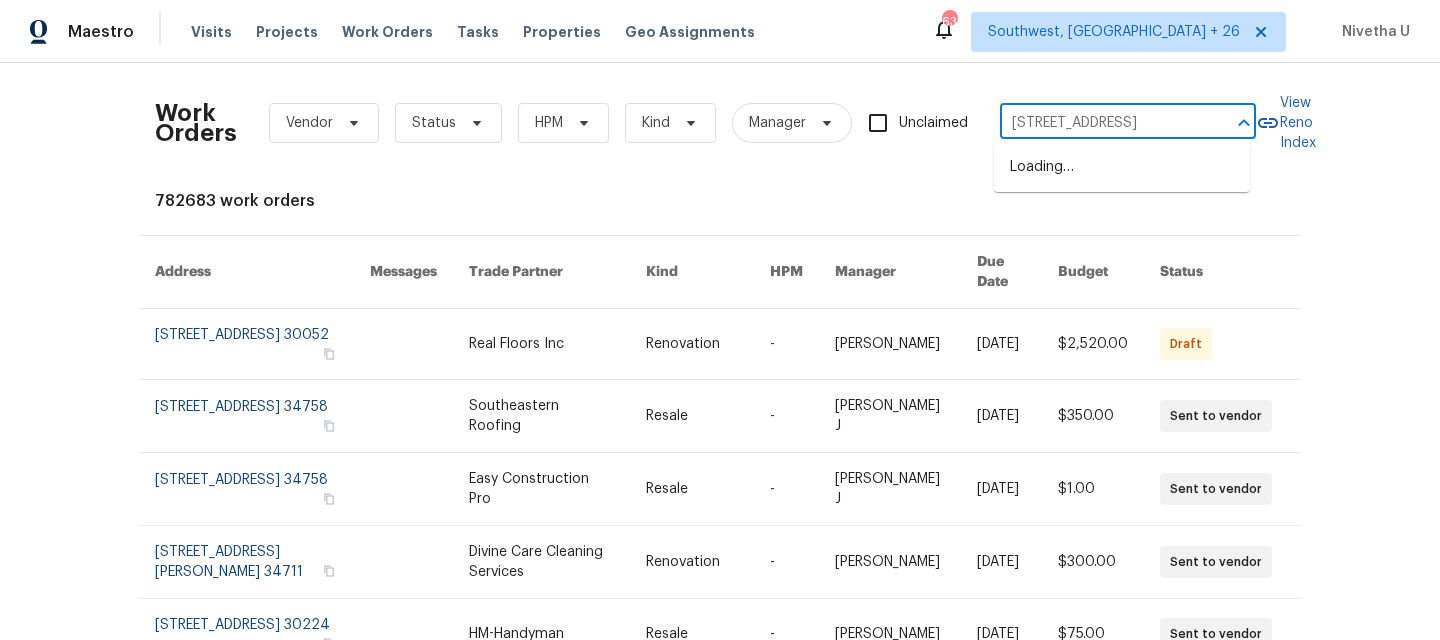 type on "[STREET_ADDRESS]" 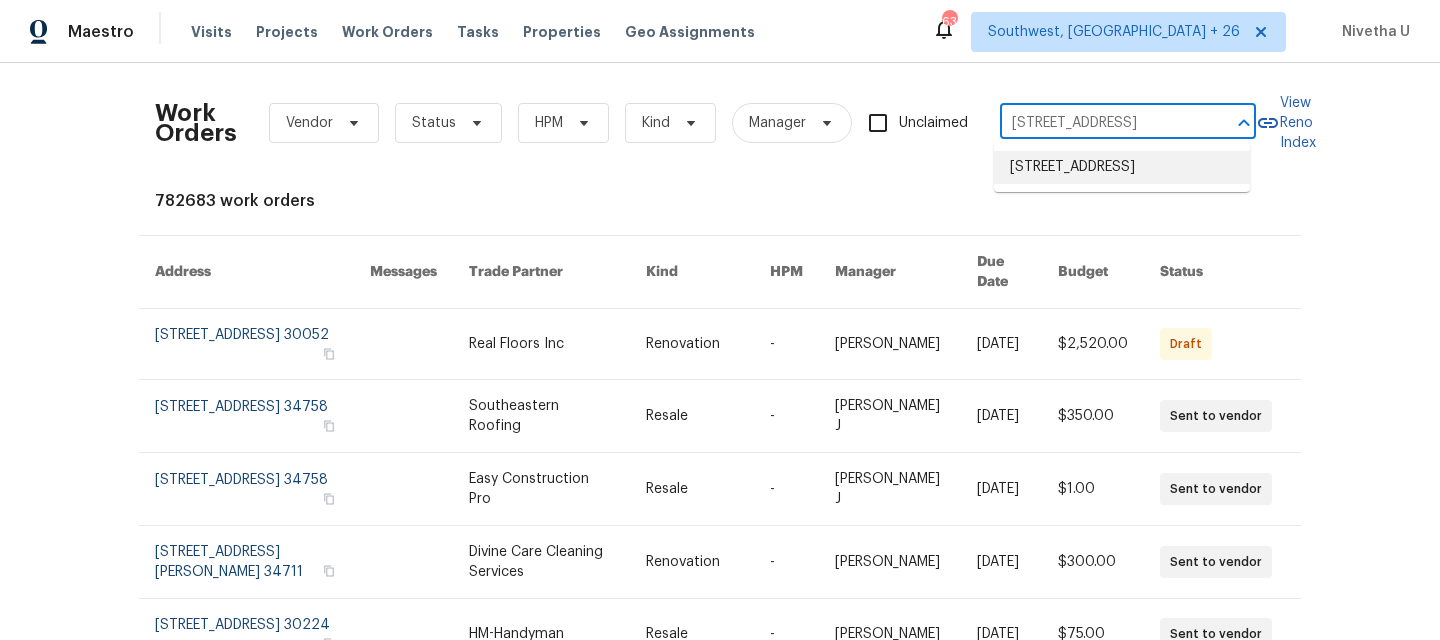 click on "[STREET_ADDRESS]" at bounding box center (1122, 167) 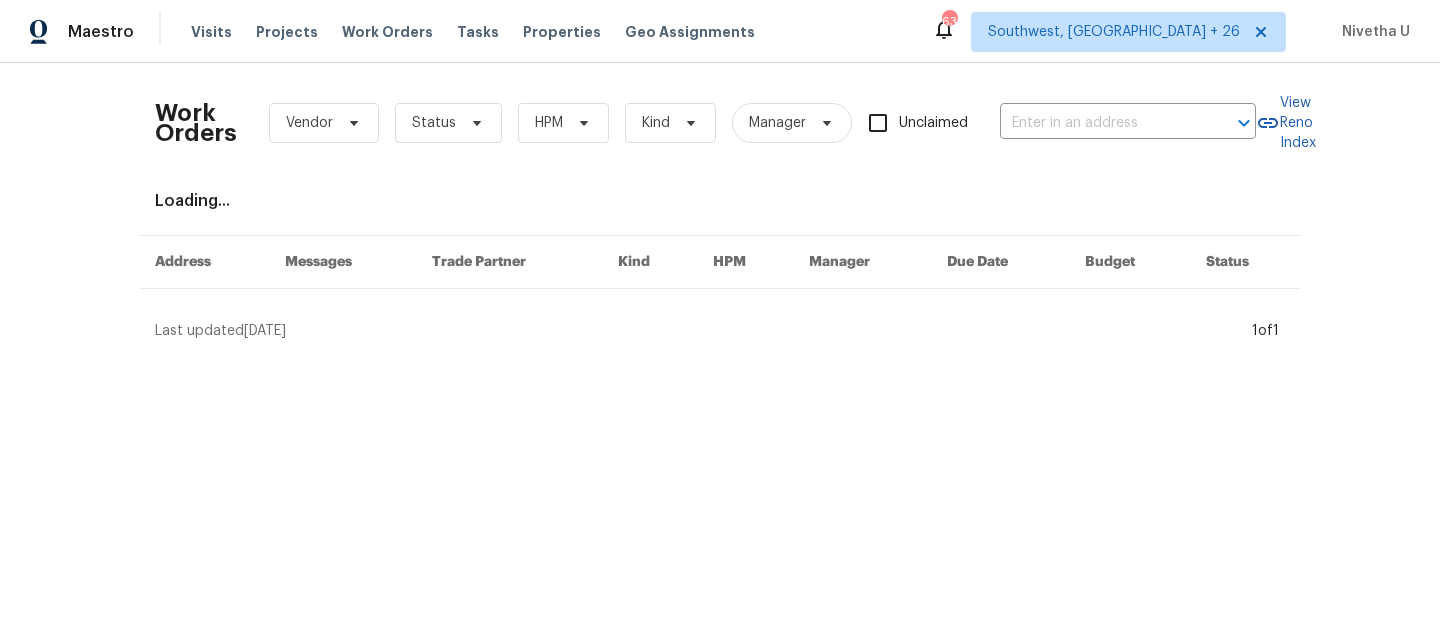 type on "[STREET_ADDRESS]" 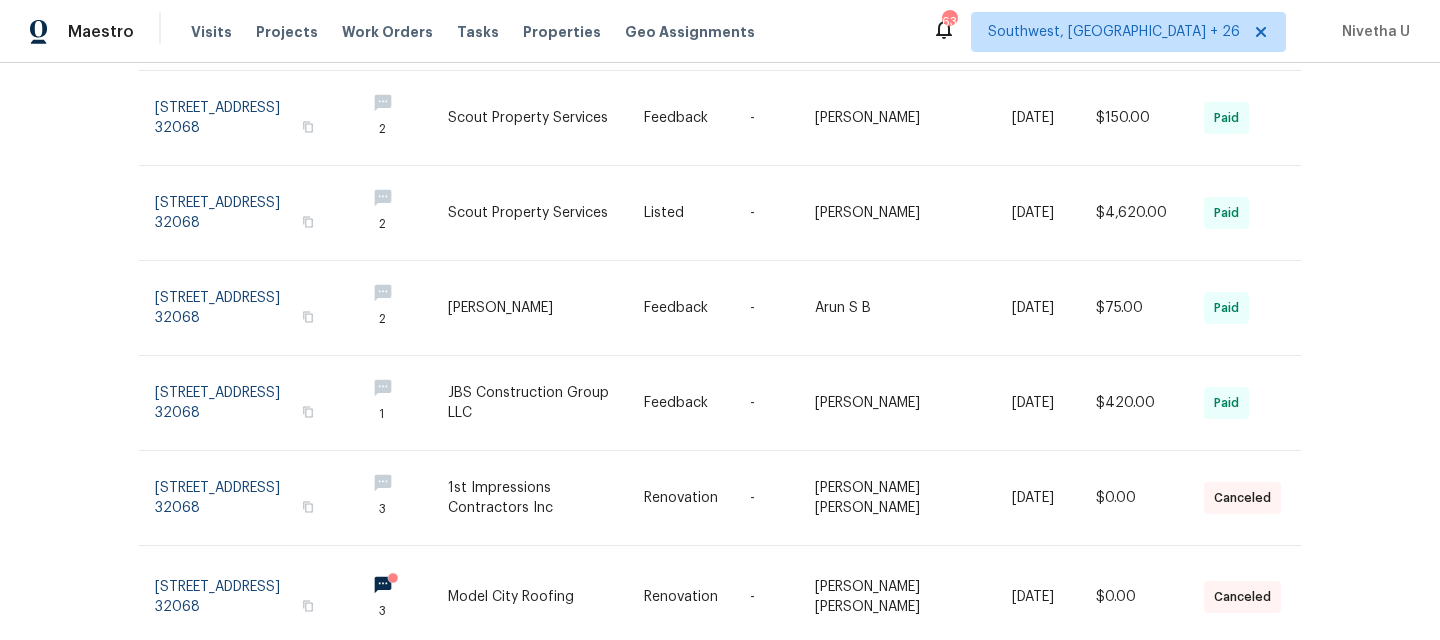 scroll, scrollTop: 0, scrollLeft: 0, axis: both 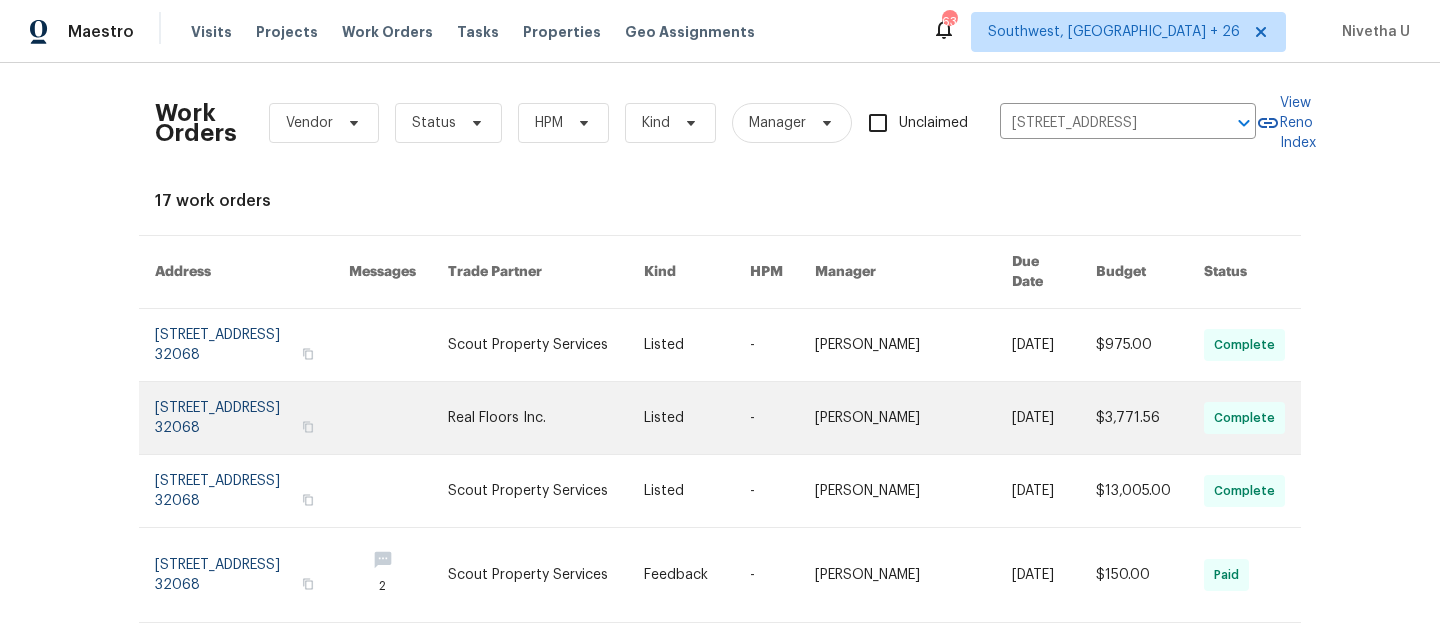click on "[STREET_ADDRESS]" at bounding box center (236, 418) 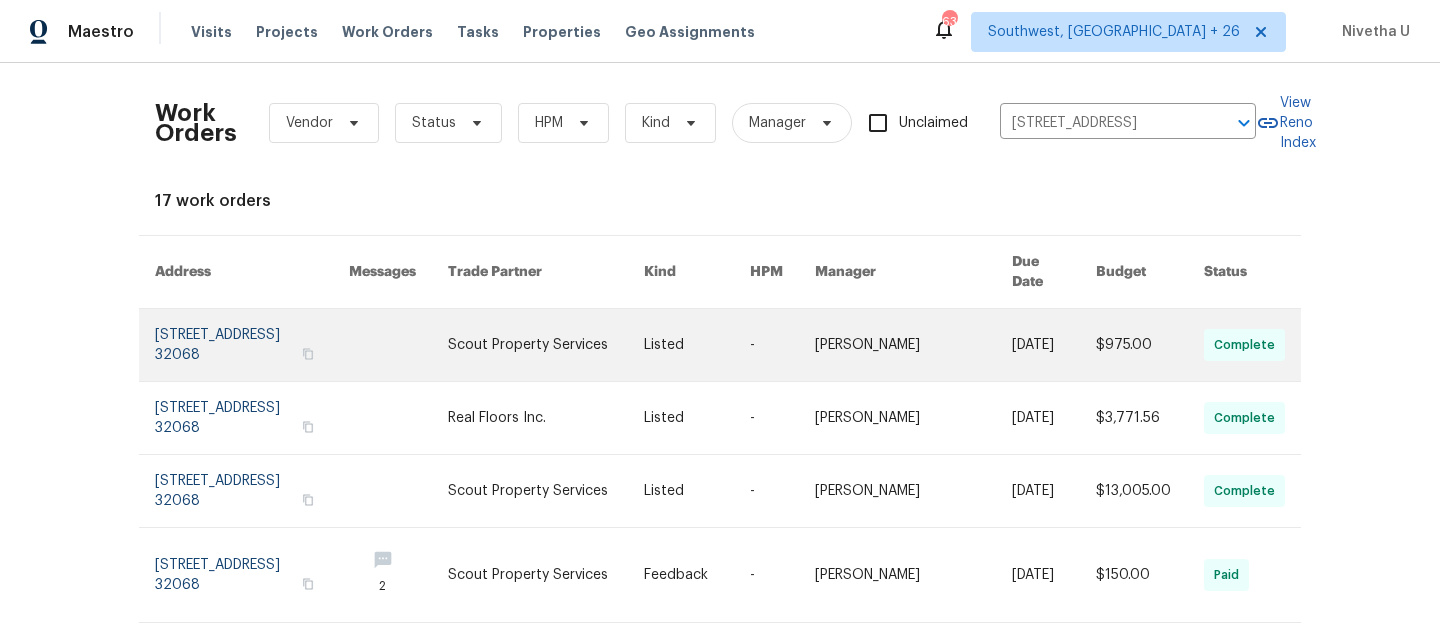 click at bounding box center [252, 345] 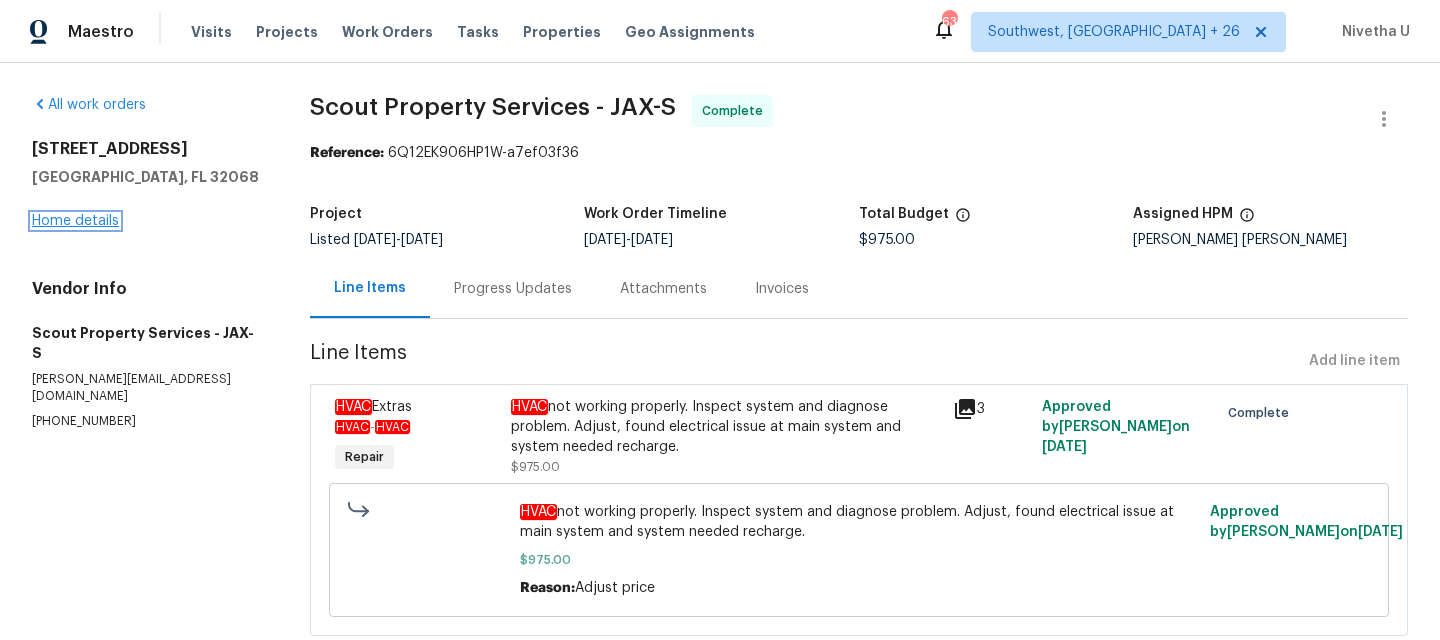 click on "Home details" at bounding box center [75, 221] 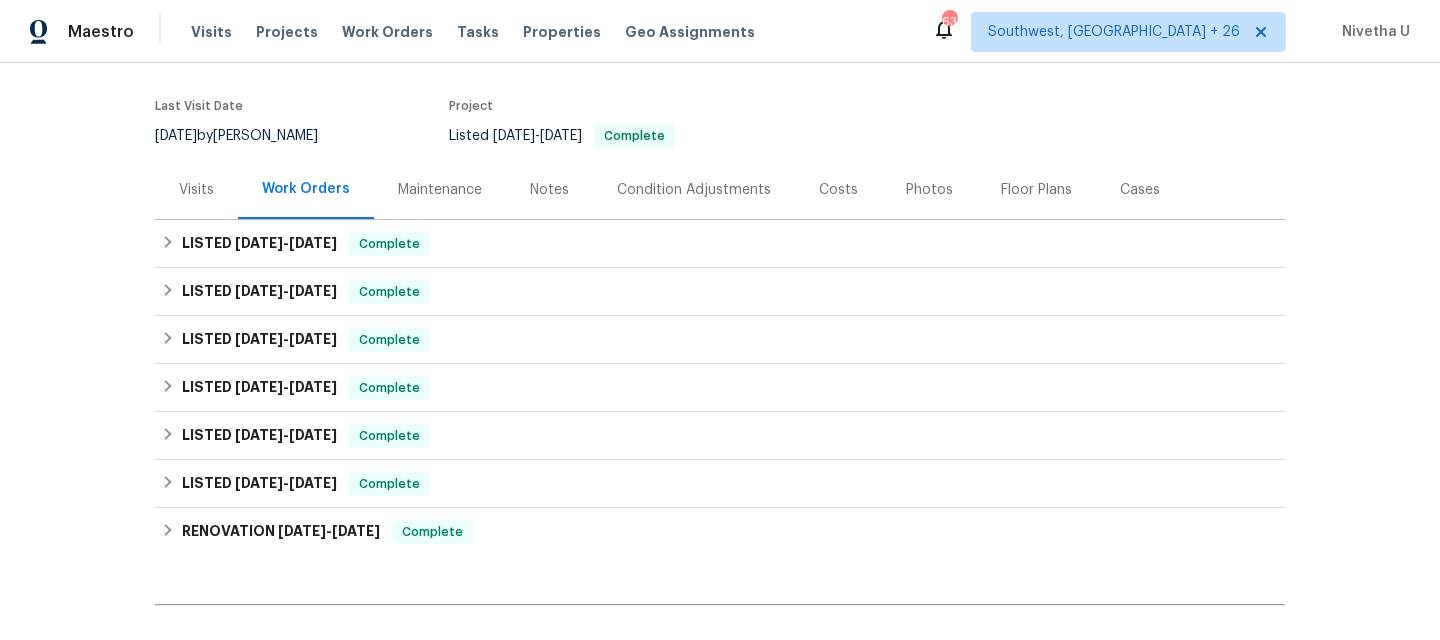 scroll, scrollTop: 145, scrollLeft: 0, axis: vertical 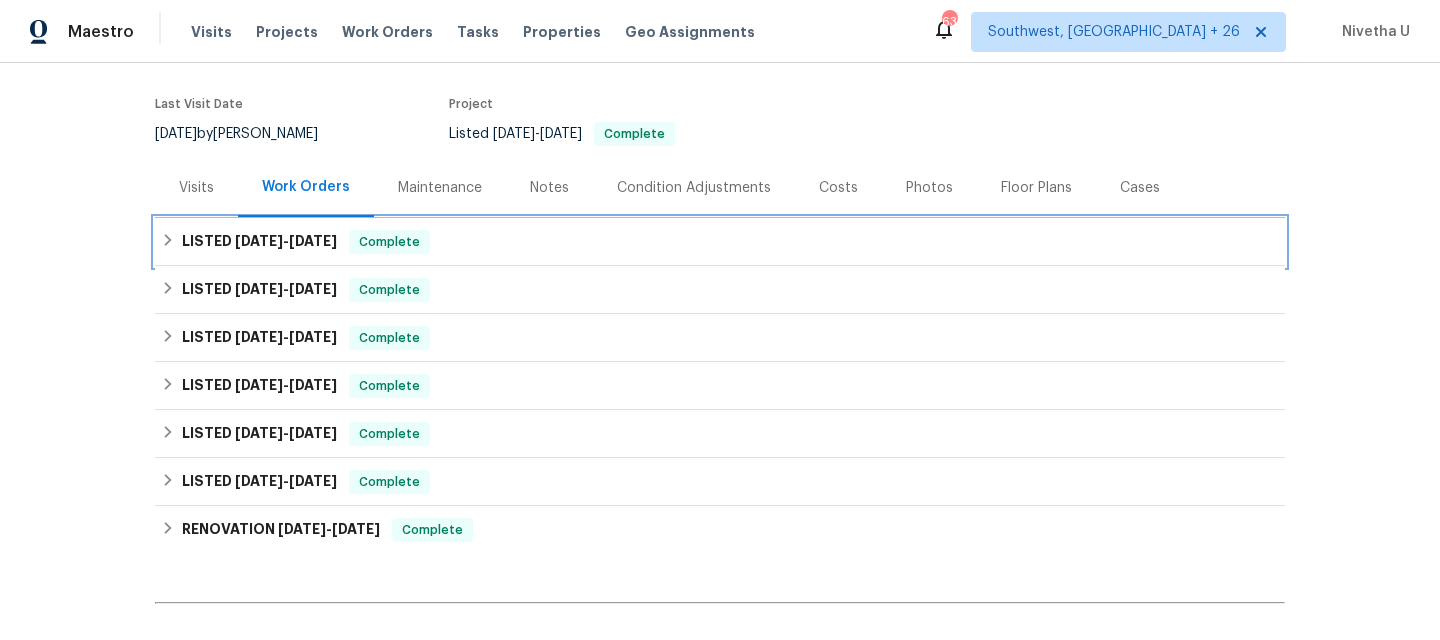 click on "LISTED   [DATE]  -  [DATE] Complete" at bounding box center (720, 242) 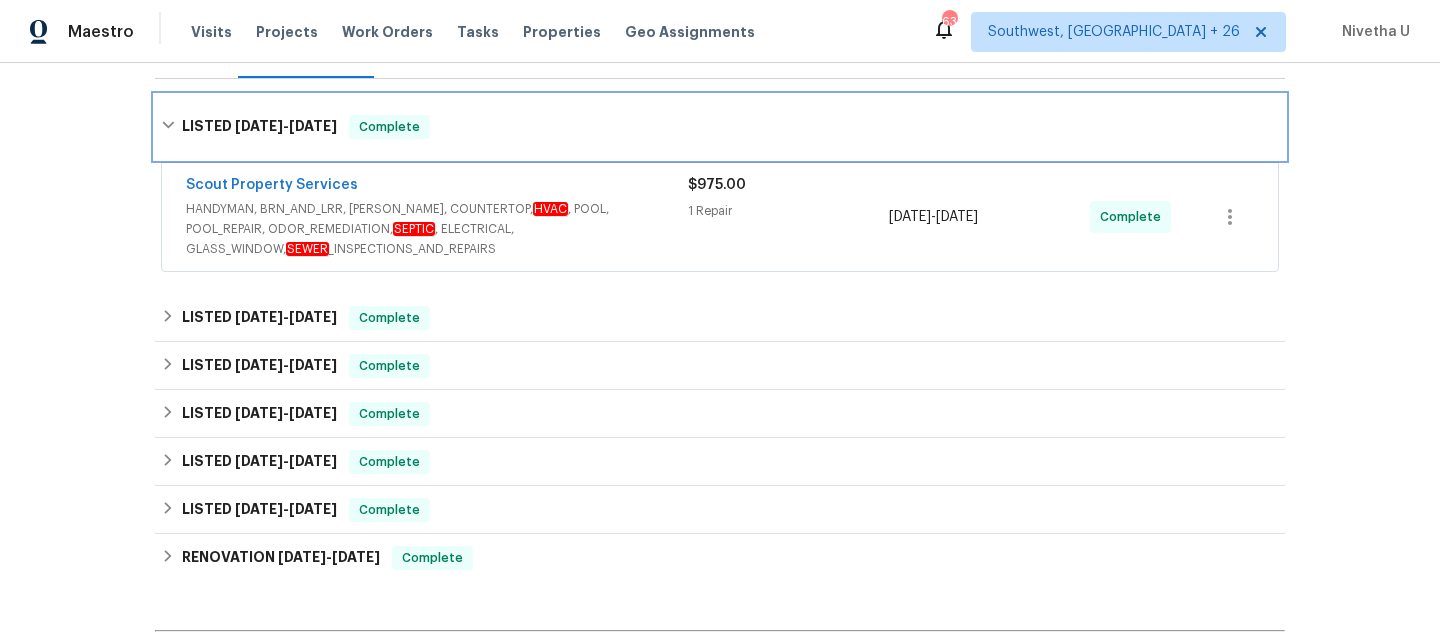 scroll, scrollTop: 296, scrollLeft: 0, axis: vertical 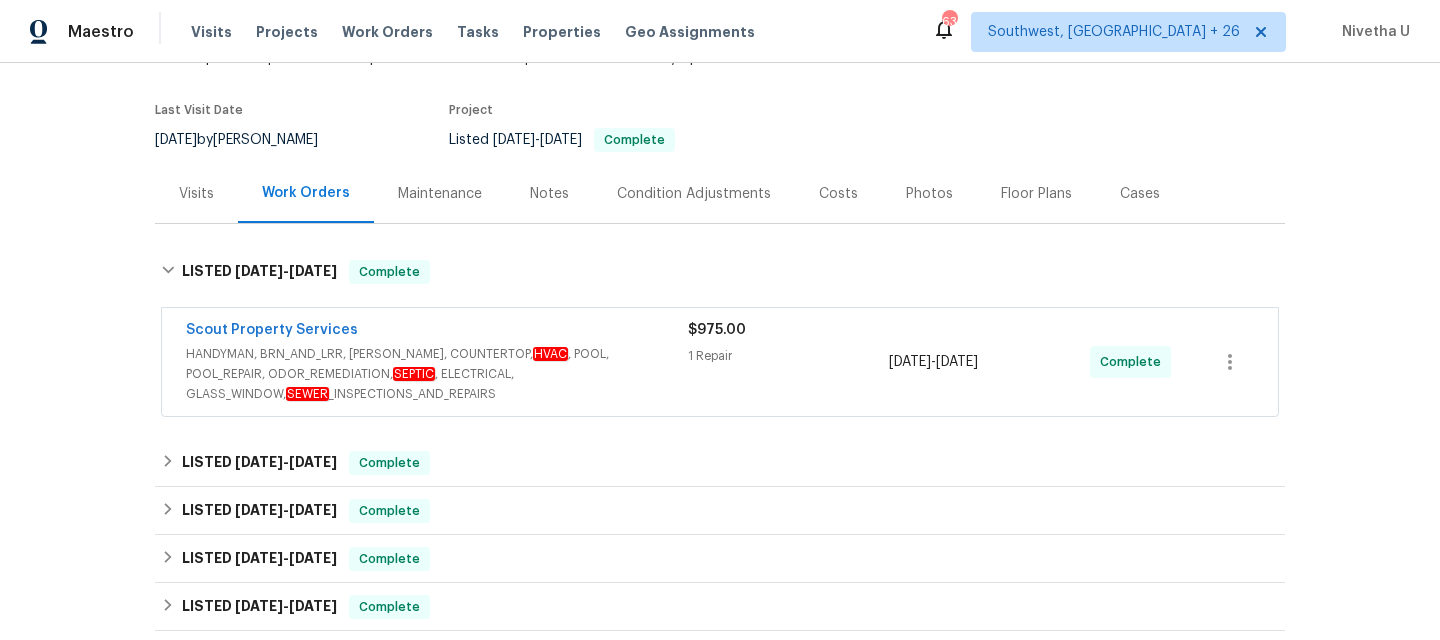 click on "HANDYMAN, BRN_AND_LRR, [PERSON_NAME], COUNTERTOP,  HVAC , POOL, POOL_REPAIR, ODOR_REMEDIATION,  SEPTIC , ELECTRICAL, GLASS_WINDOW,  SEWER _INSPECTIONS_AND_REPAIRS" at bounding box center [437, 374] 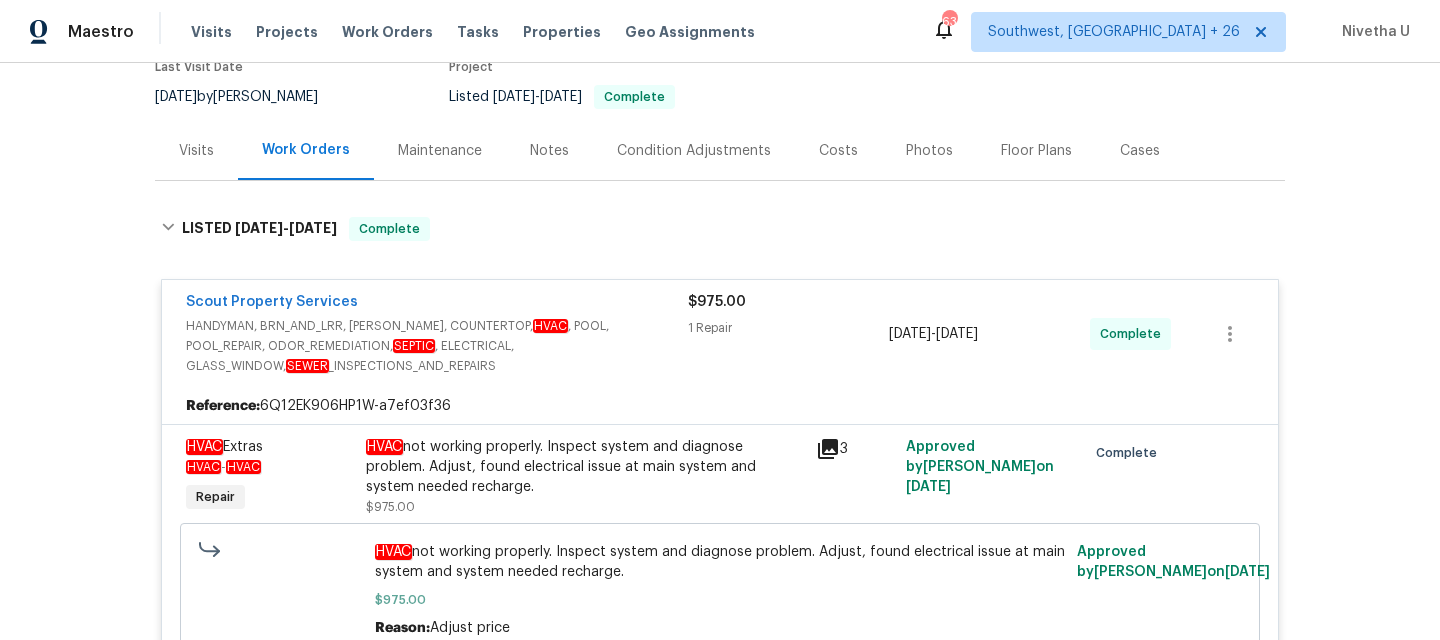 scroll, scrollTop: 177, scrollLeft: 0, axis: vertical 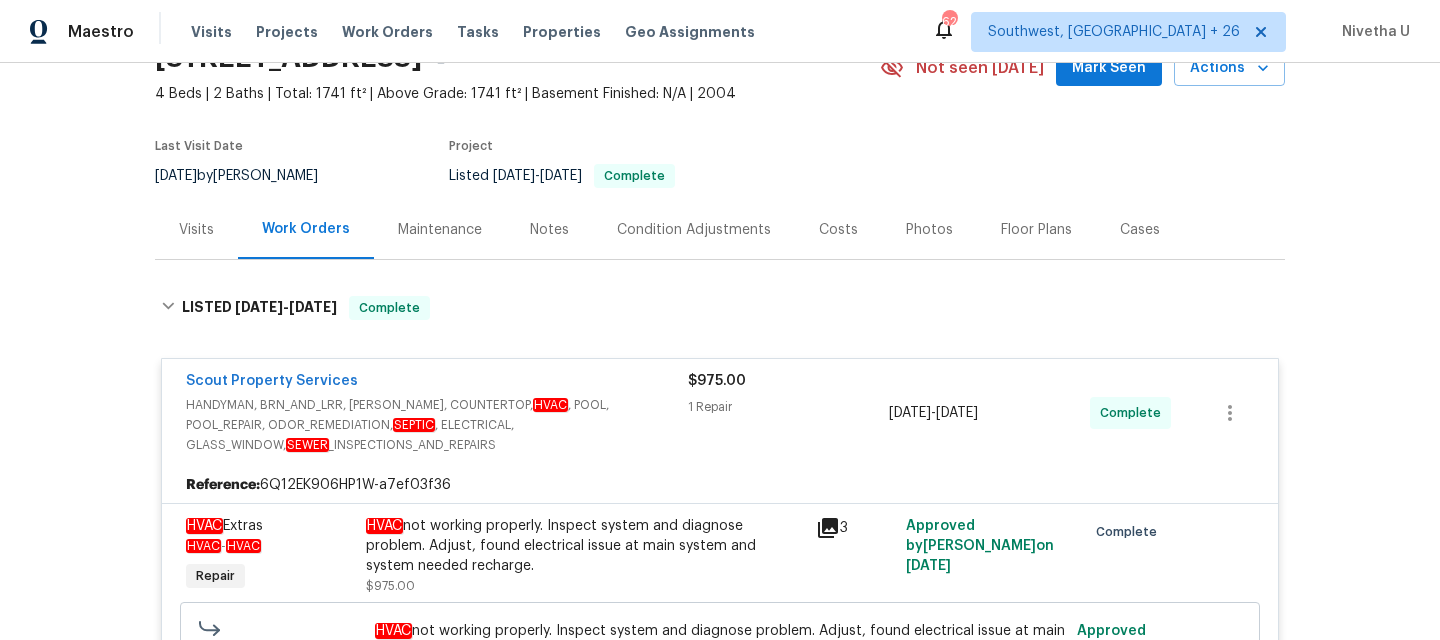 click on "Scout Property Services" at bounding box center [437, 383] 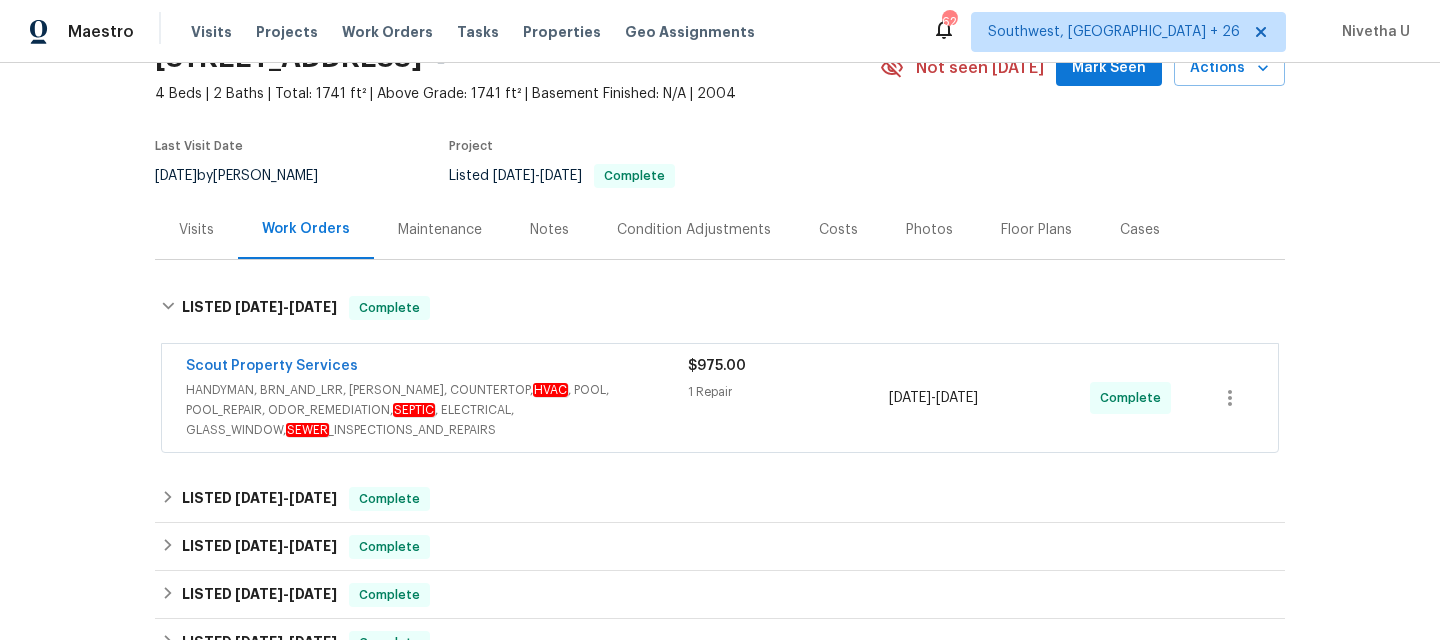 scroll, scrollTop: 0, scrollLeft: 0, axis: both 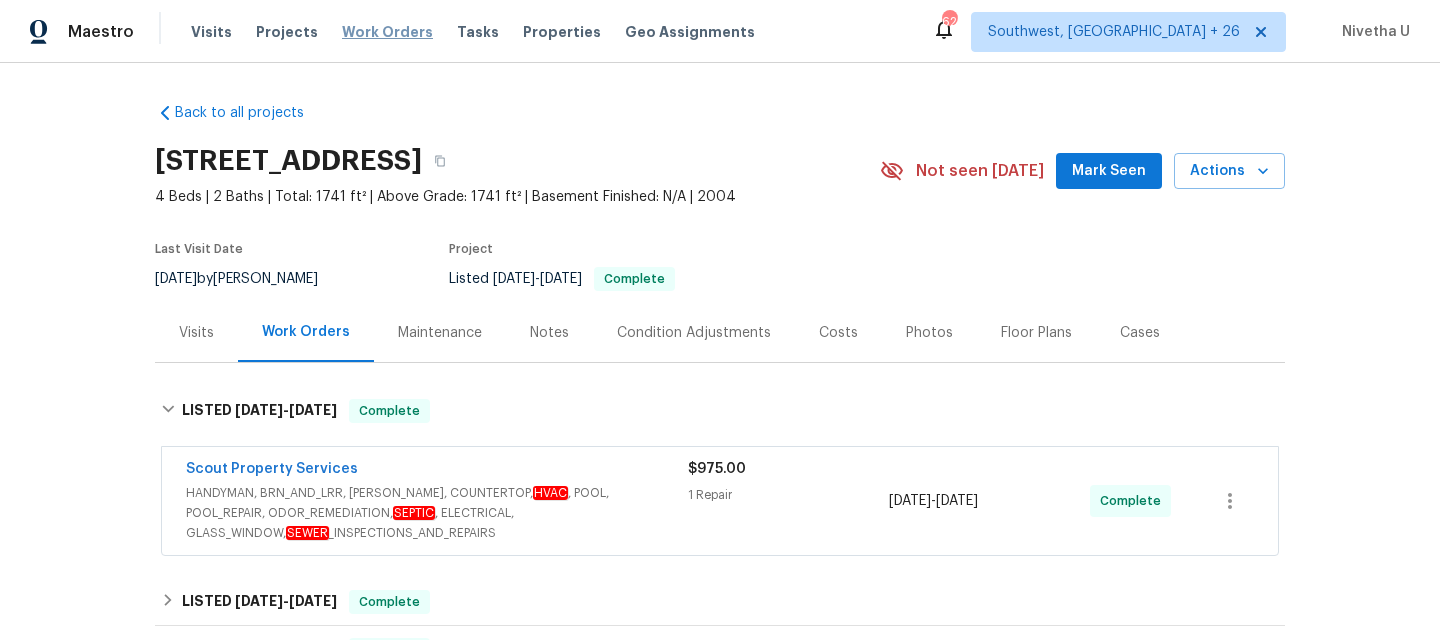 click on "Work Orders" at bounding box center (387, 32) 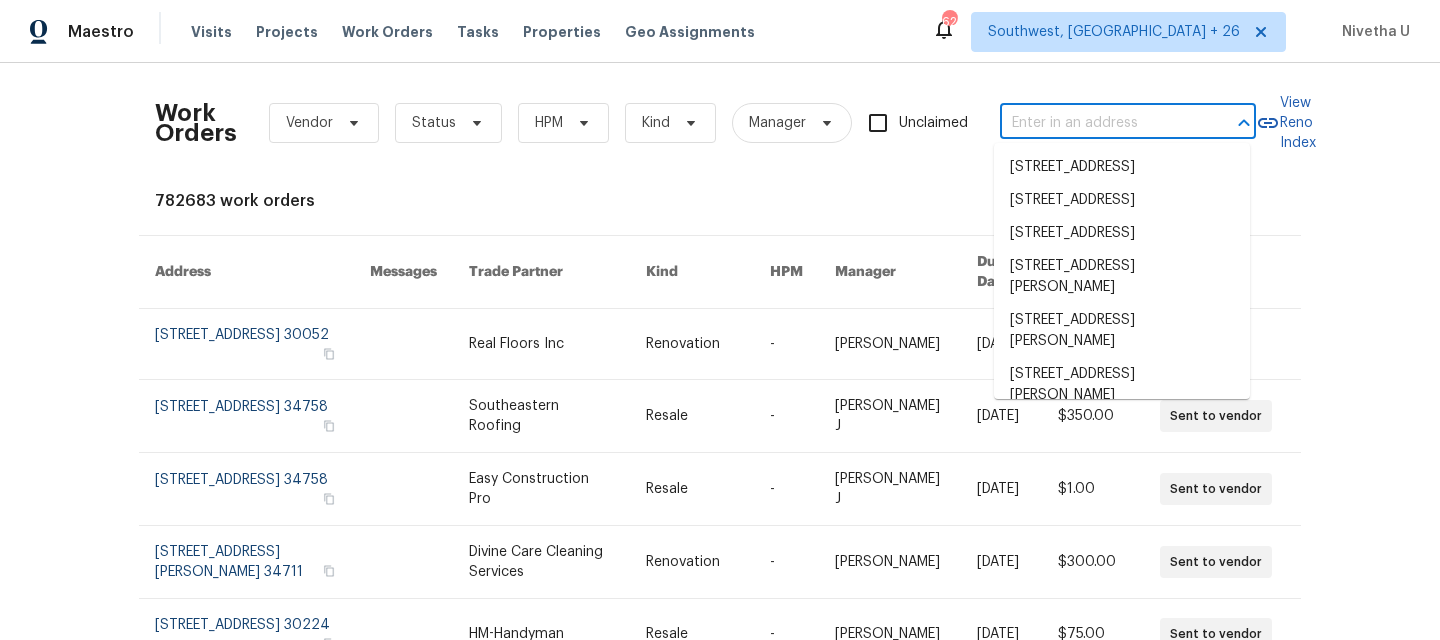 click at bounding box center [1100, 123] 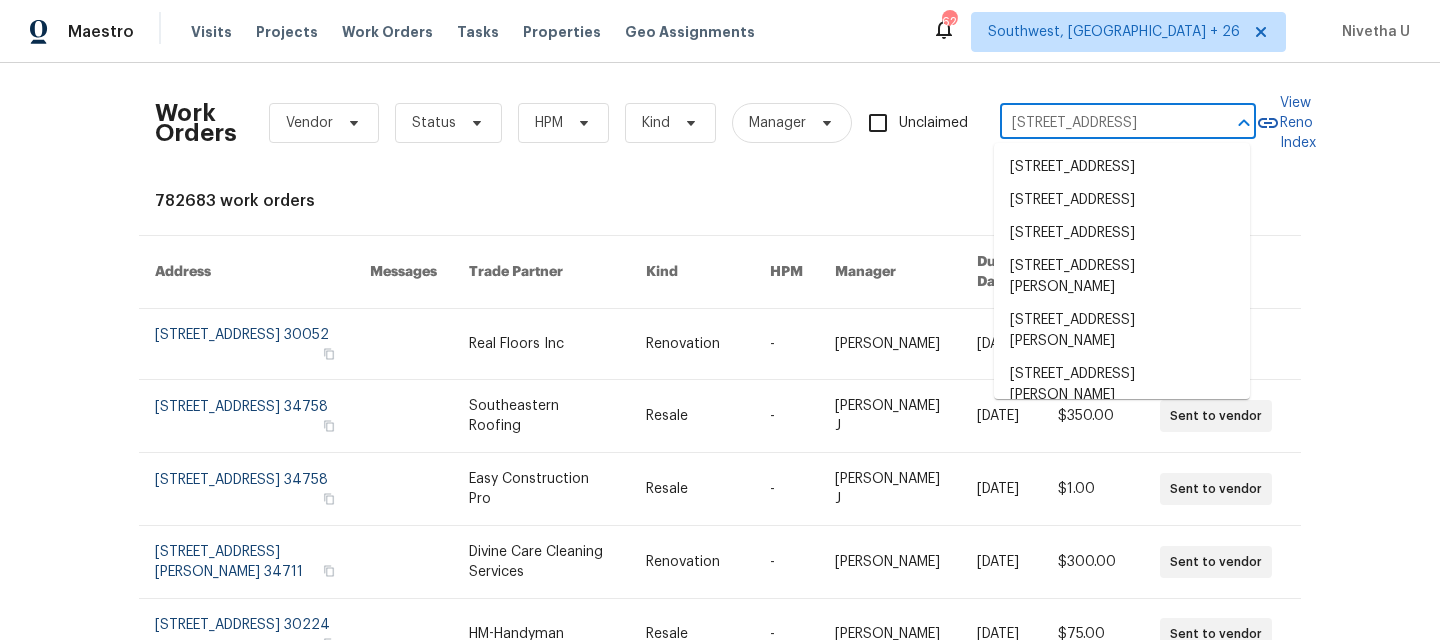 scroll, scrollTop: 0, scrollLeft: 110, axis: horizontal 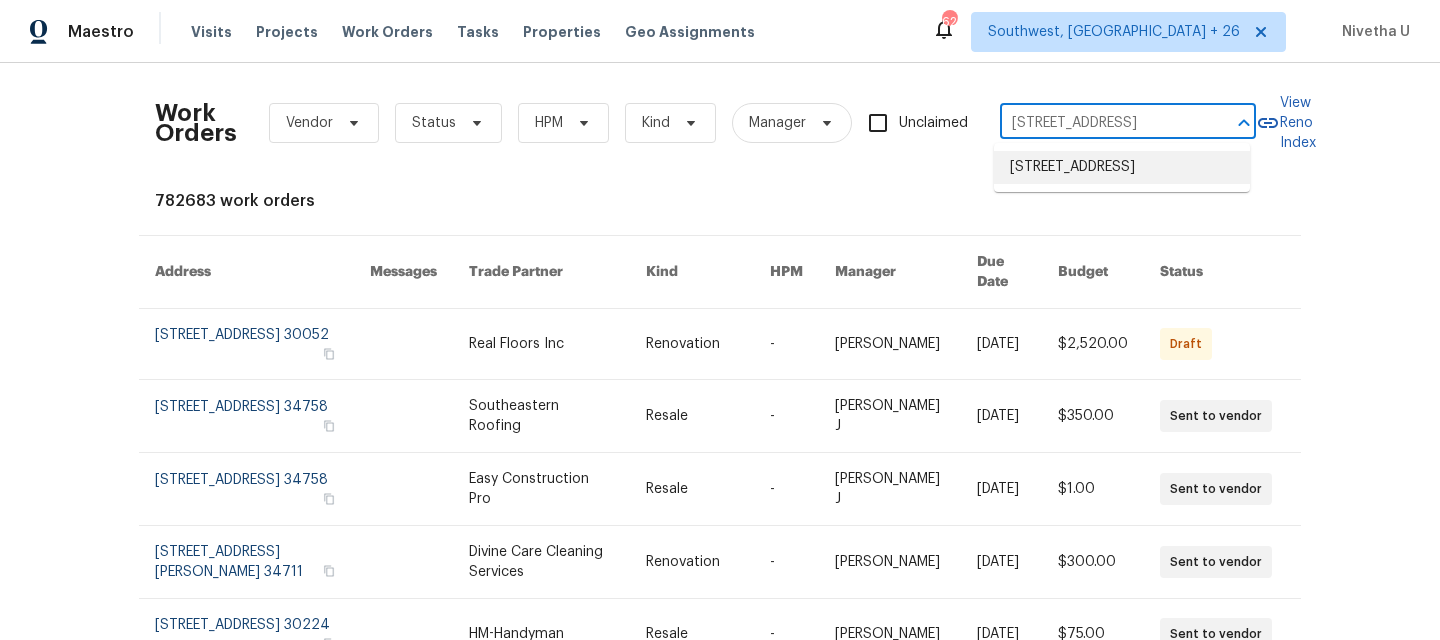 click on "[STREET_ADDRESS]" at bounding box center [1122, 167] 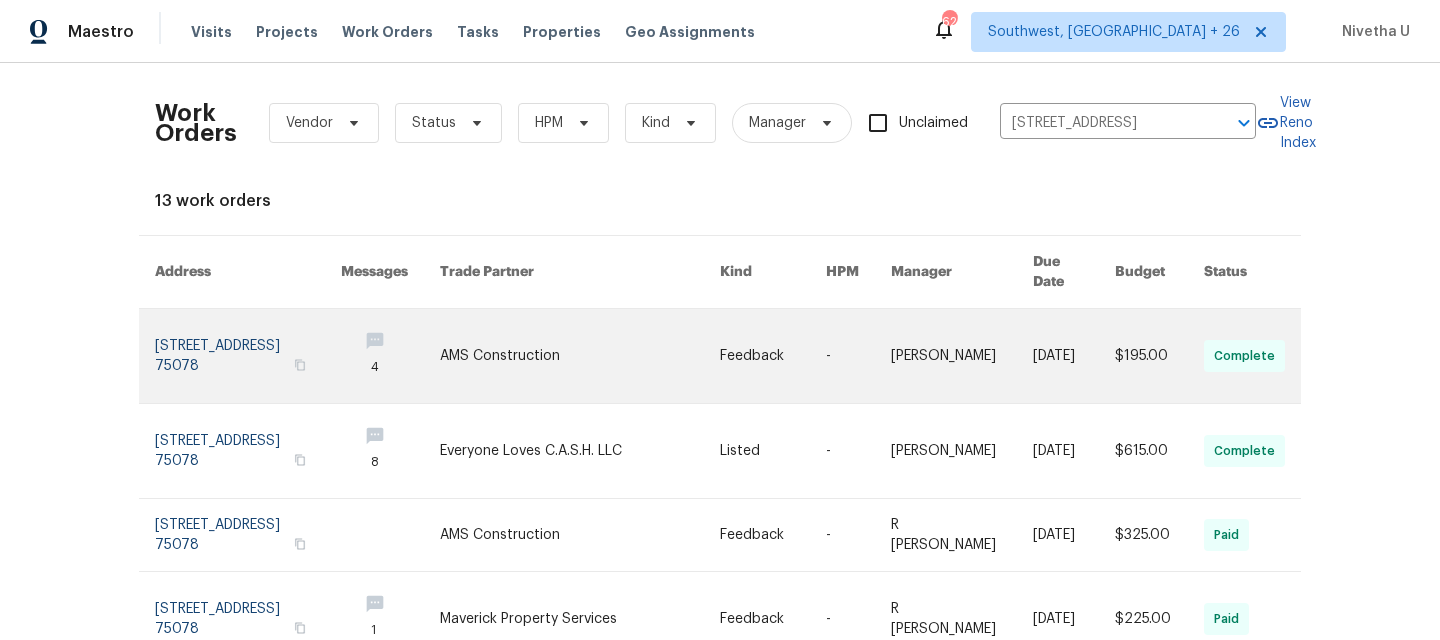 click at bounding box center [248, 356] 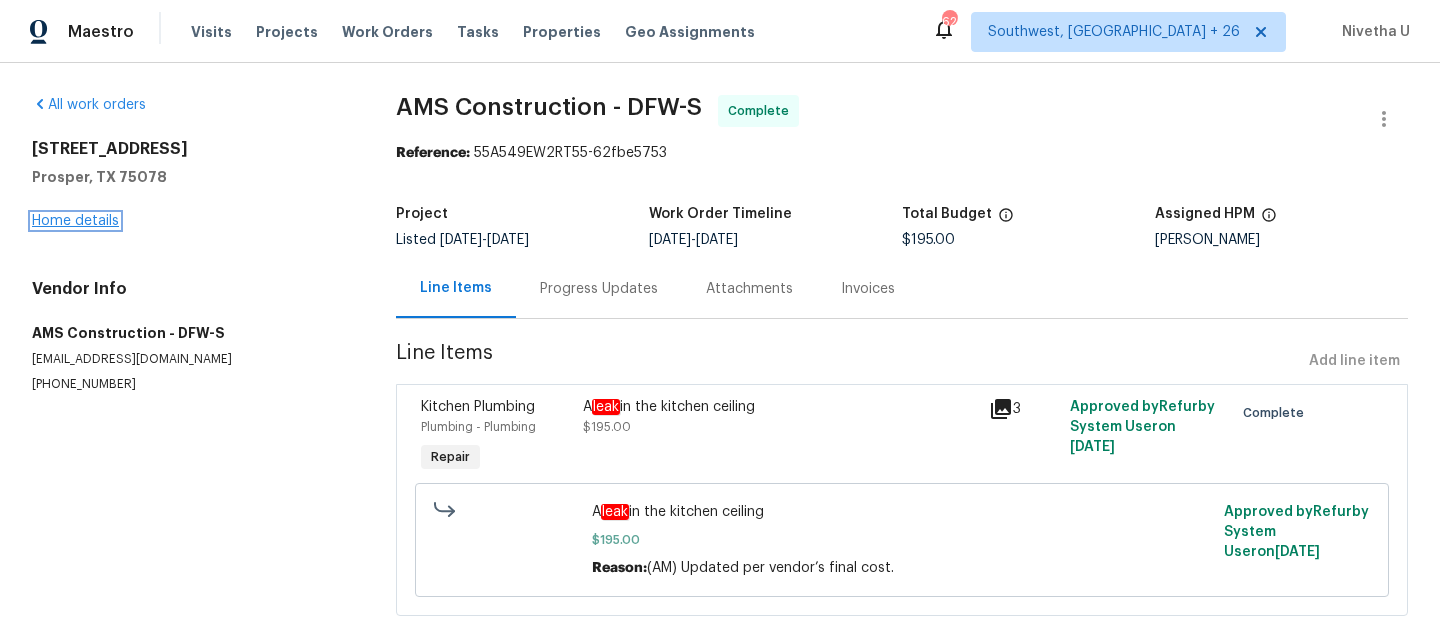 click on "Home details" at bounding box center [75, 221] 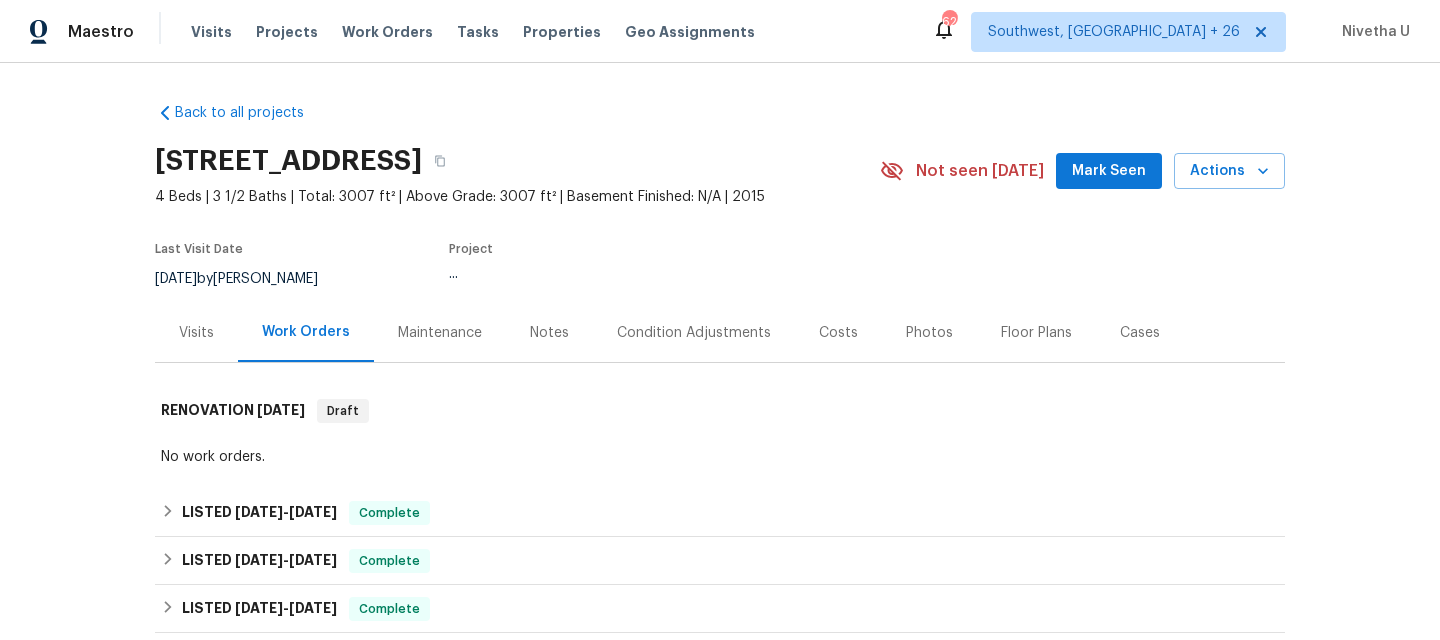 scroll, scrollTop: 298, scrollLeft: 0, axis: vertical 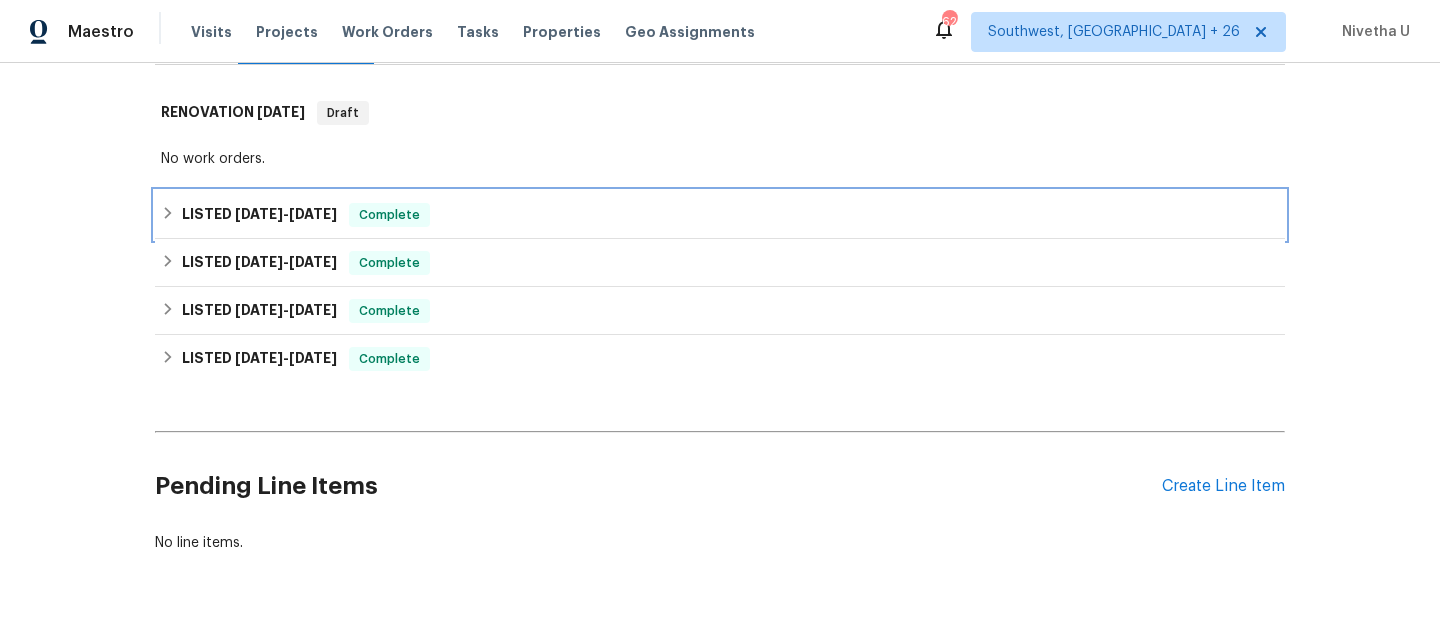click on "Complete" at bounding box center (389, 215) 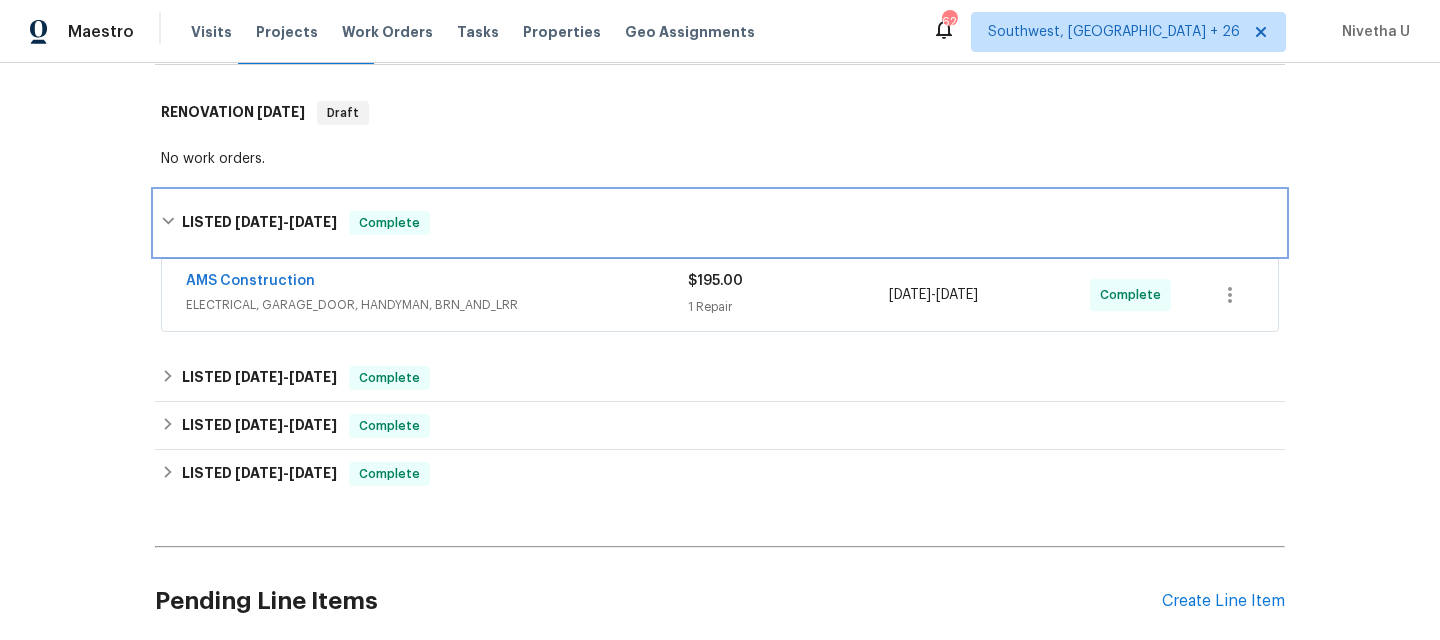 click on "LISTED   [DATE]  -  [DATE] Complete" at bounding box center (720, 223) 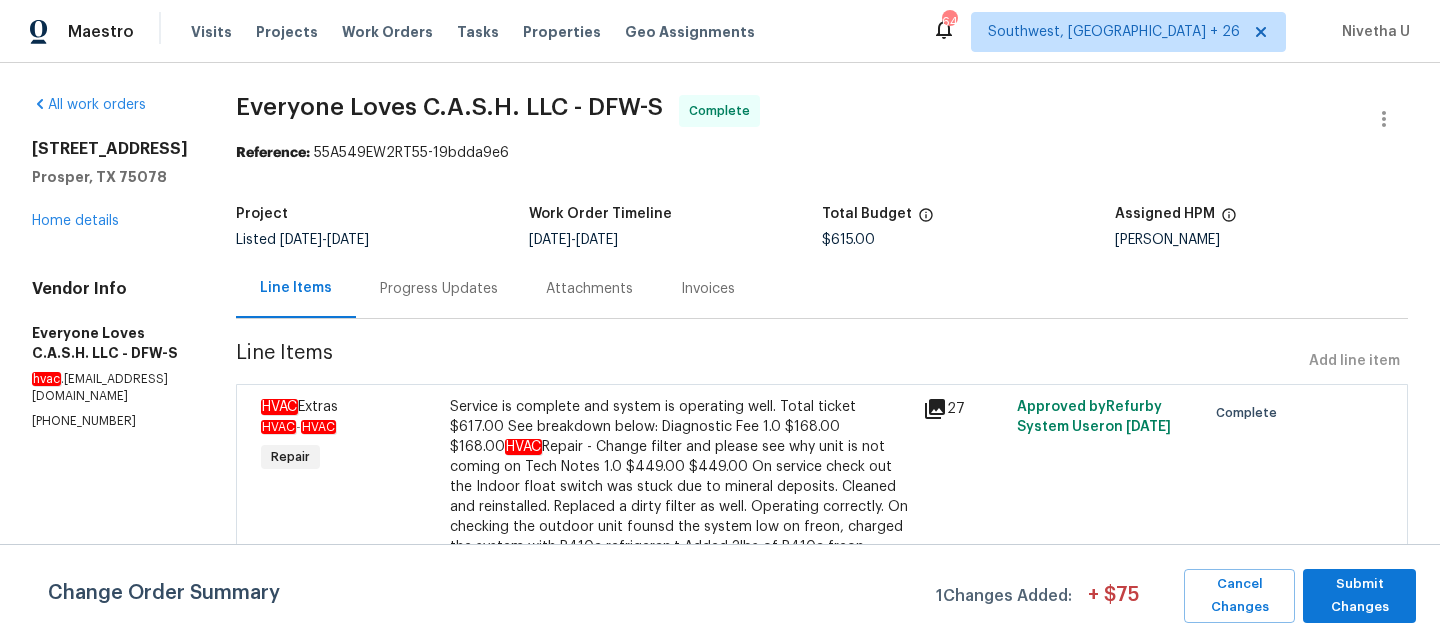 scroll, scrollTop: 0, scrollLeft: 0, axis: both 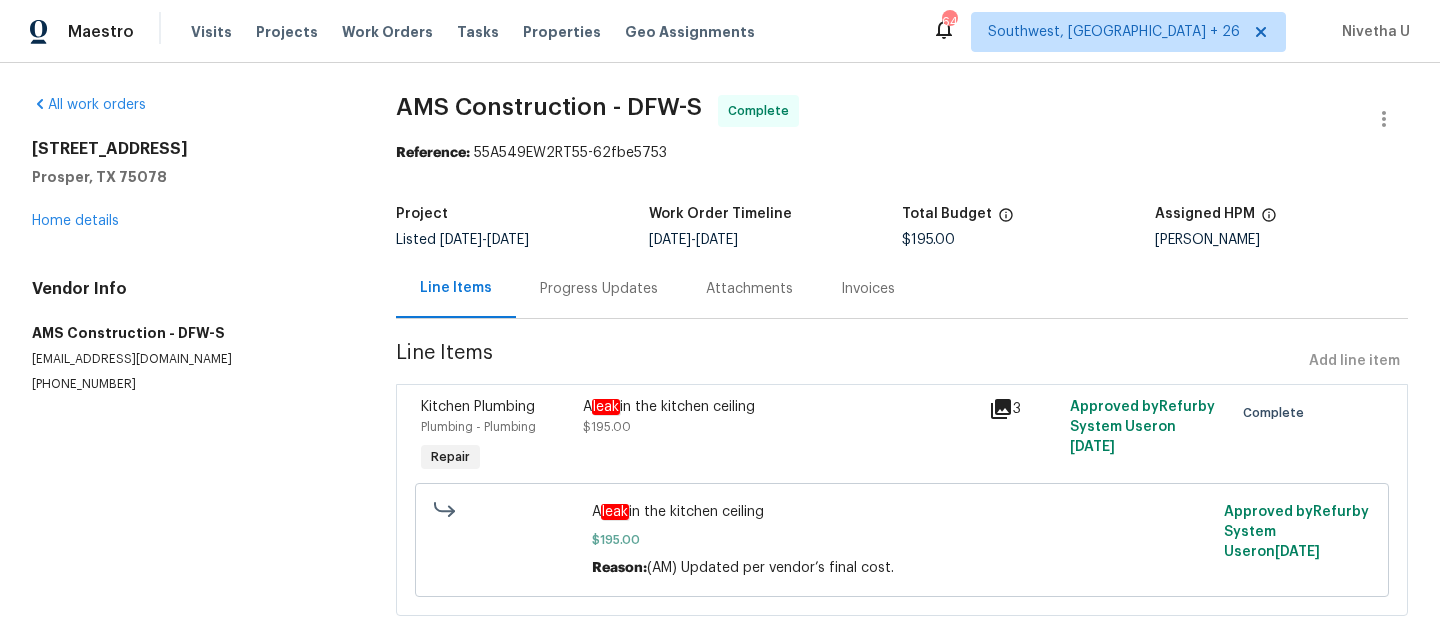 click on "Progress Updates" at bounding box center [599, 288] 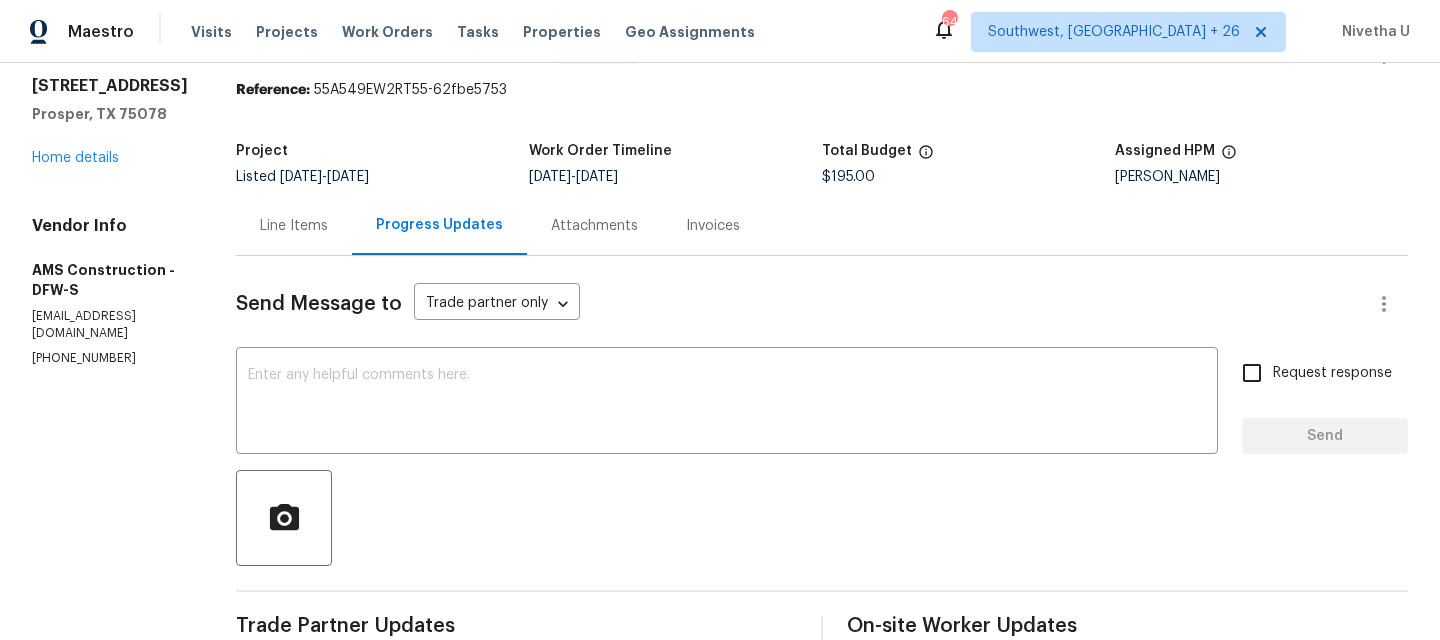 scroll, scrollTop: 0, scrollLeft: 0, axis: both 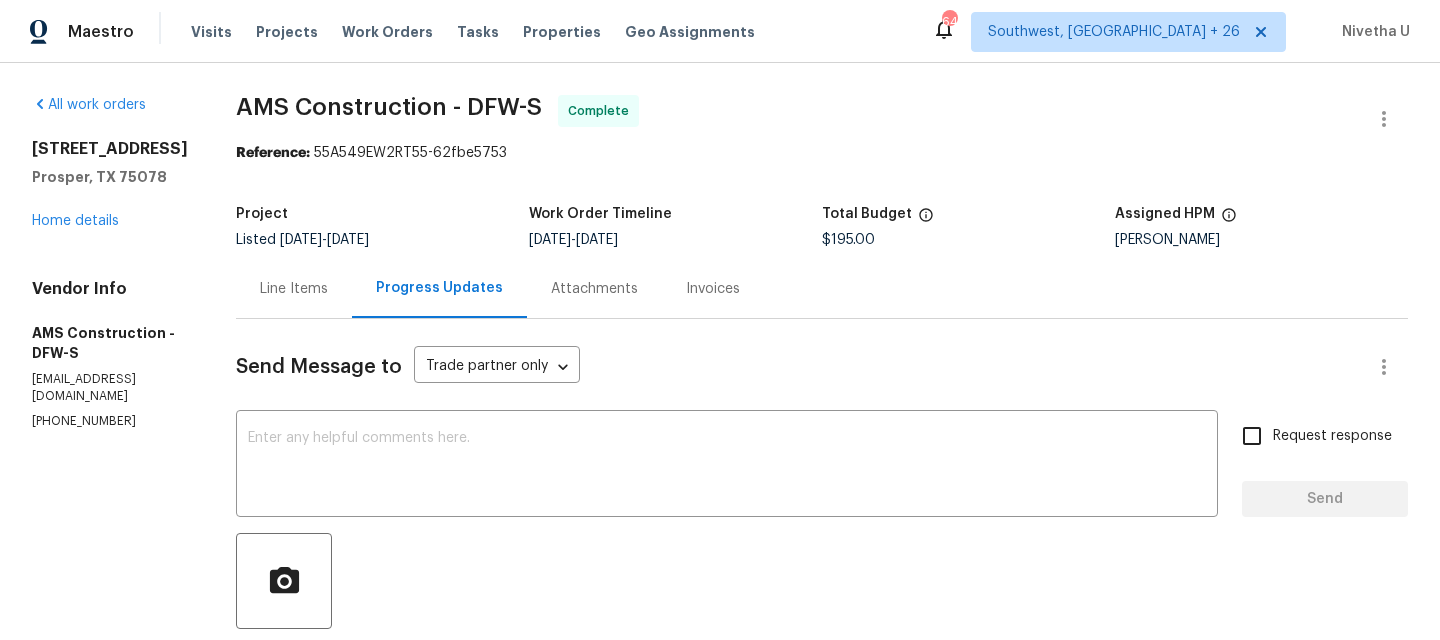 click on "Line Items" at bounding box center (294, 289) 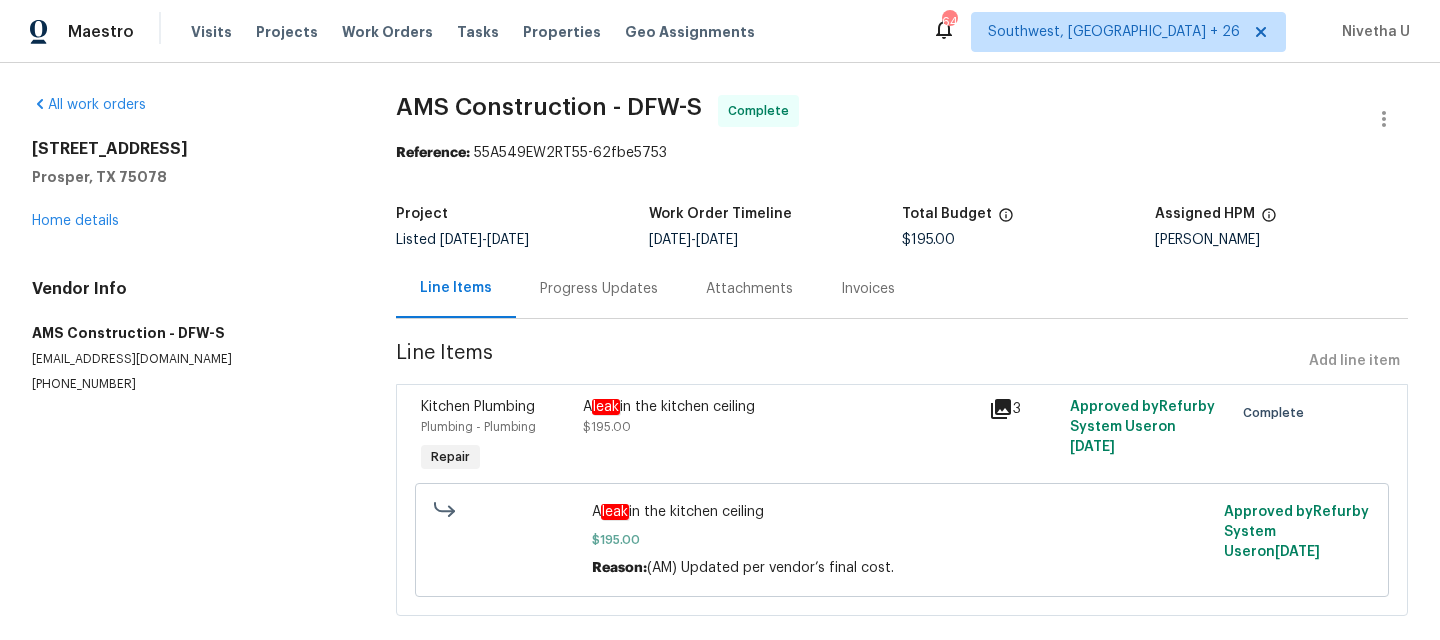 click on "Progress Updates" at bounding box center [599, 289] 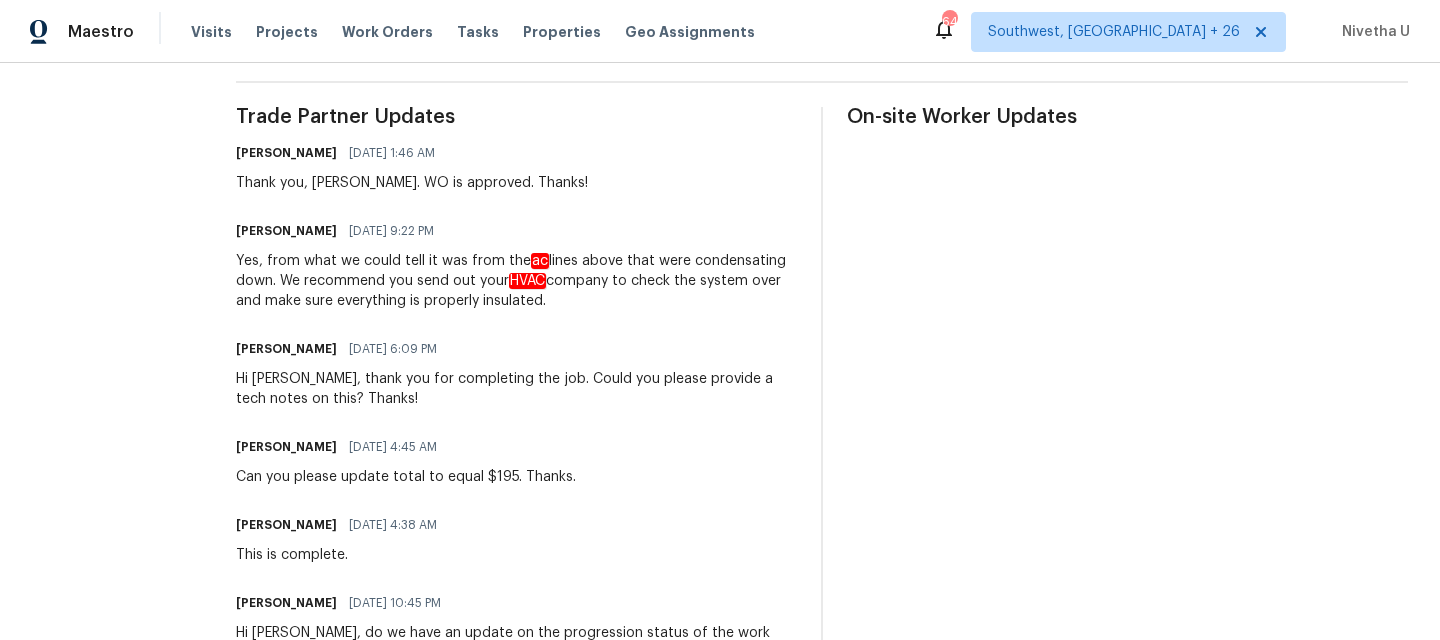 scroll, scrollTop: 0, scrollLeft: 0, axis: both 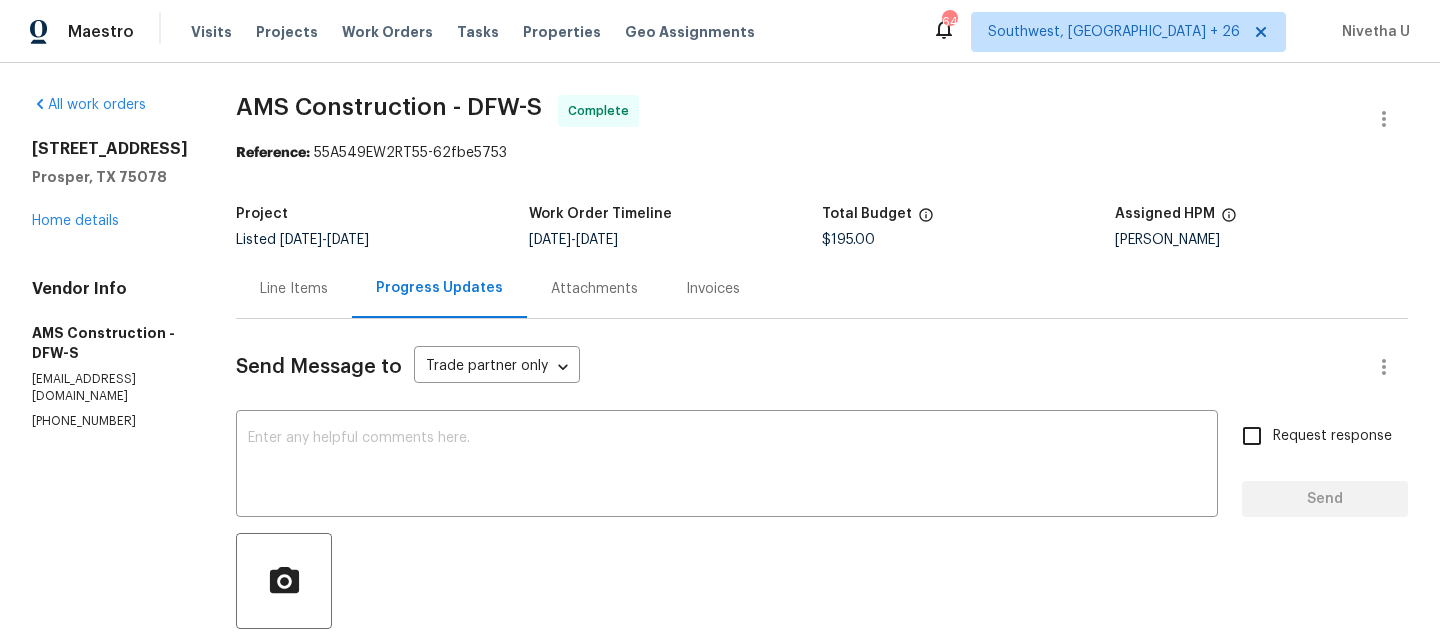 click on "Line Items" at bounding box center (294, 289) 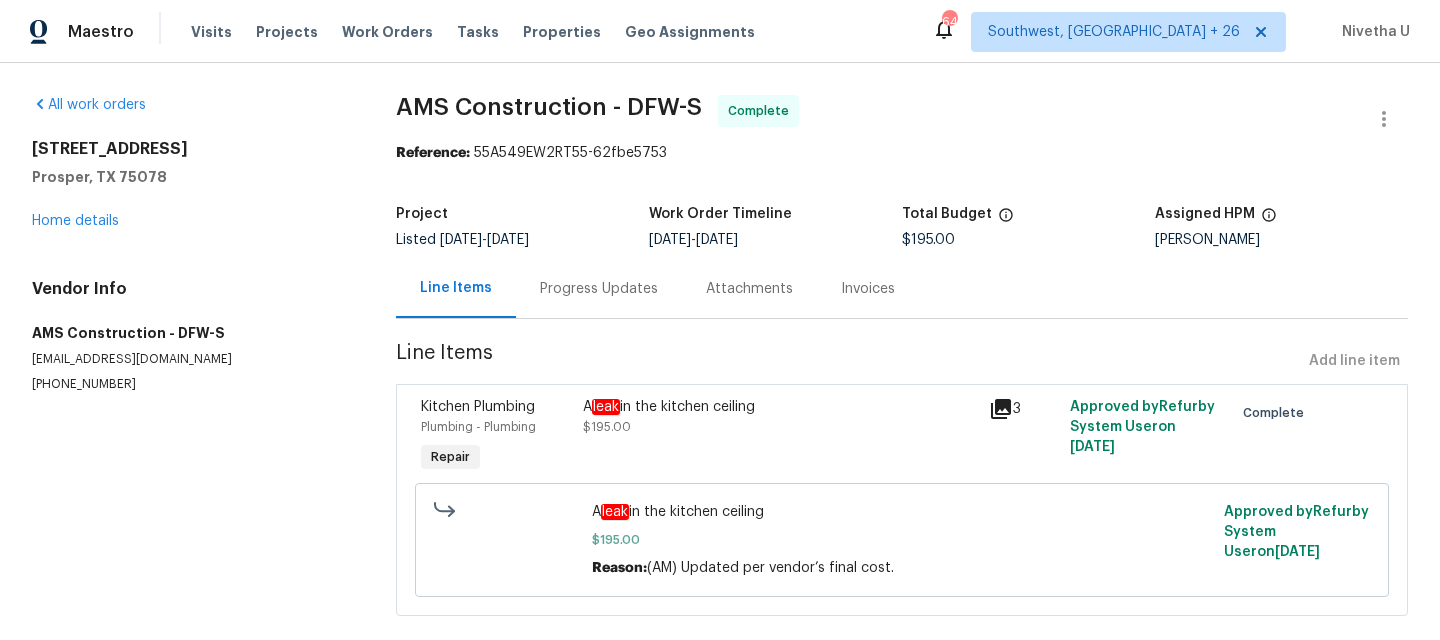 click on "Invoices" at bounding box center (868, 289) 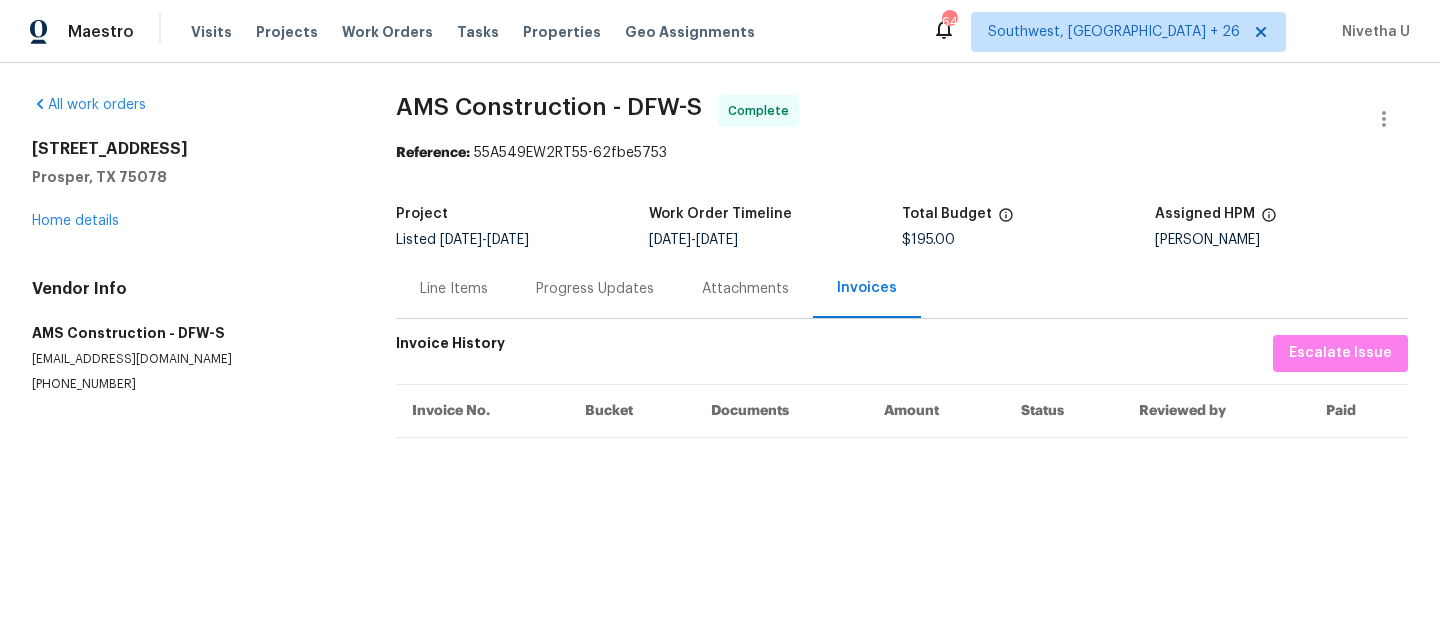 click on "Progress Updates" at bounding box center (595, 289) 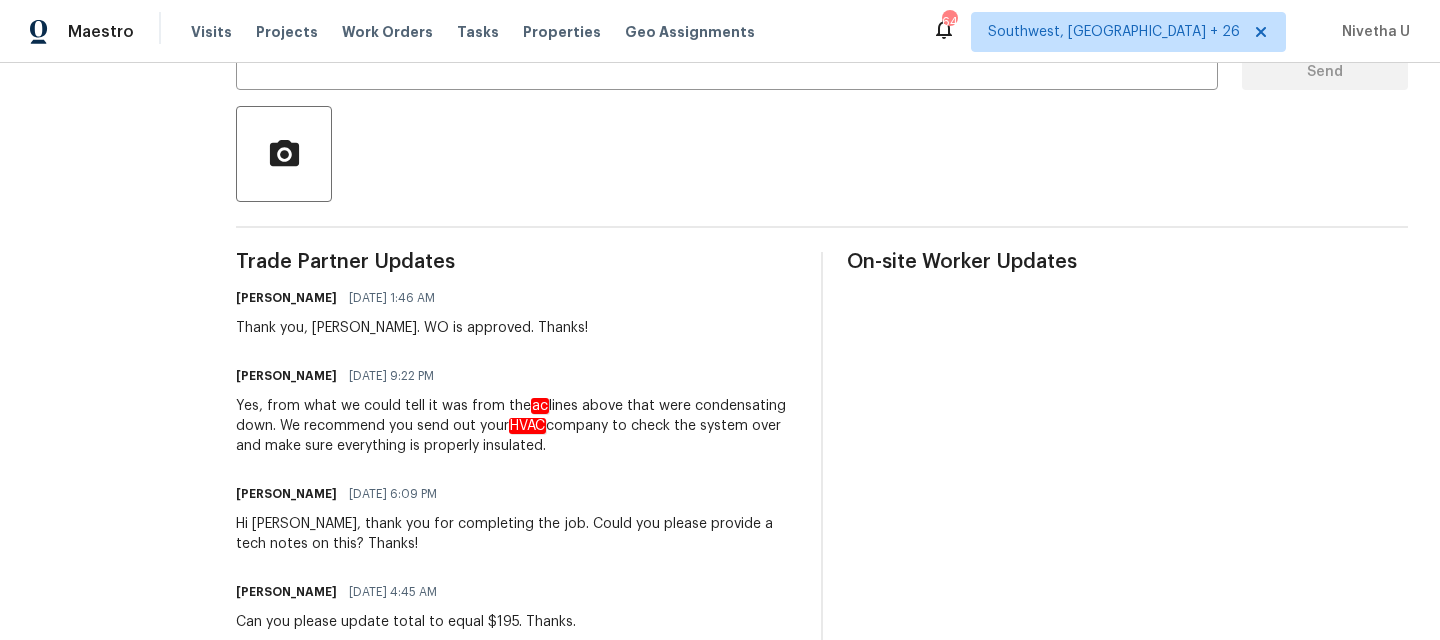 scroll, scrollTop: 0, scrollLeft: 0, axis: both 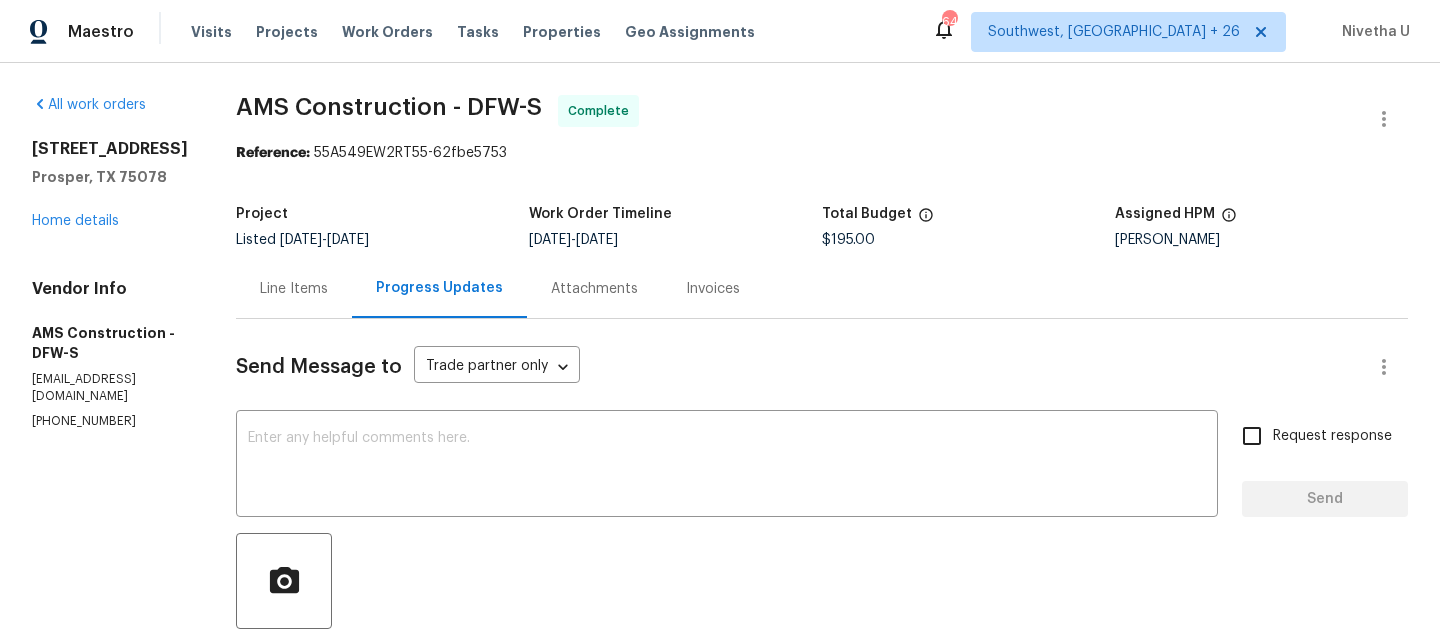 click on "Line Items" at bounding box center [294, 289] 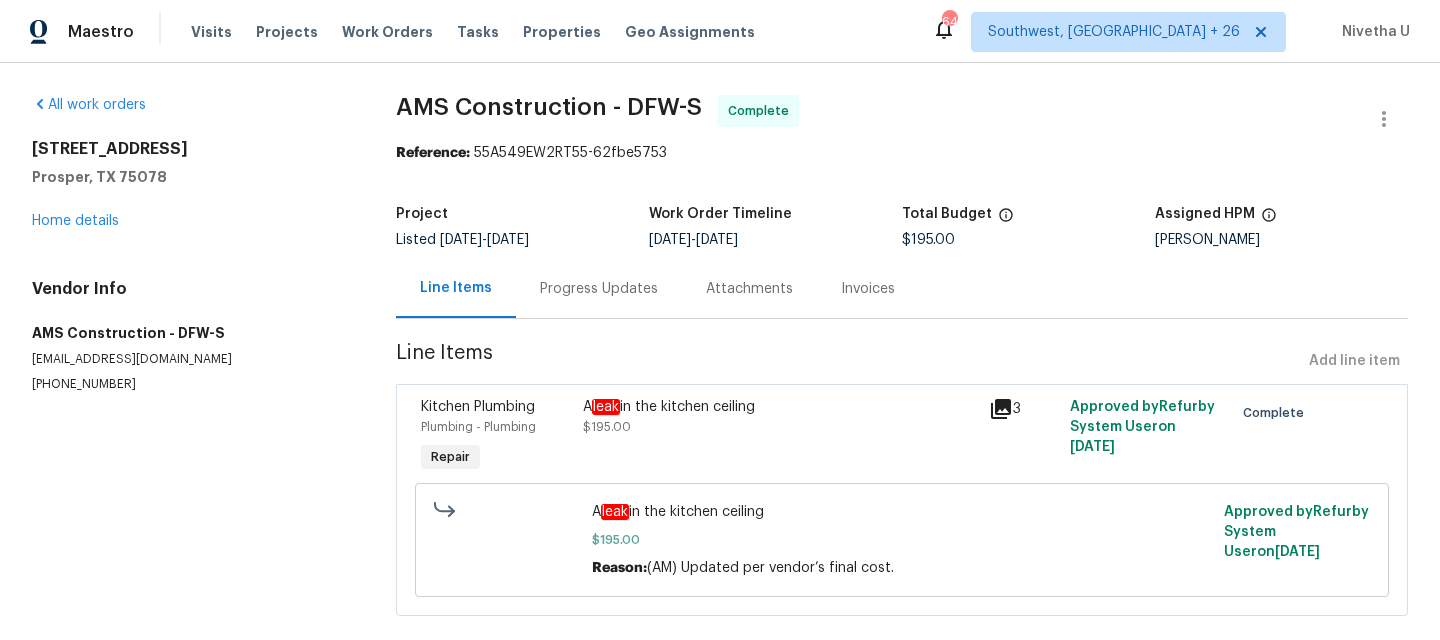 click 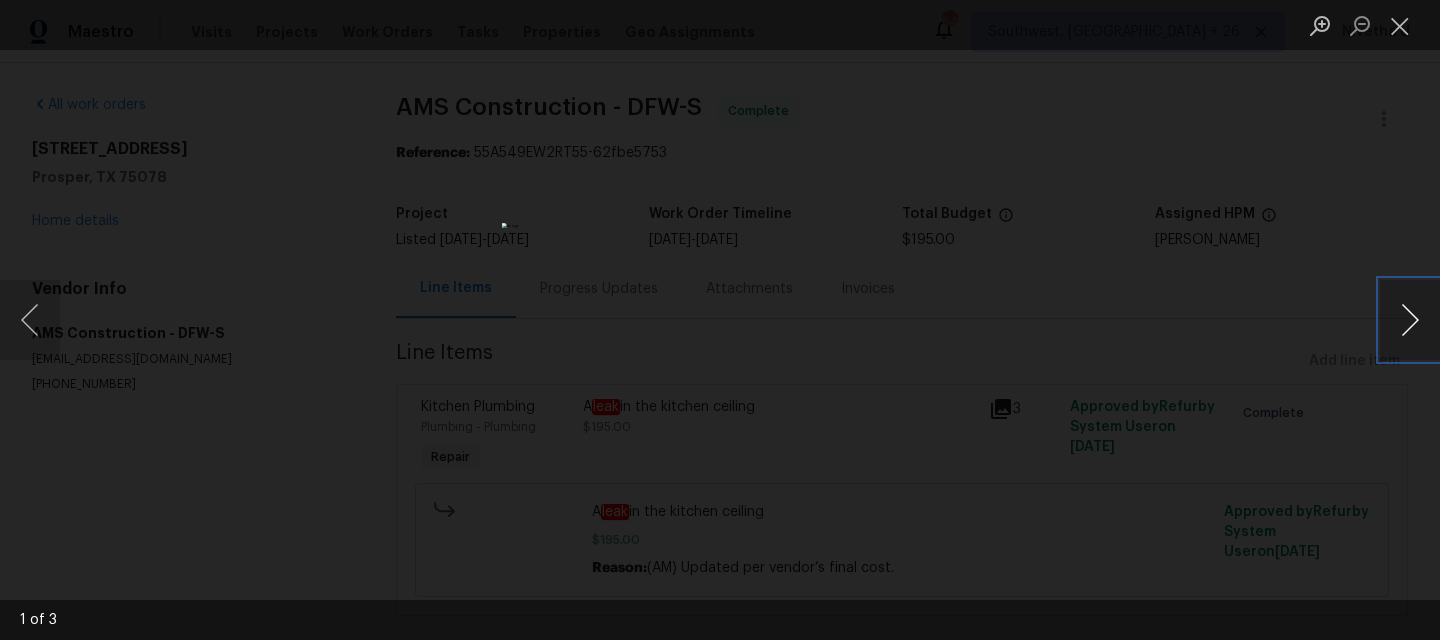 click at bounding box center [1410, 320] 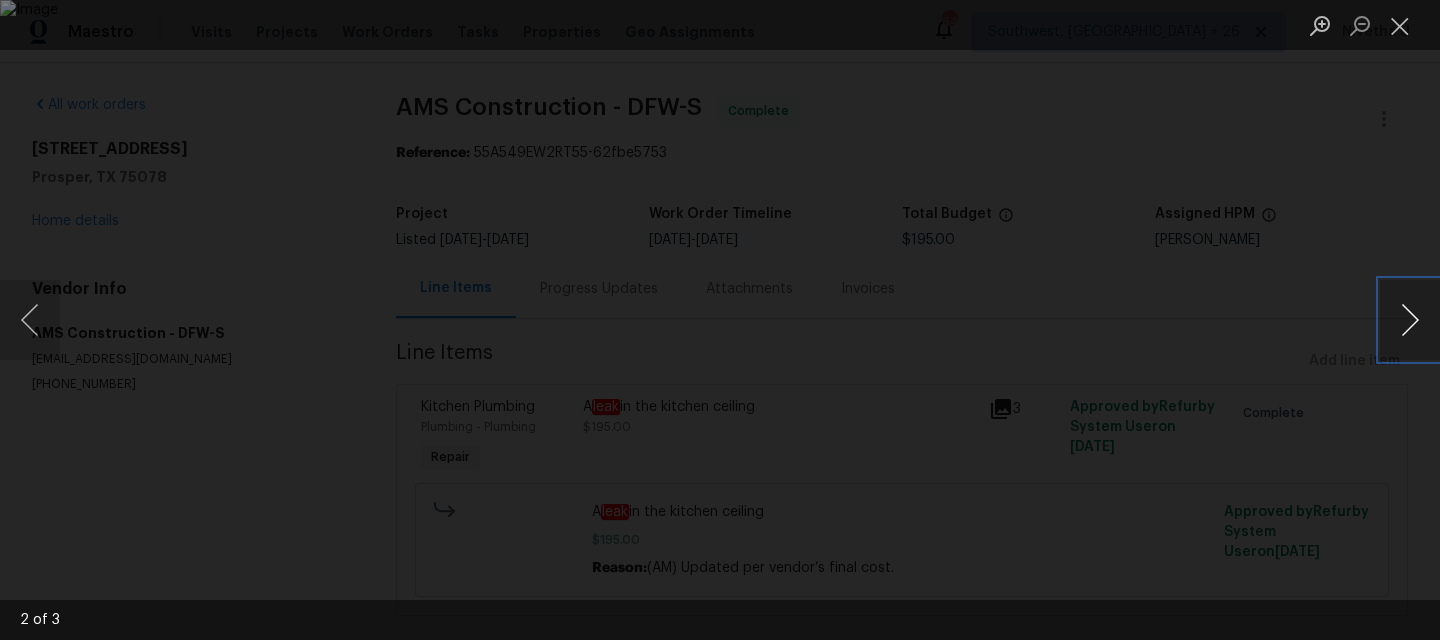 click at bounding box center (1410, 320) 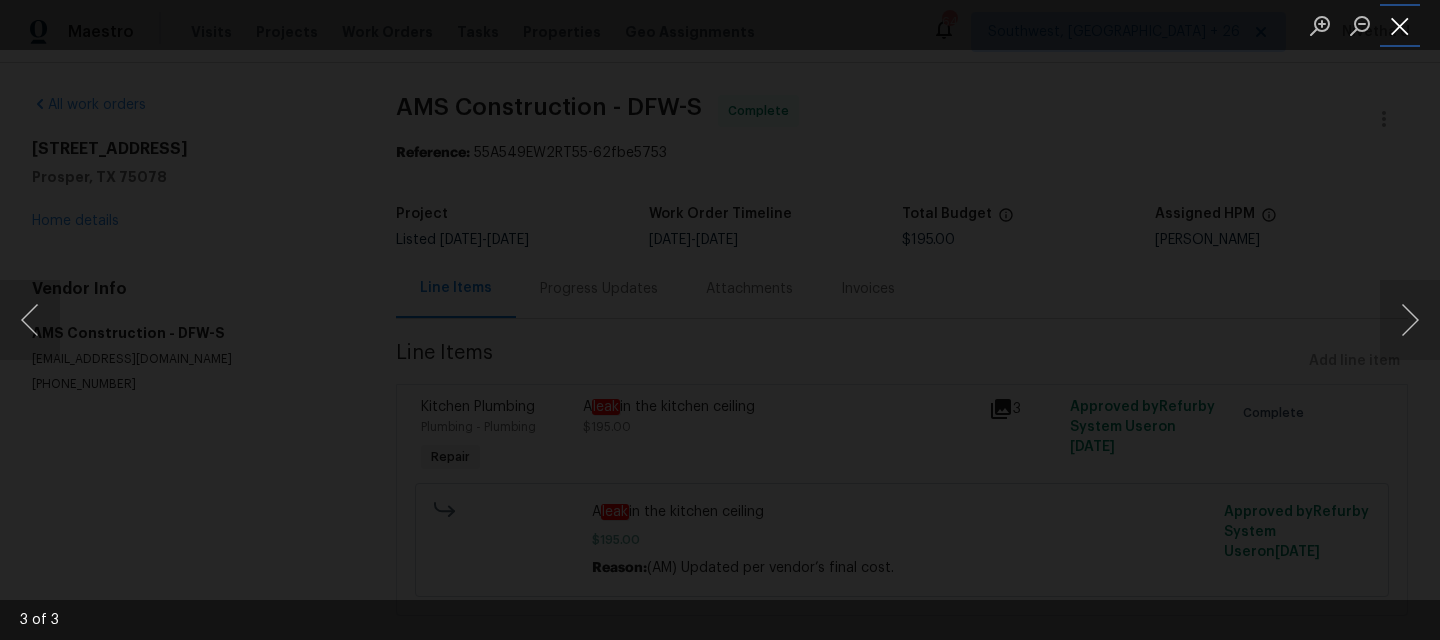 click at bounding box center (1400, 25) 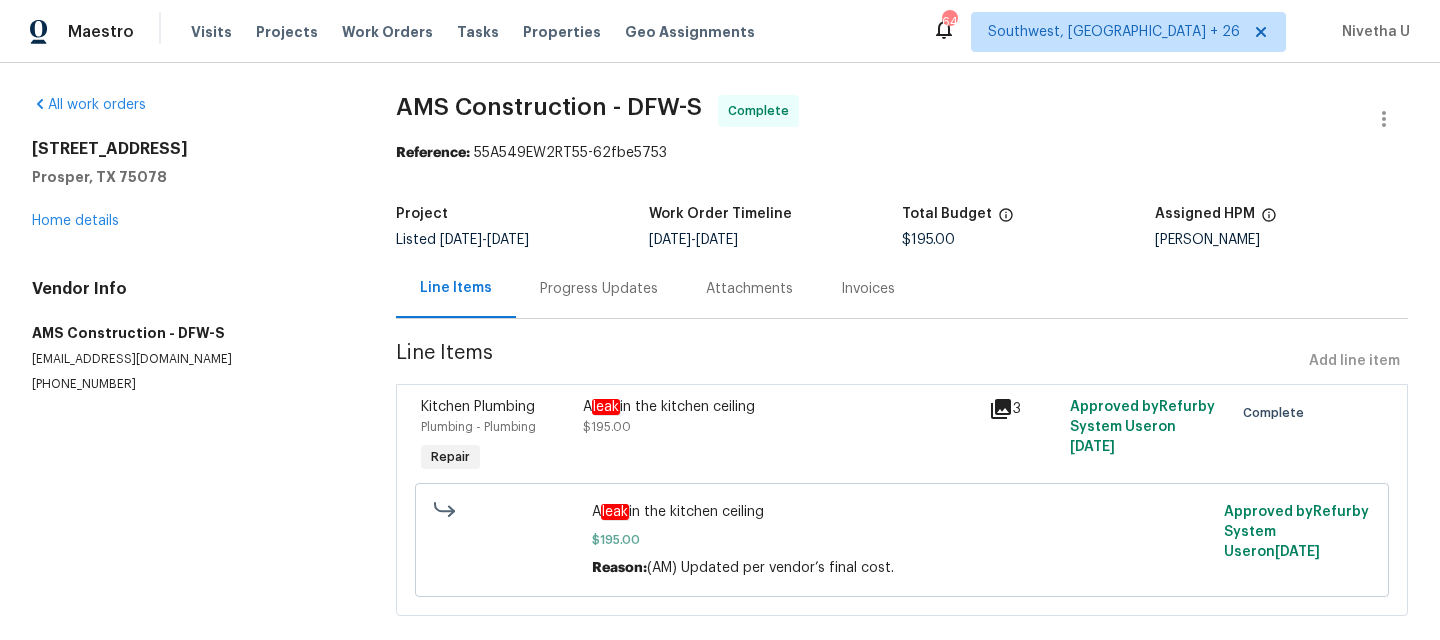click on "Progress Updates" at bounding box center [599, 289] 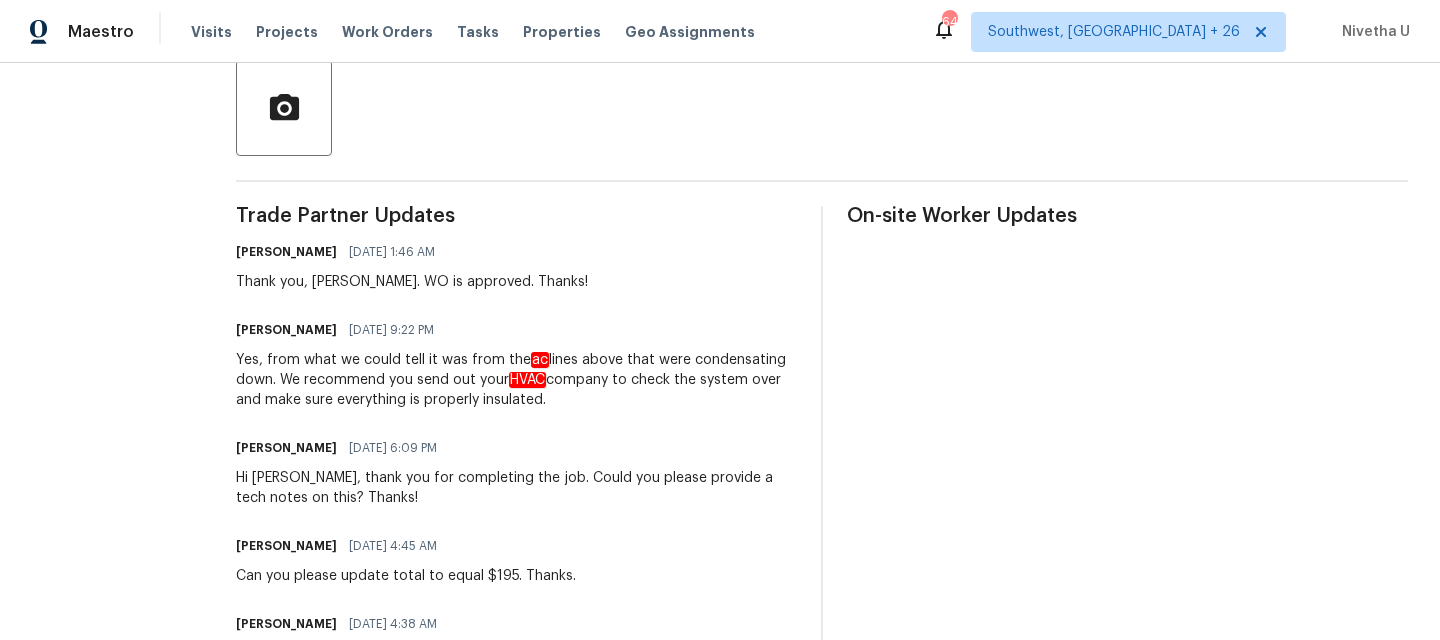 scroll, scrollTop: 573, scrollLeft: 0, axis: vertical 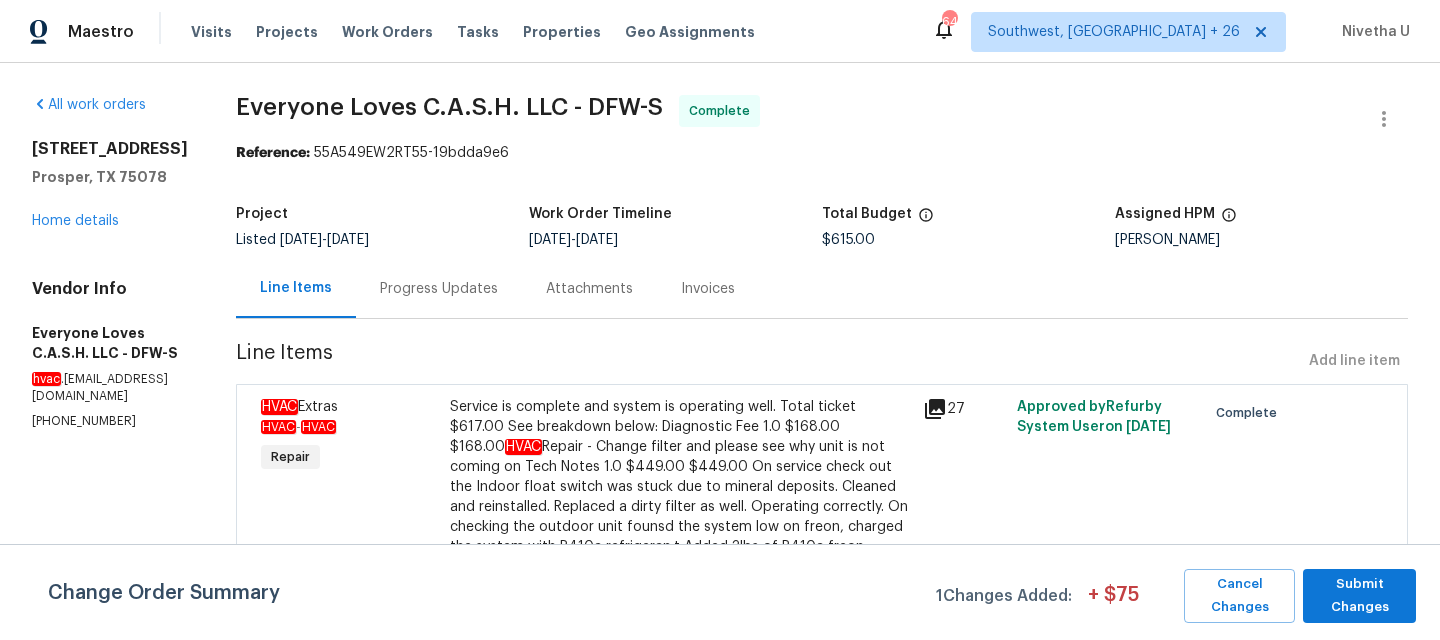 click on "Progress Updates" at bounding box center [439, 289] 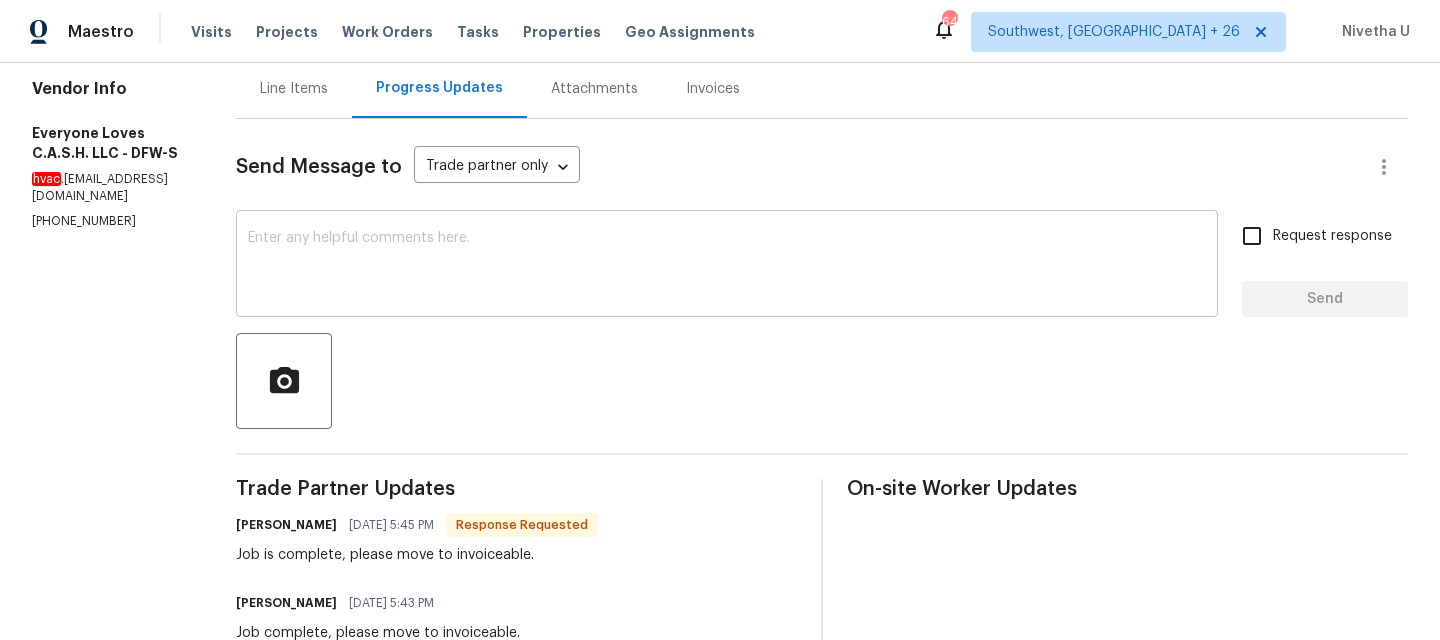scroll, scrollTop: 152, scrollLeft: 0, axis: vertical 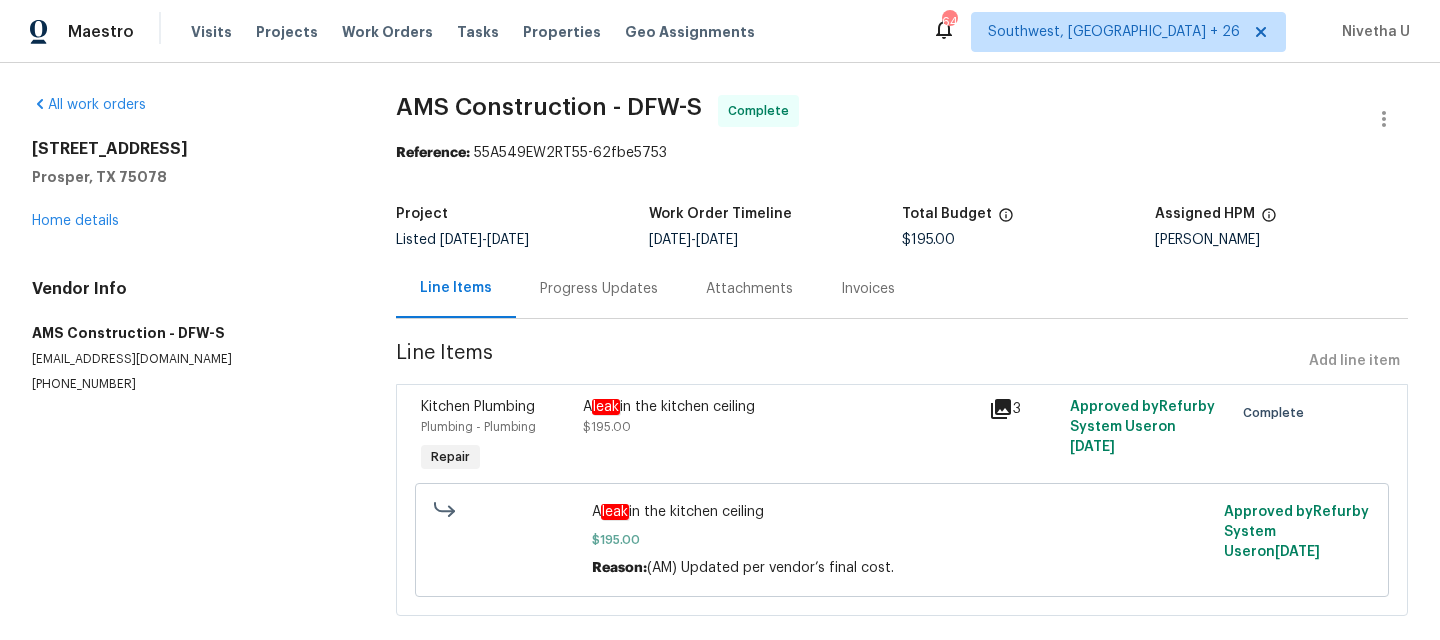 click on "Line Items" at bounding box center [848, 361] 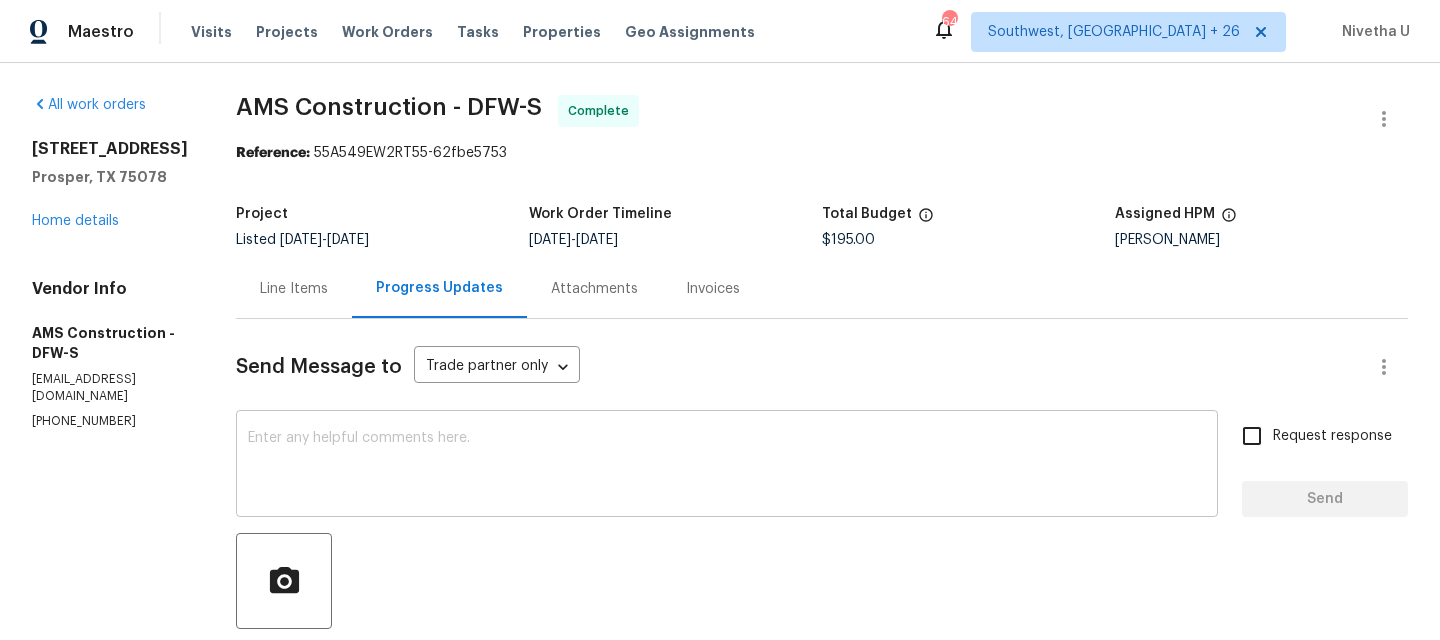 scroll, scrollTop: 1078, scrollLeft: 0, axis: vertical 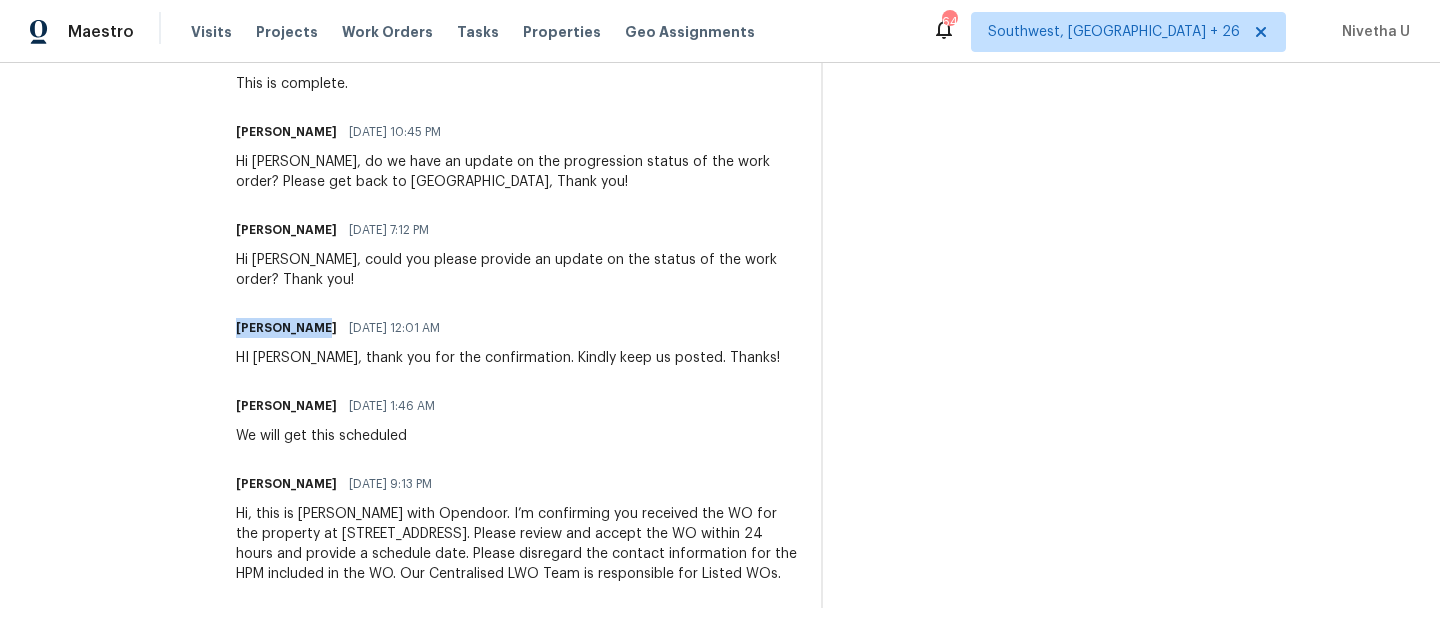 drag, startPoint x: 304, startPoint y: 292, endPoint x: 215, endPoint y: 291, distance: 89.005615 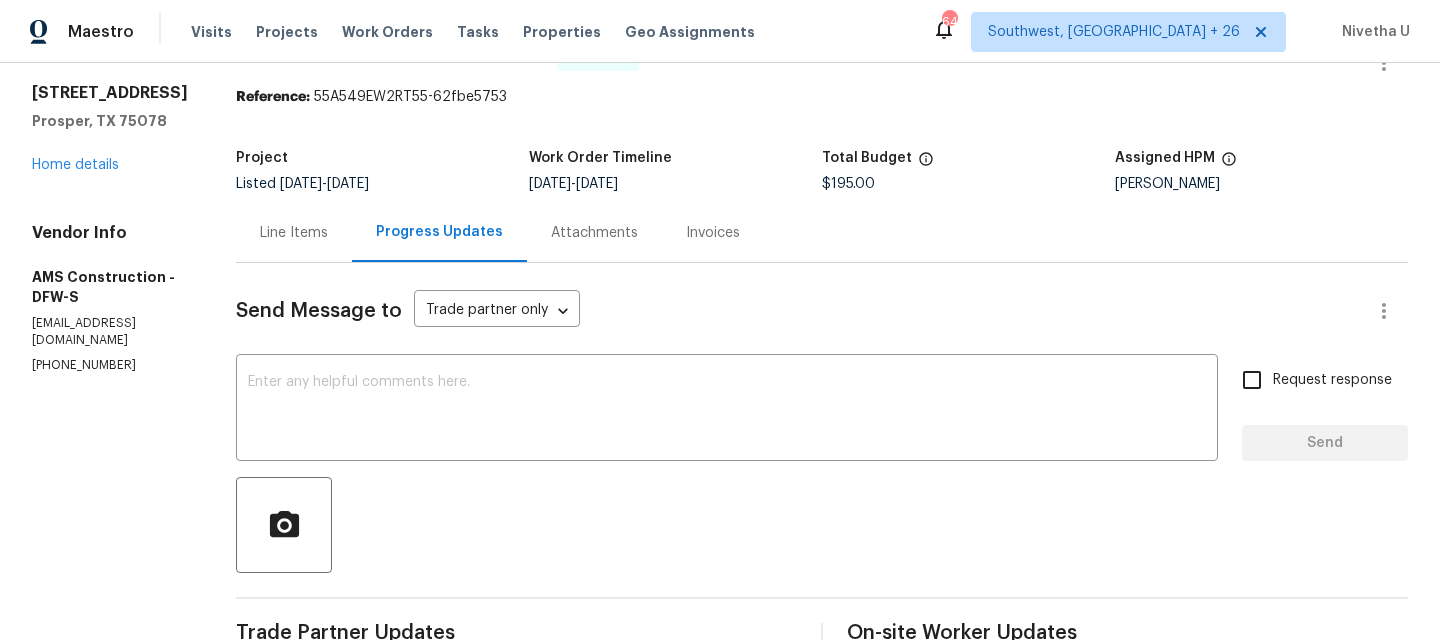 scroll, scrollTop: 0, scrollLeft: 0, axis: both 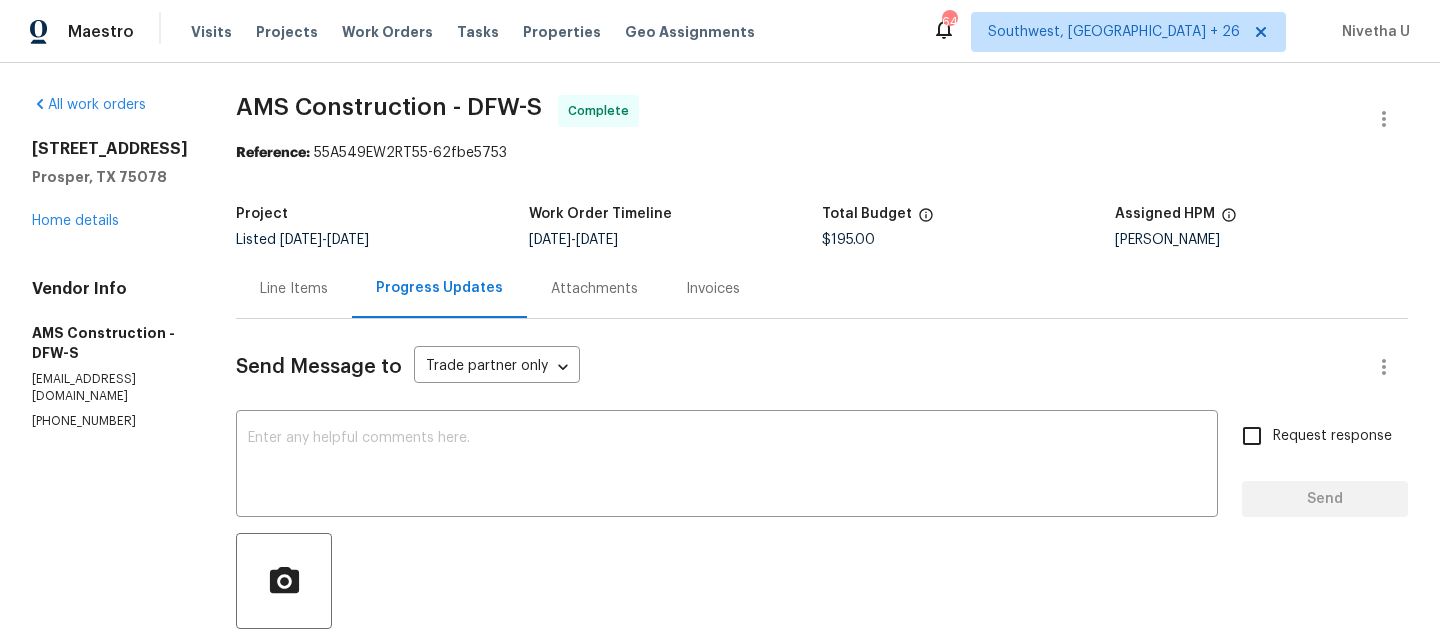 click on "Line Items" at bounding box center (294, 288) 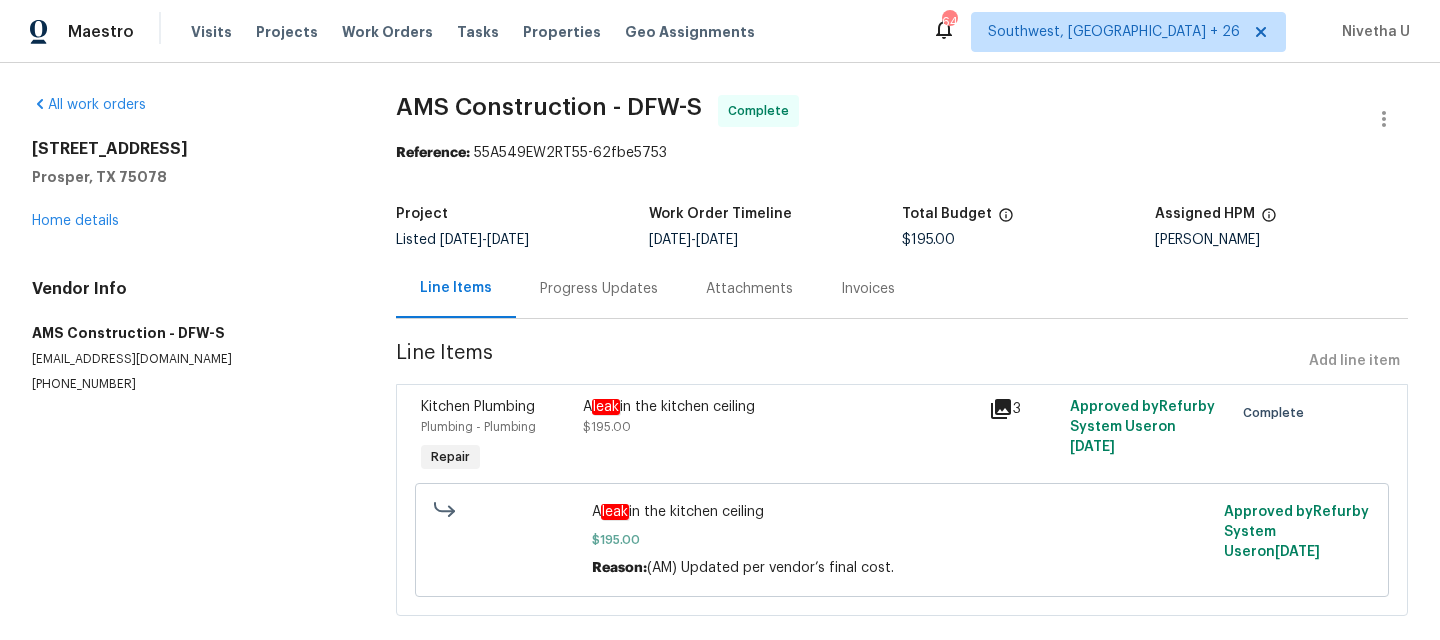 drag, startPoint x: 628, startPoint y: 411, endPoint x: 803, endPoint y: 412, distance: 175.00285 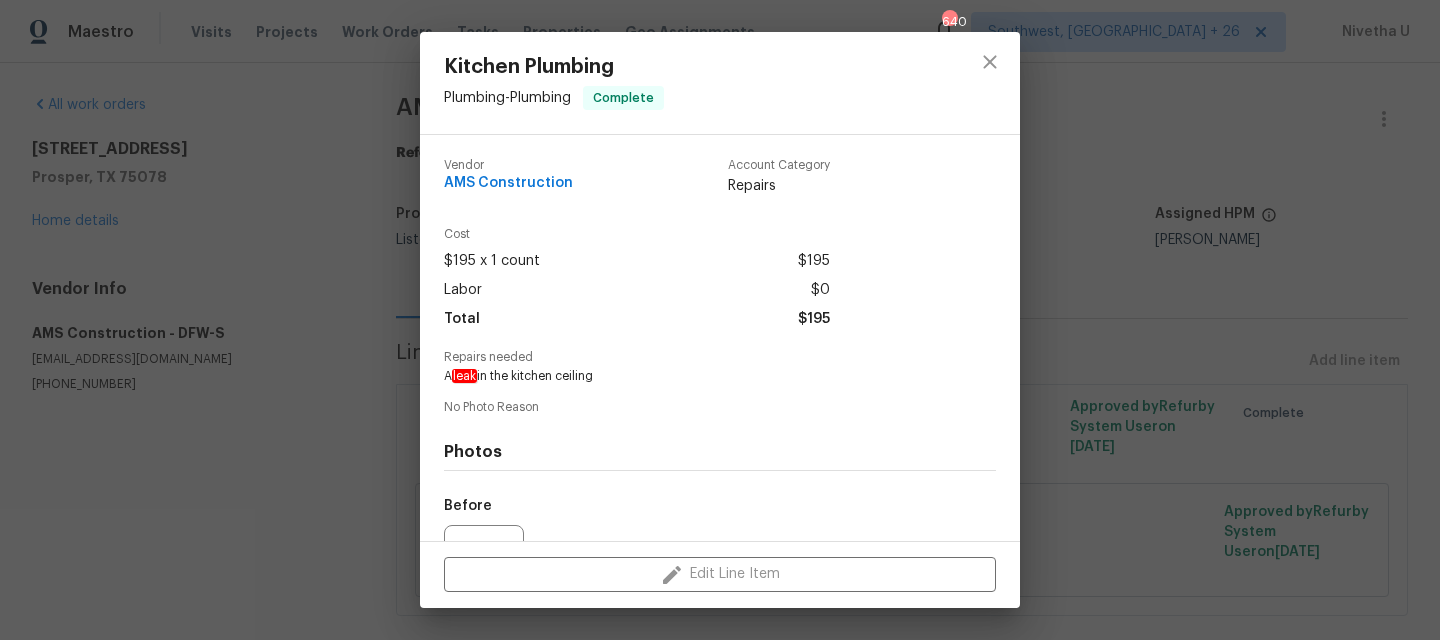 drag, startPoint x: 481, startPoint y: 378, endPoint x: 649, endPoint y: 380, distance: 168.0119 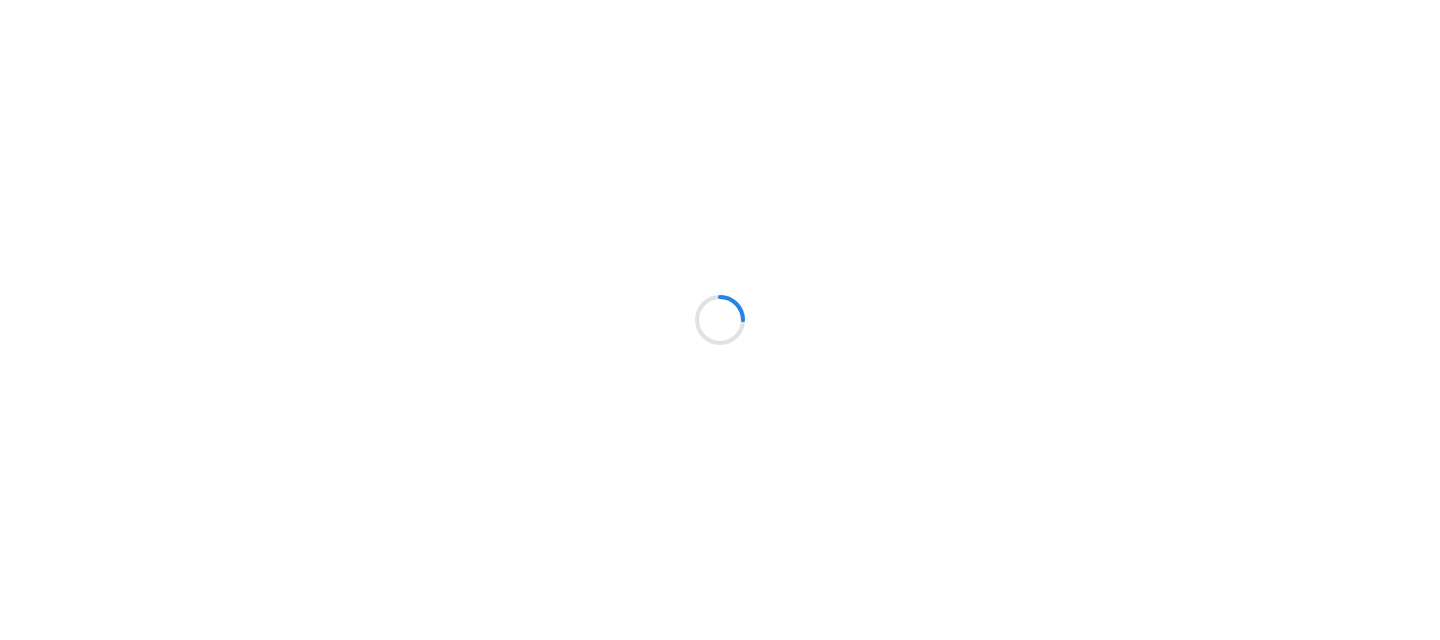 scroll, scrollTop: 0, scrollLeft: 0, axis: both 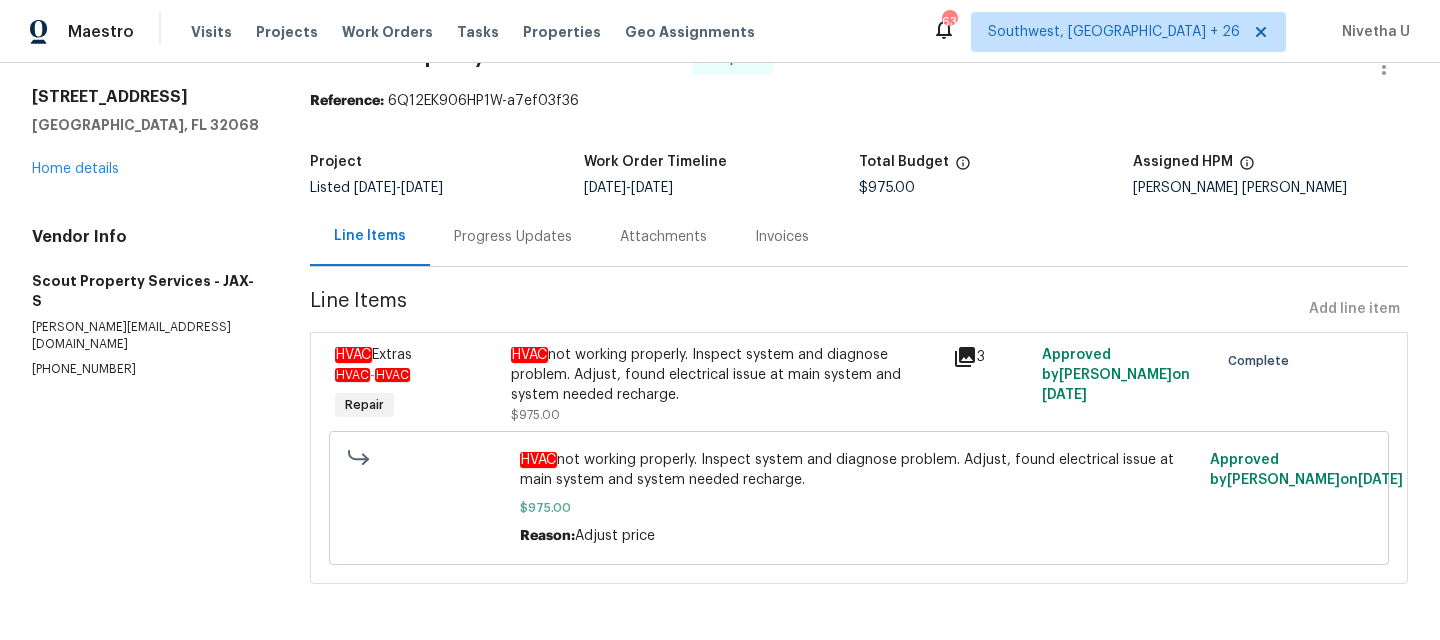 click on "Progress Updates" at bounding box center [513, 237] 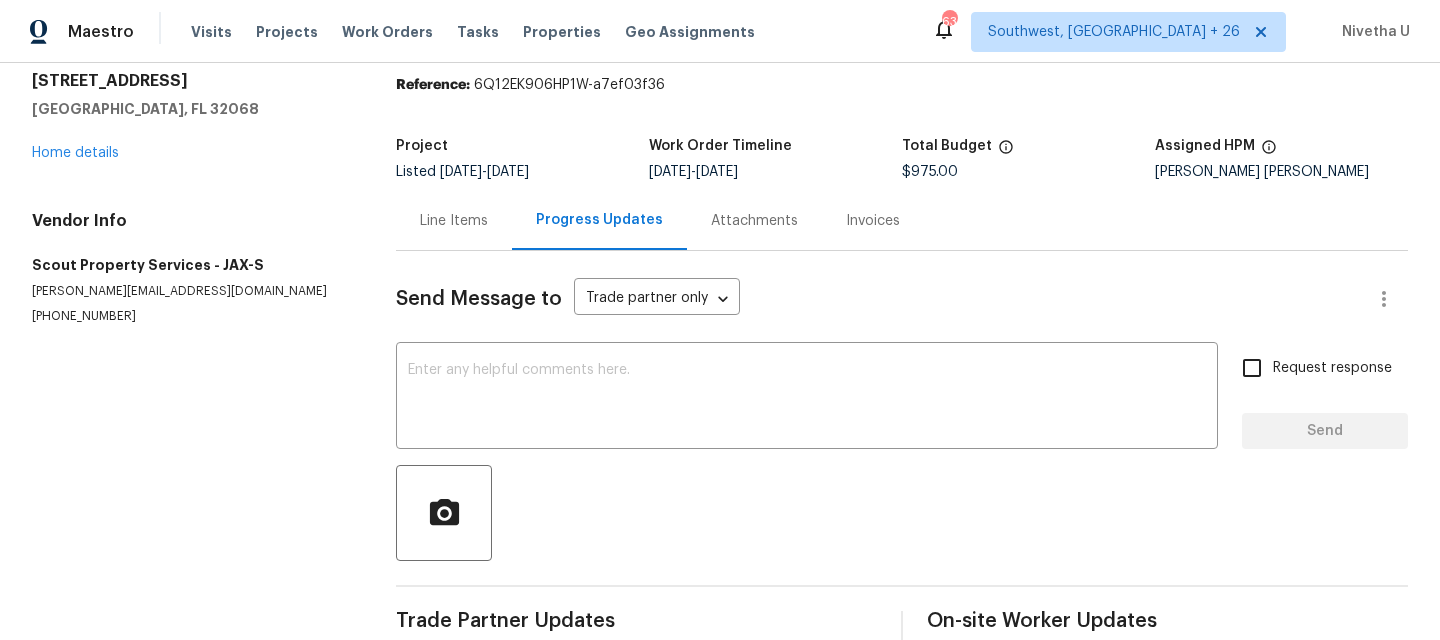 scroll, scrollTop: 118, scrollLeft: 0, axis: vertical 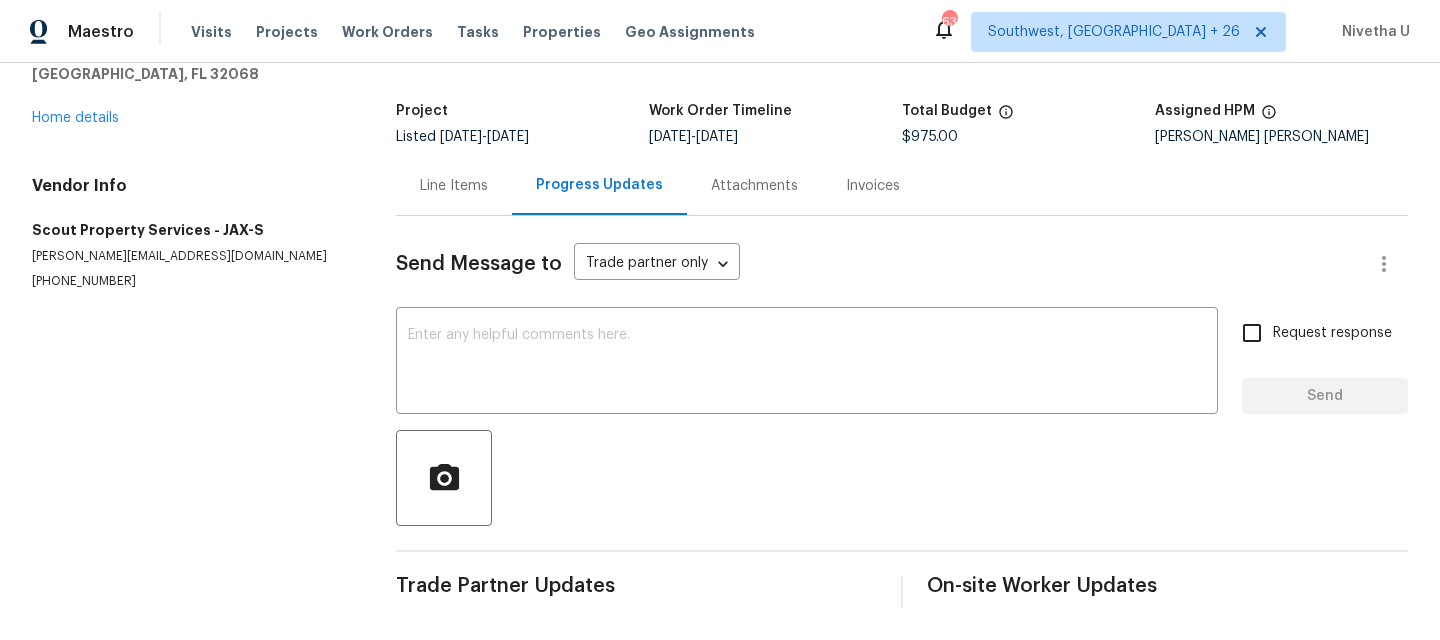click on "Attachments" at bounding box center [754, 186] 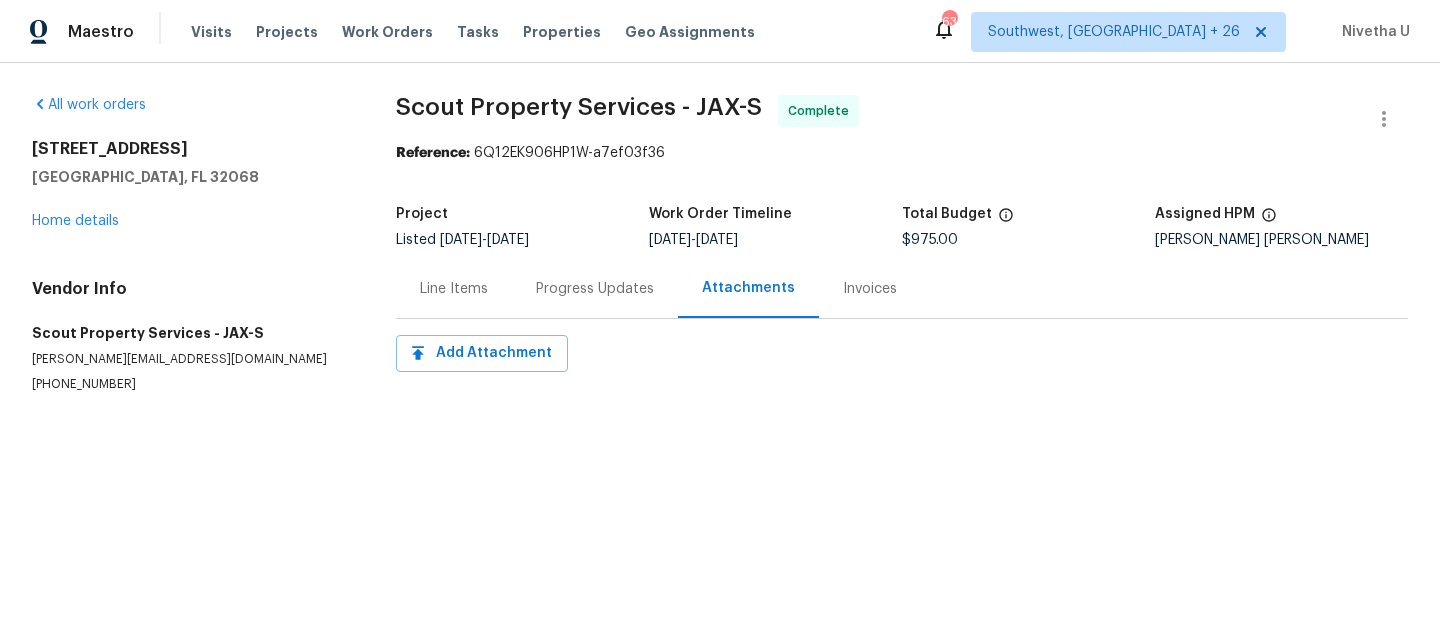 click on "Invoices" at bounding box center [870, 289] 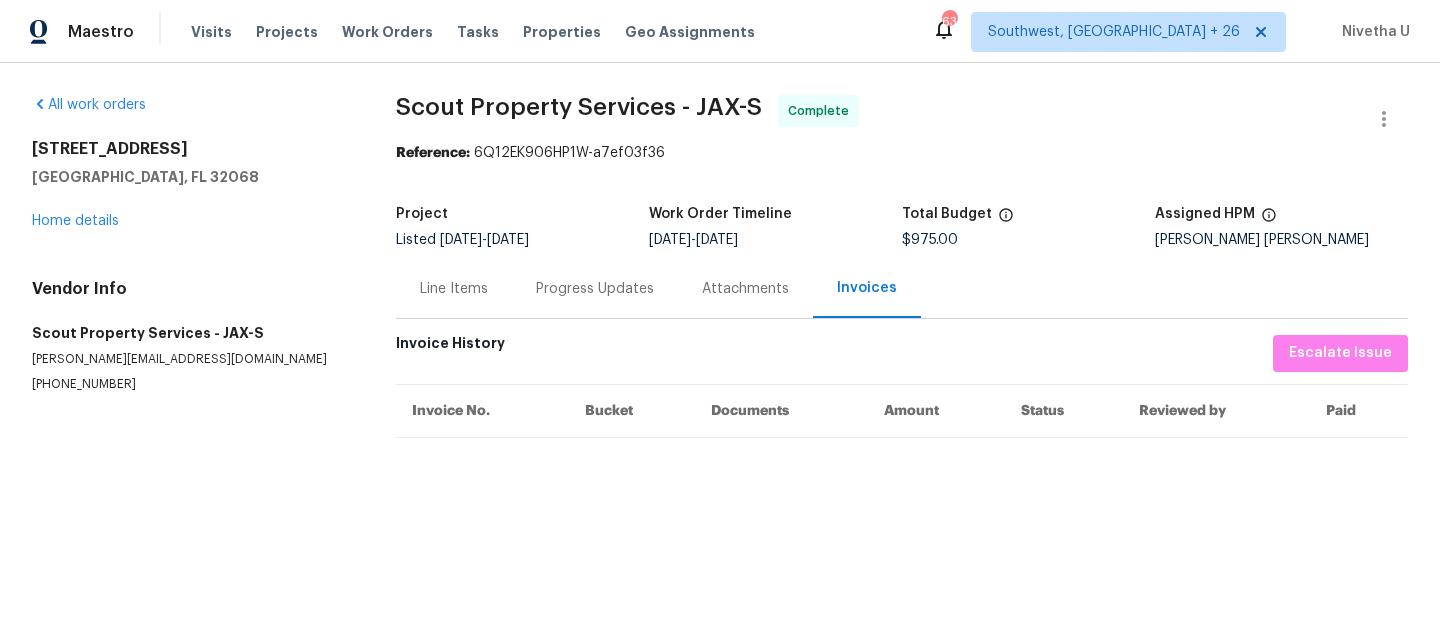 click on "Attachments" at bounding box center (745, 289) 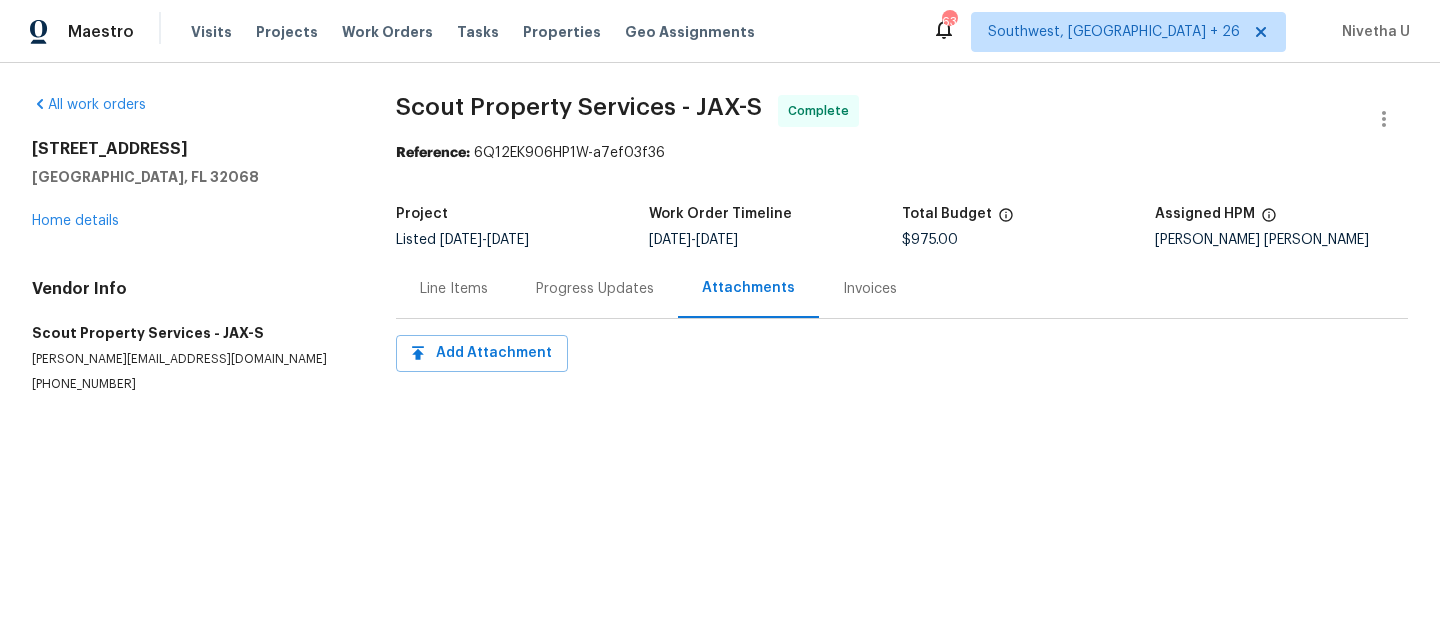 click on "Progress Updates" at bounding box center [595, 289] 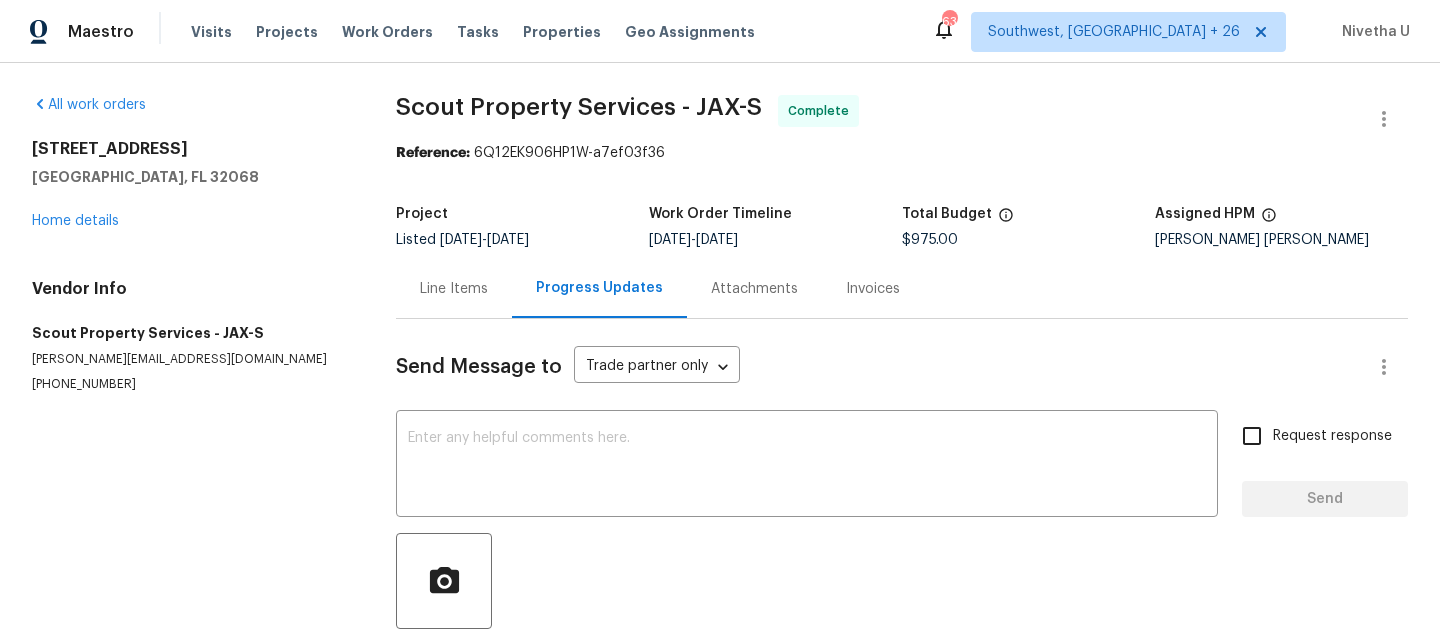 click on "Line Items" at bounding box center [454, 288] 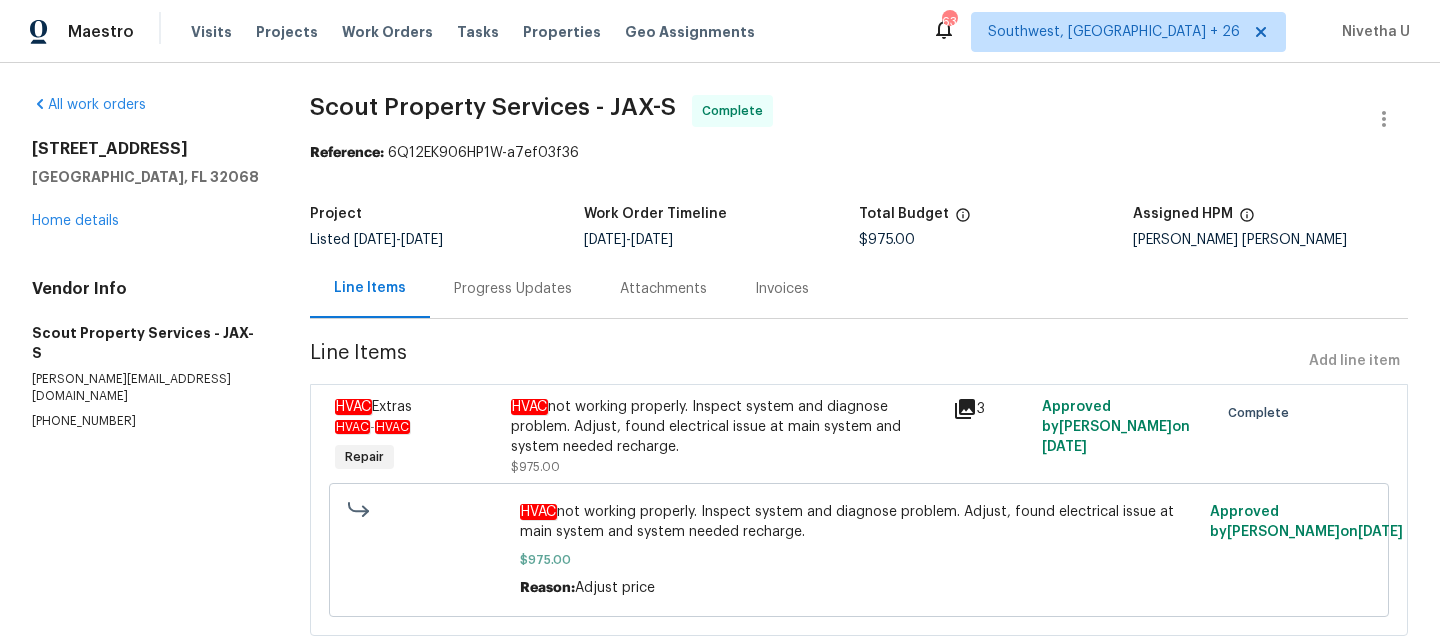 scroll, scrollTop: 68, scrollLeft: 0, axis: vertical 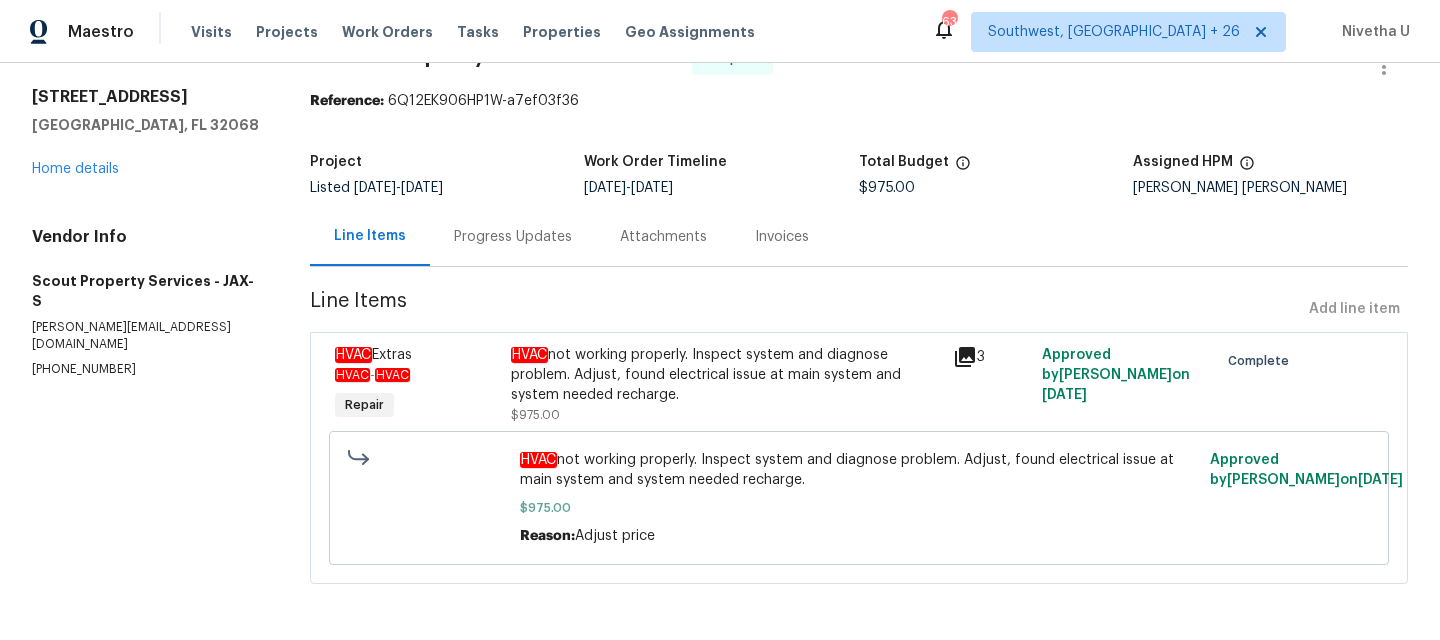 click on "HVAC  not working properly. Inspect system and diagnose problem. Adjust, found electrical issue at main system and system needed recharge." at bounding box center (726, 375) 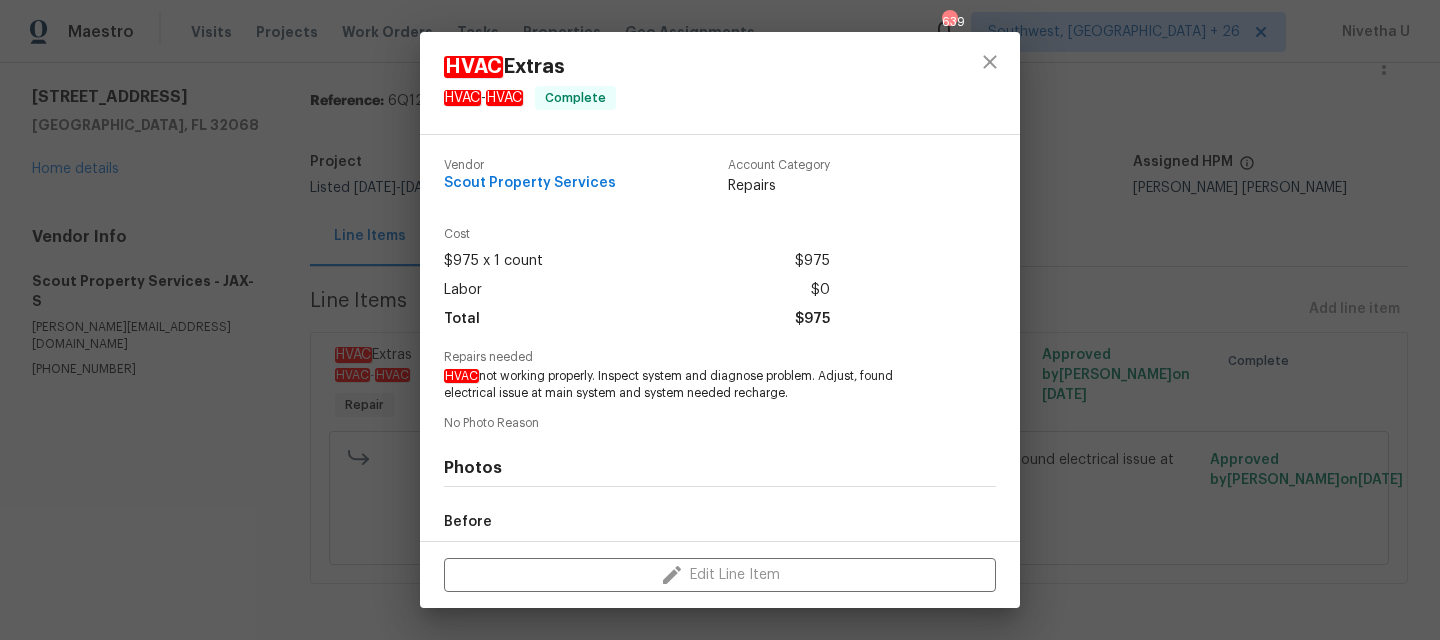 scroll, scrollTop: 230, scrollLeft: 0, axis: vertical 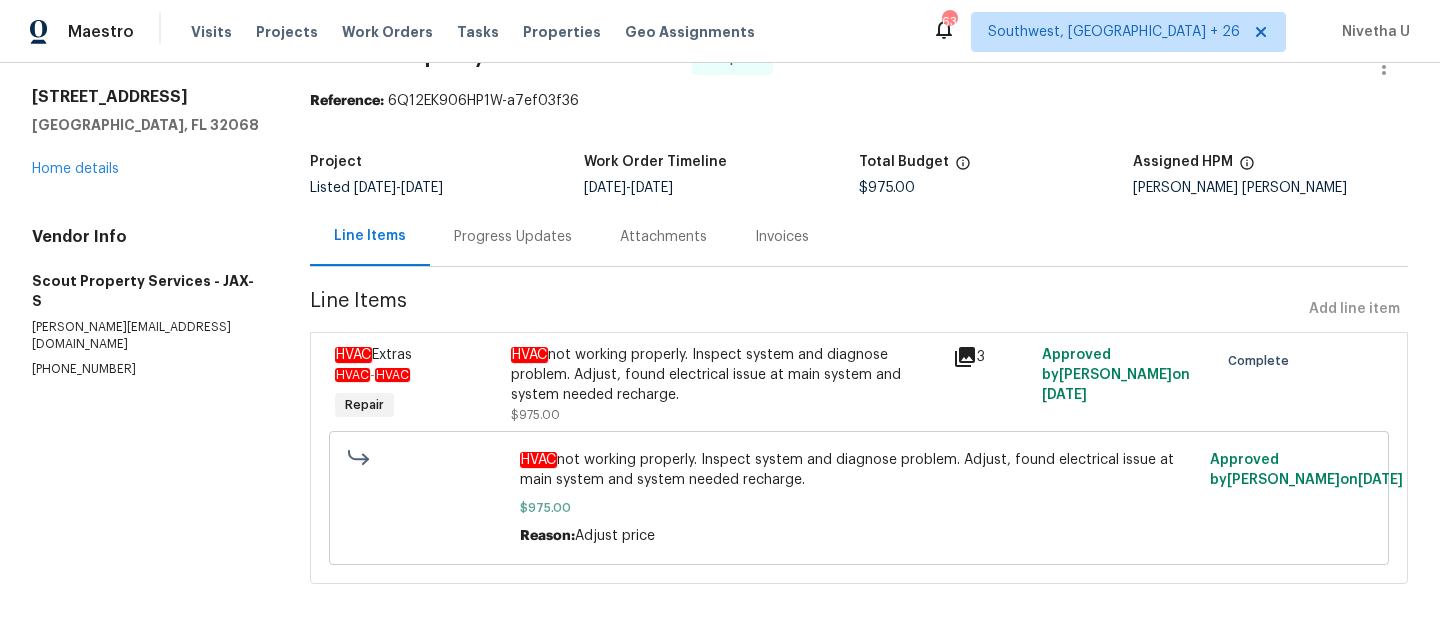 click on "Progress Updates" at bounding box center [513, 237] 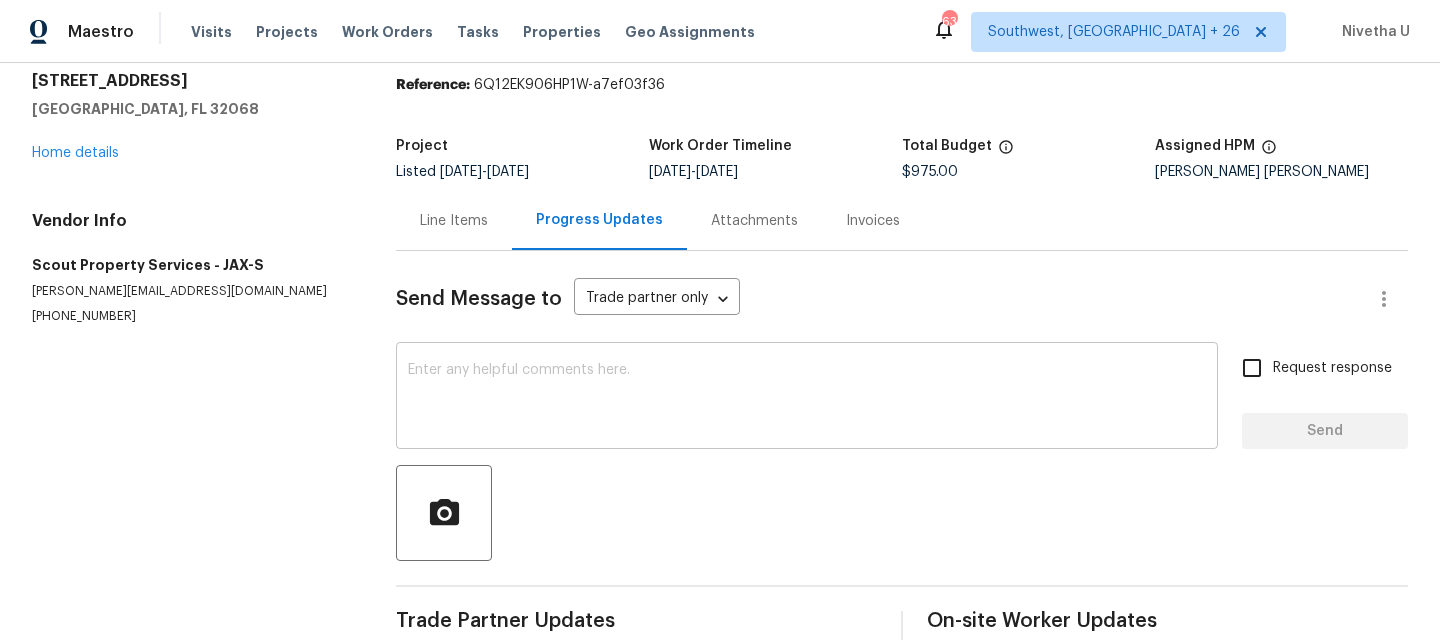 scroll, scrollTop: 118, scrollLeft: 0, axis: vertical 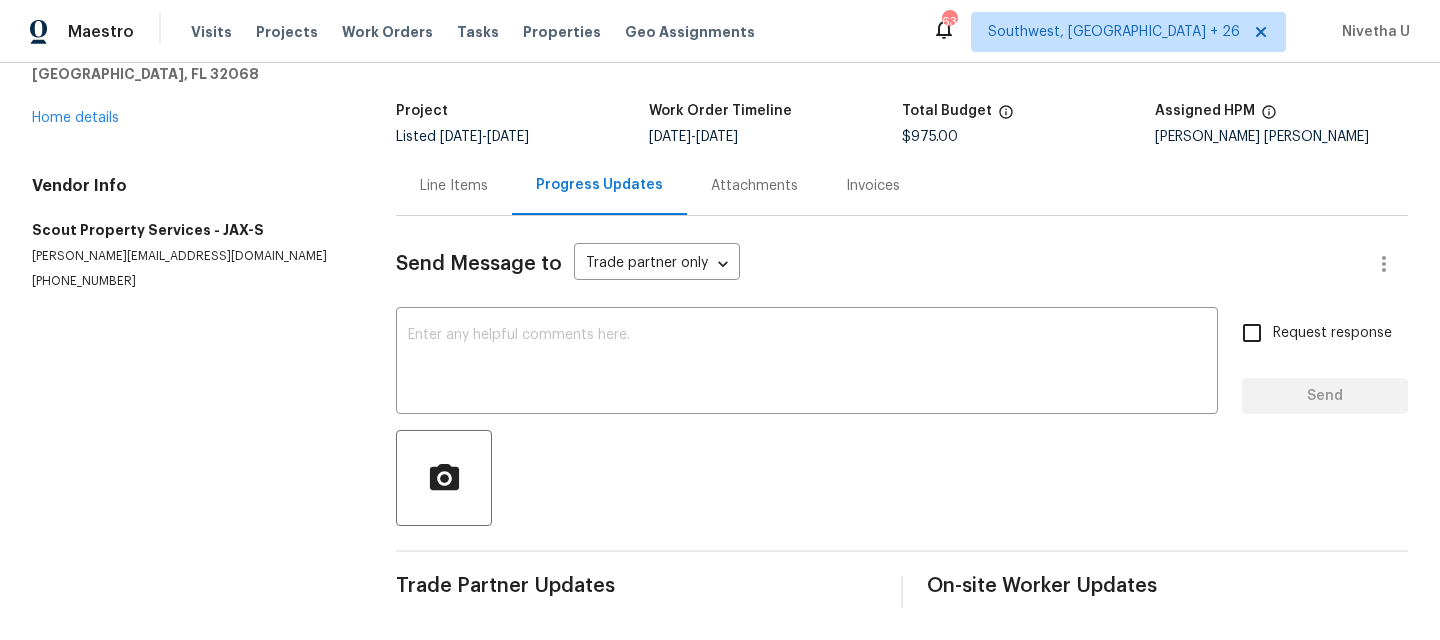 click on "Attachments" at bounding box center [754, 185] 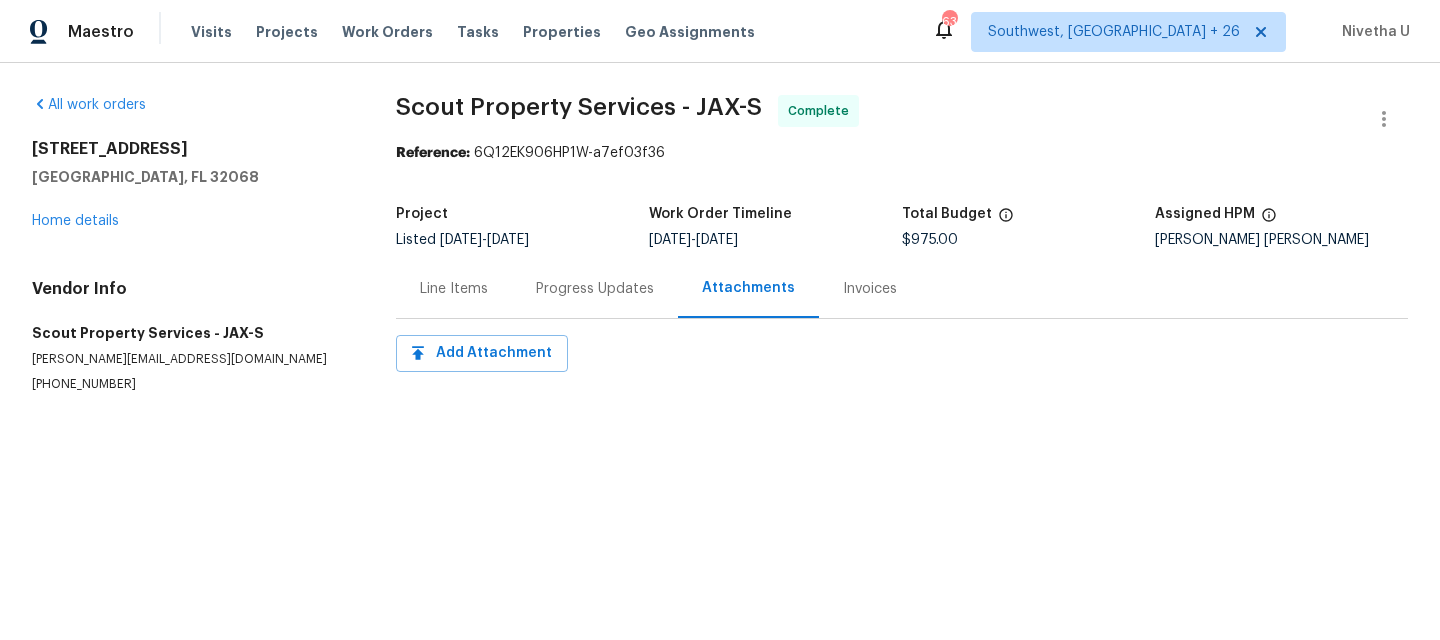 scroll, scrollTop: 0, scrollLeft: 0, axis: both 